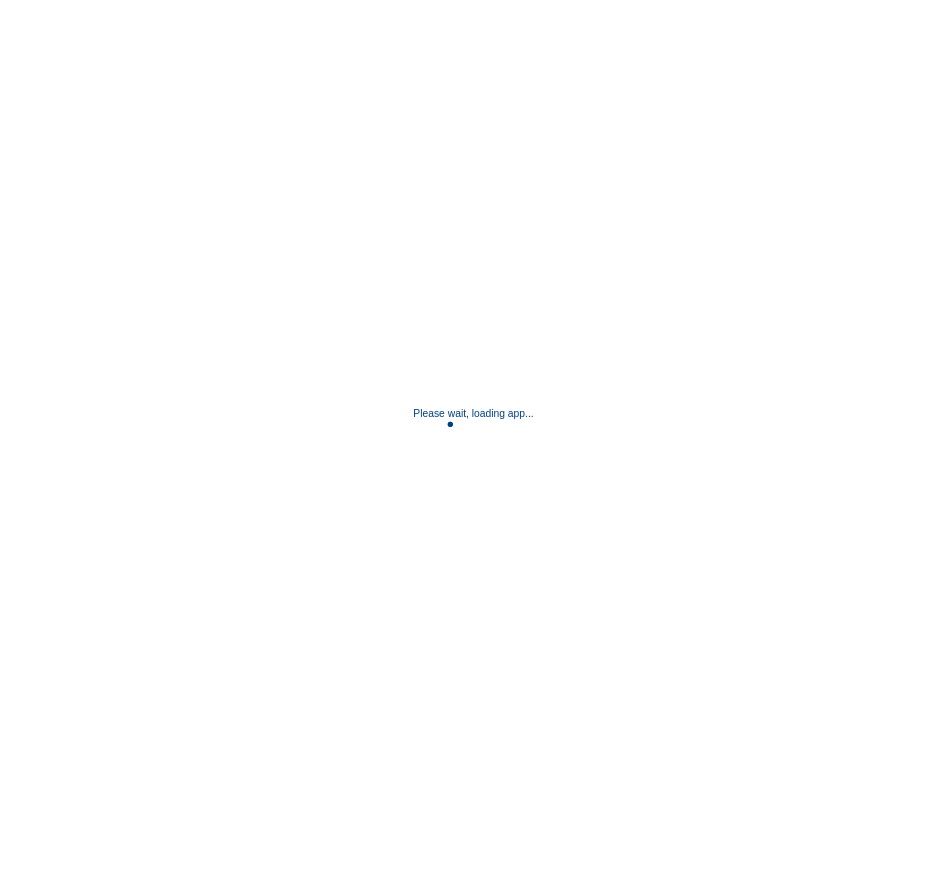 scroll, scrollTop: 0, scrollLeft: 0, axis: both 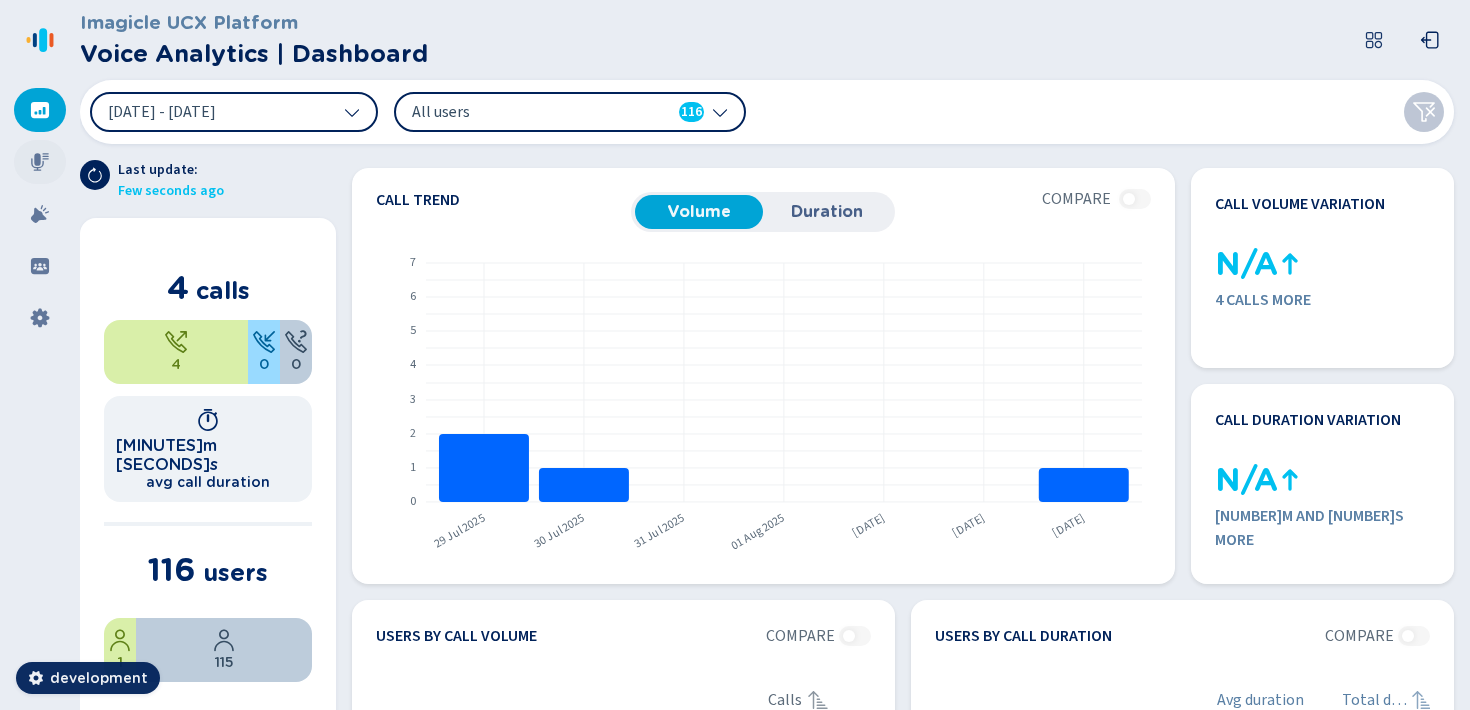 click 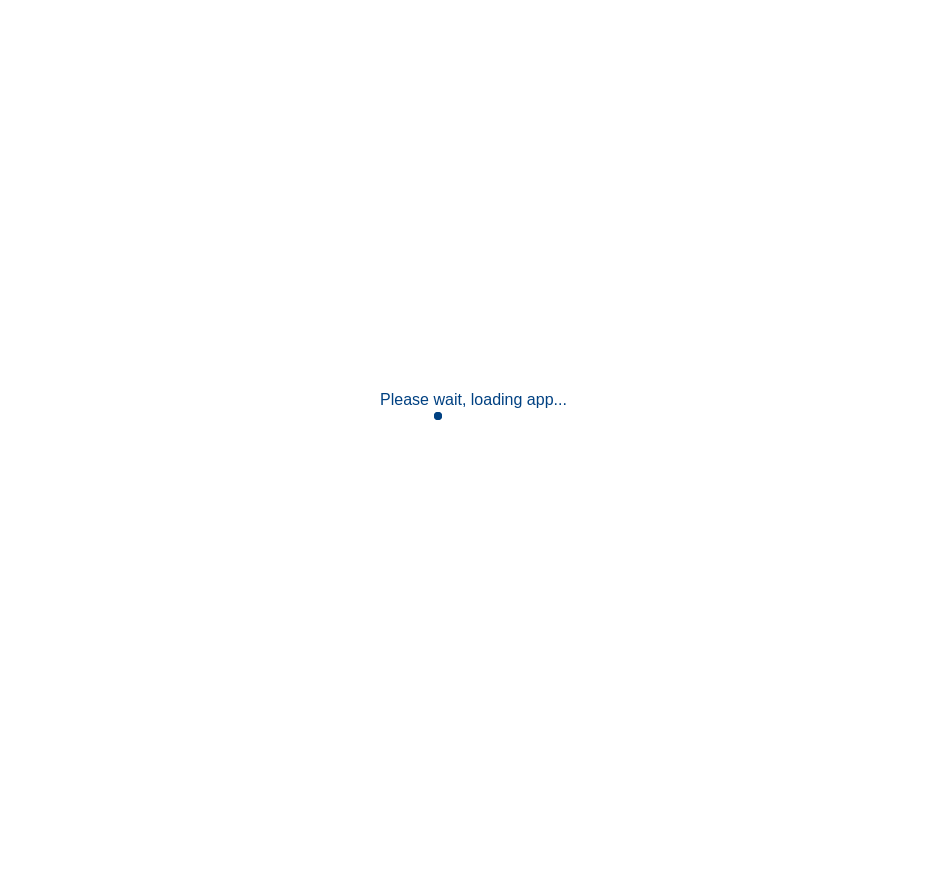 scroll, scrollTop: 0, scrollLeft: 0, axis: both 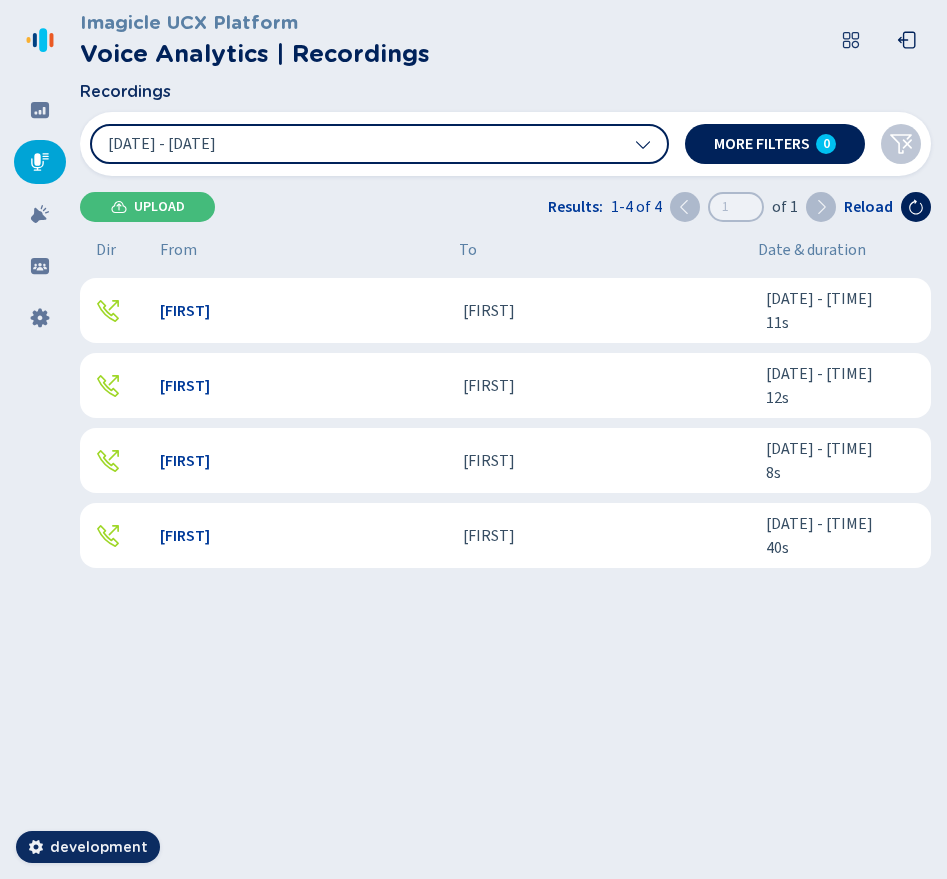 click on "[FIRST] [LAST] [DATE] - [TIME]
[NUMBER]s
- [NUMBER] more [FIRST] [LAST] [DATE] - [TIME]
[NUMBER]s
- [NUMBER] more [FIRST] [LAST] [DATE] - [TIME]
[NUMBER]s
- [NUMBER] more [FIRST] [LAST] [DATE] - [TIME]
[NUMBER]s
- [NUMBER] more" at bounding box center [509, 518] 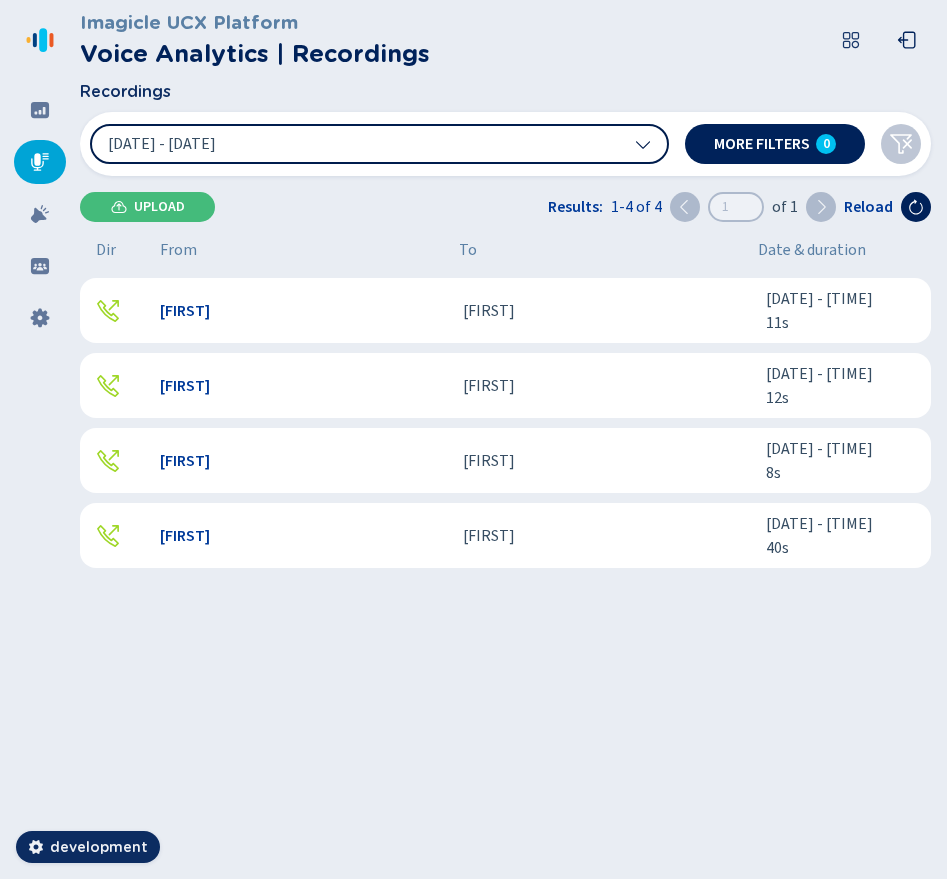 click 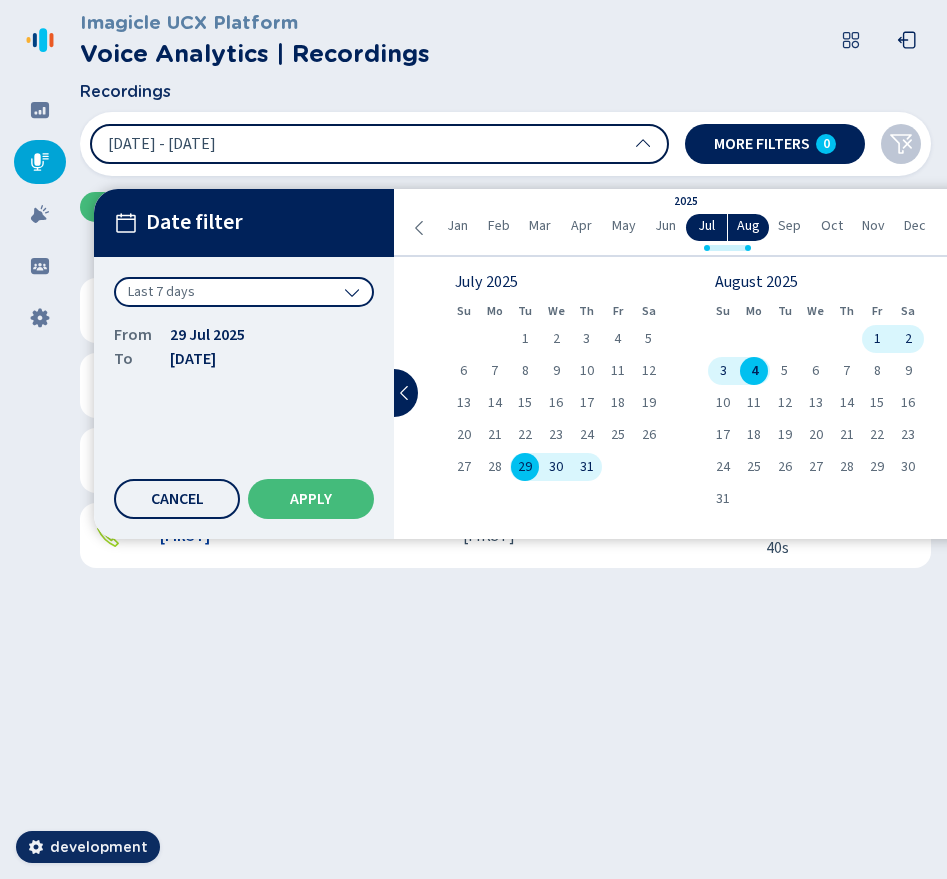 click on "Last 7 days" at bounding box center (244, 292) 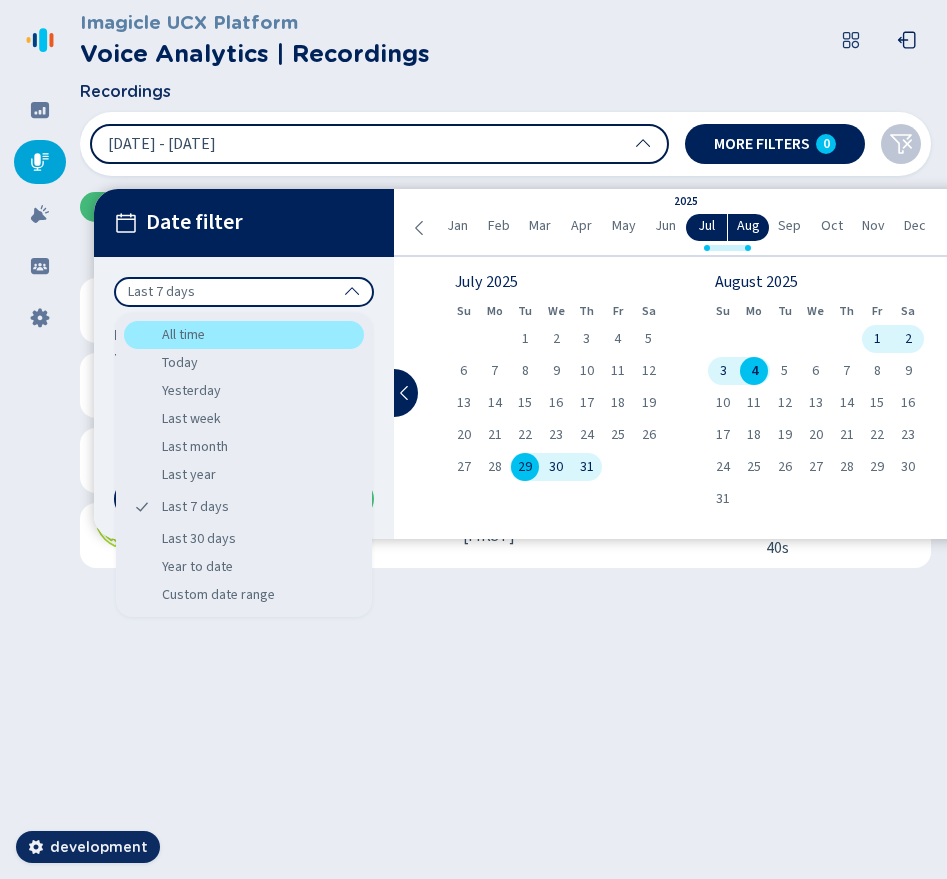 click on "All time" at bounding box center (244, 335) 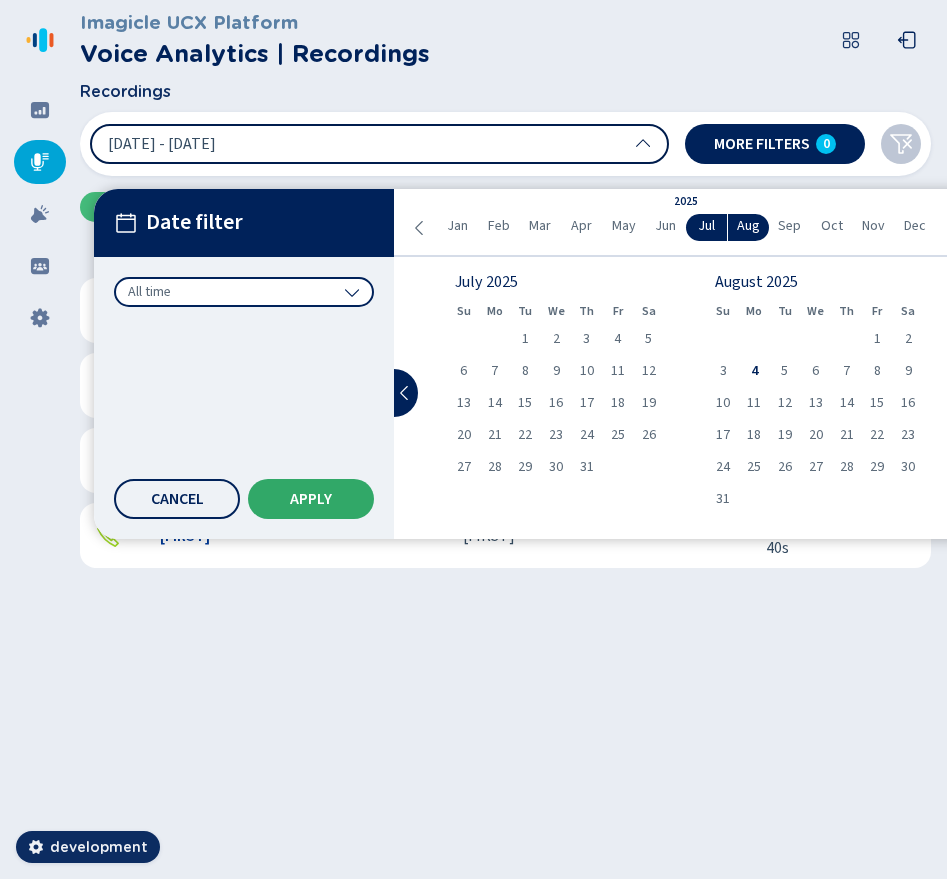 click on "Apply" at bounding box center (311, 499) 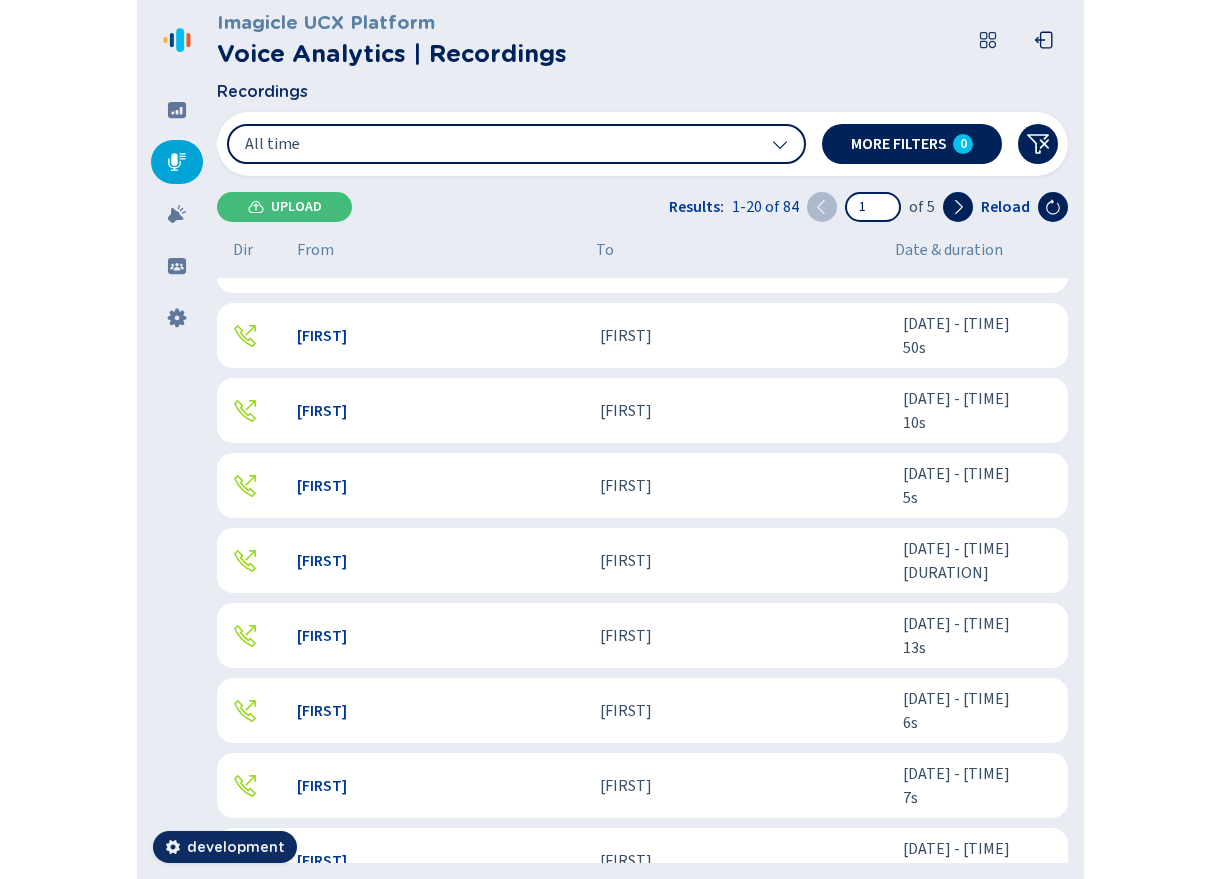 scroll, scrollTop: 0, scrollLeft: 0, axis: both 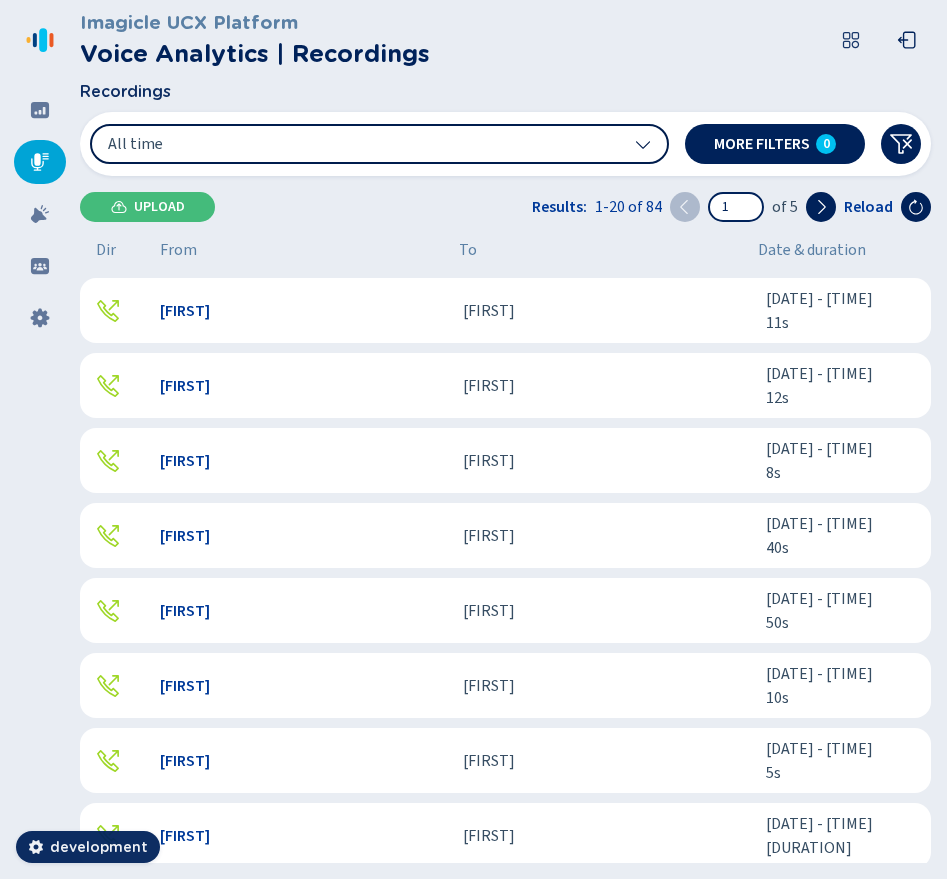 click on "[FIRST]" at bounding box center [303, 311] 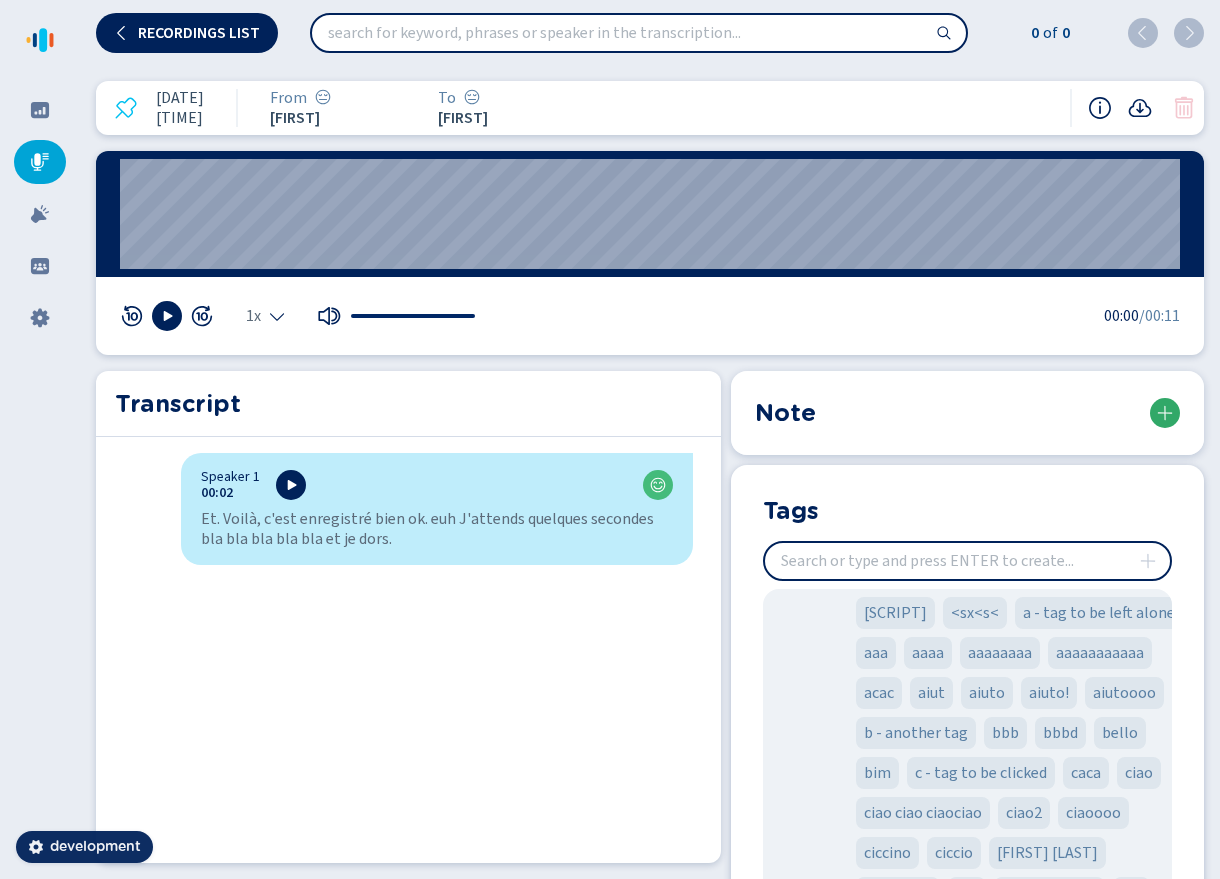 click 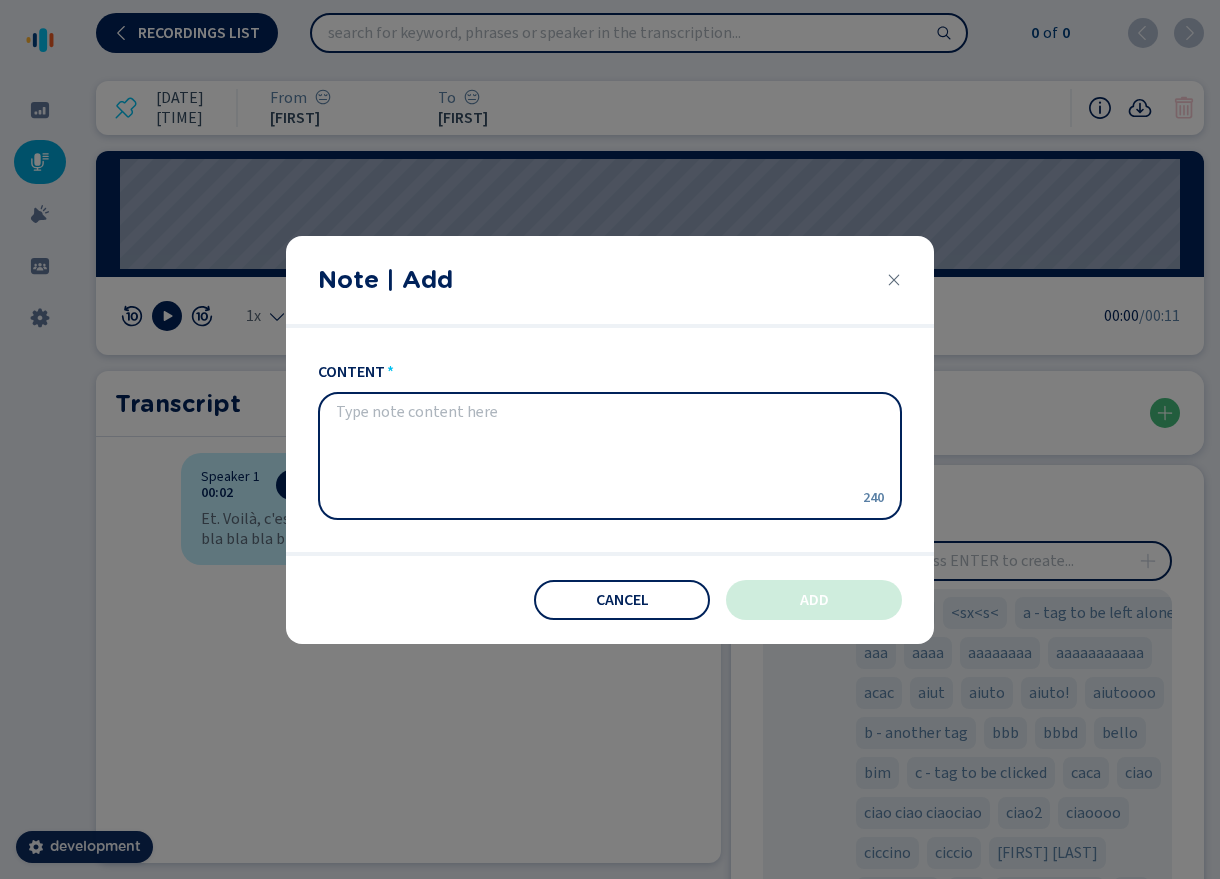 click at bounding box center [594, 455] 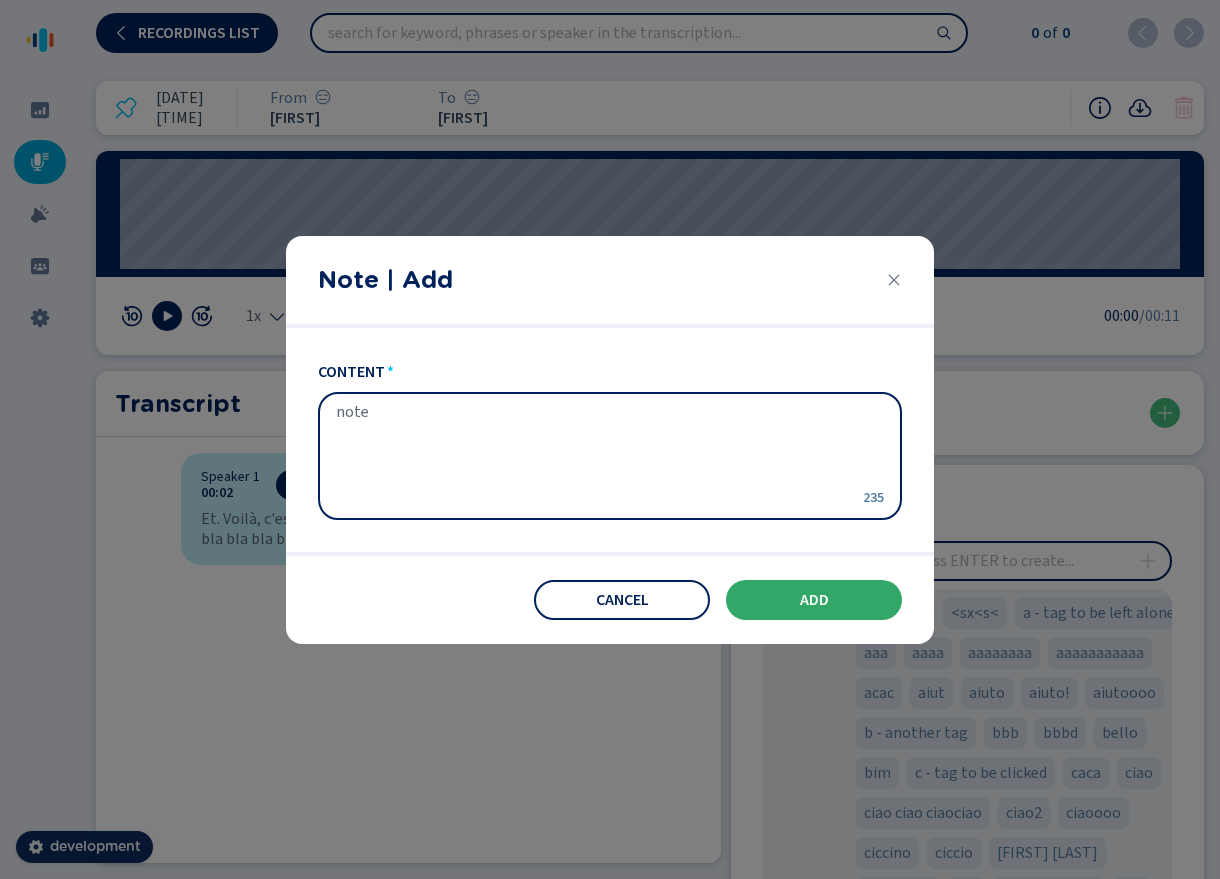 type on "note" 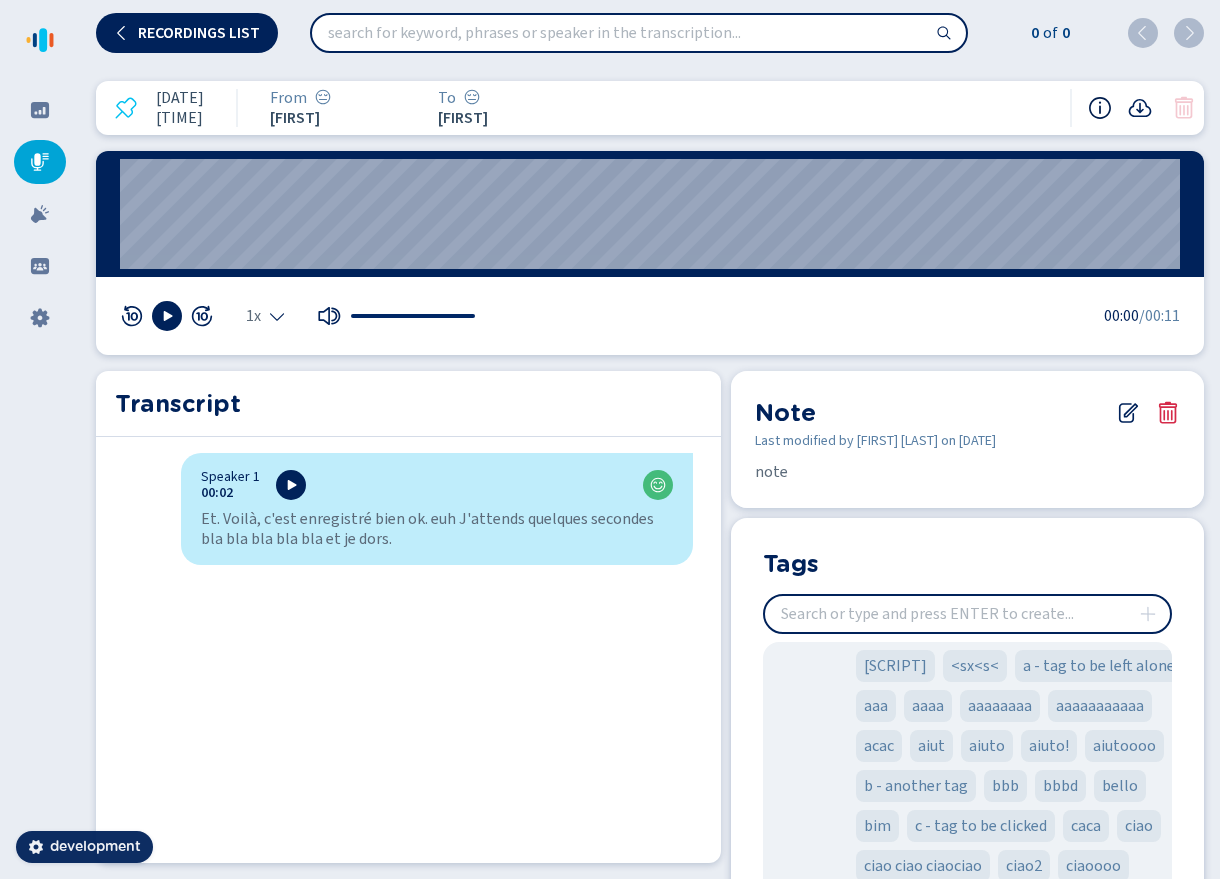 click 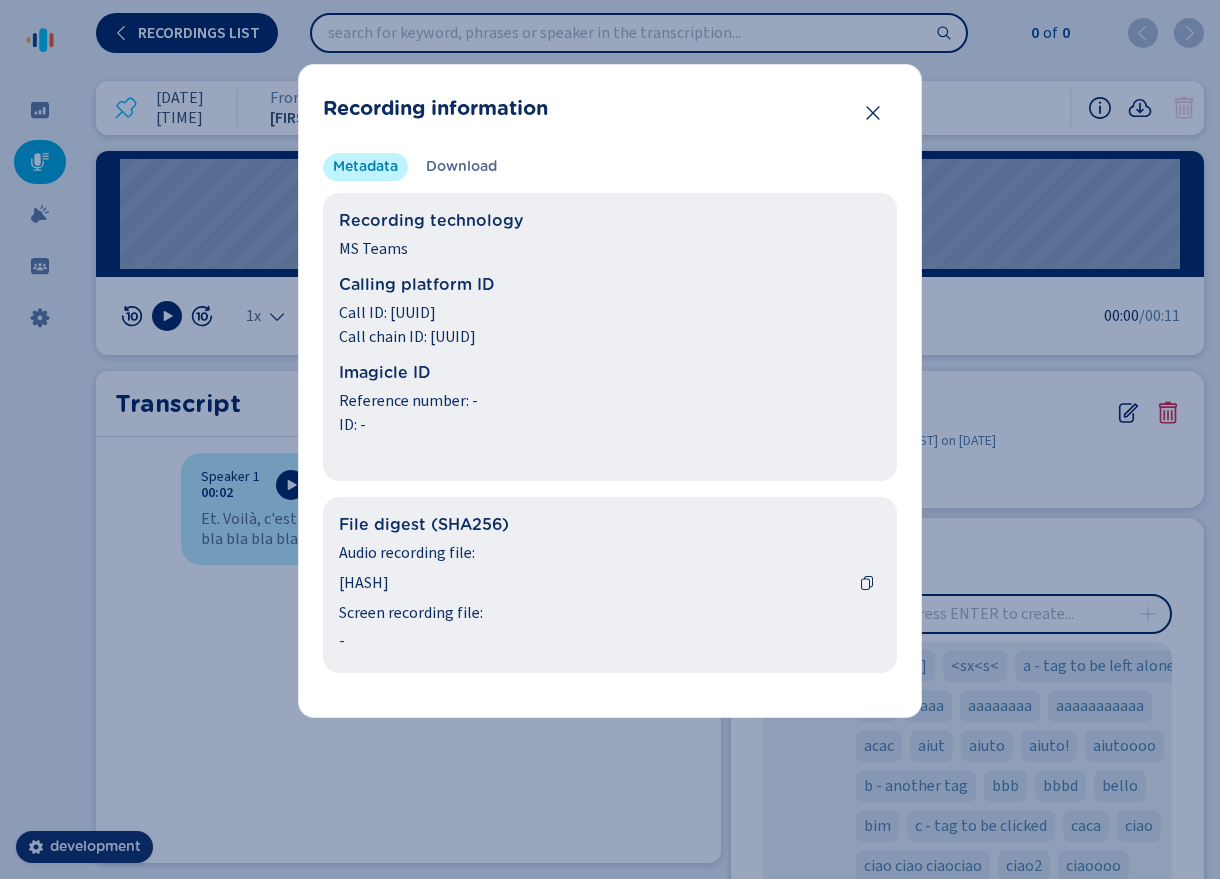 drag, startPoint x: 865, startPoint y: 125, endPoint x: 892, endPoint y: 117, distance: 28.160255 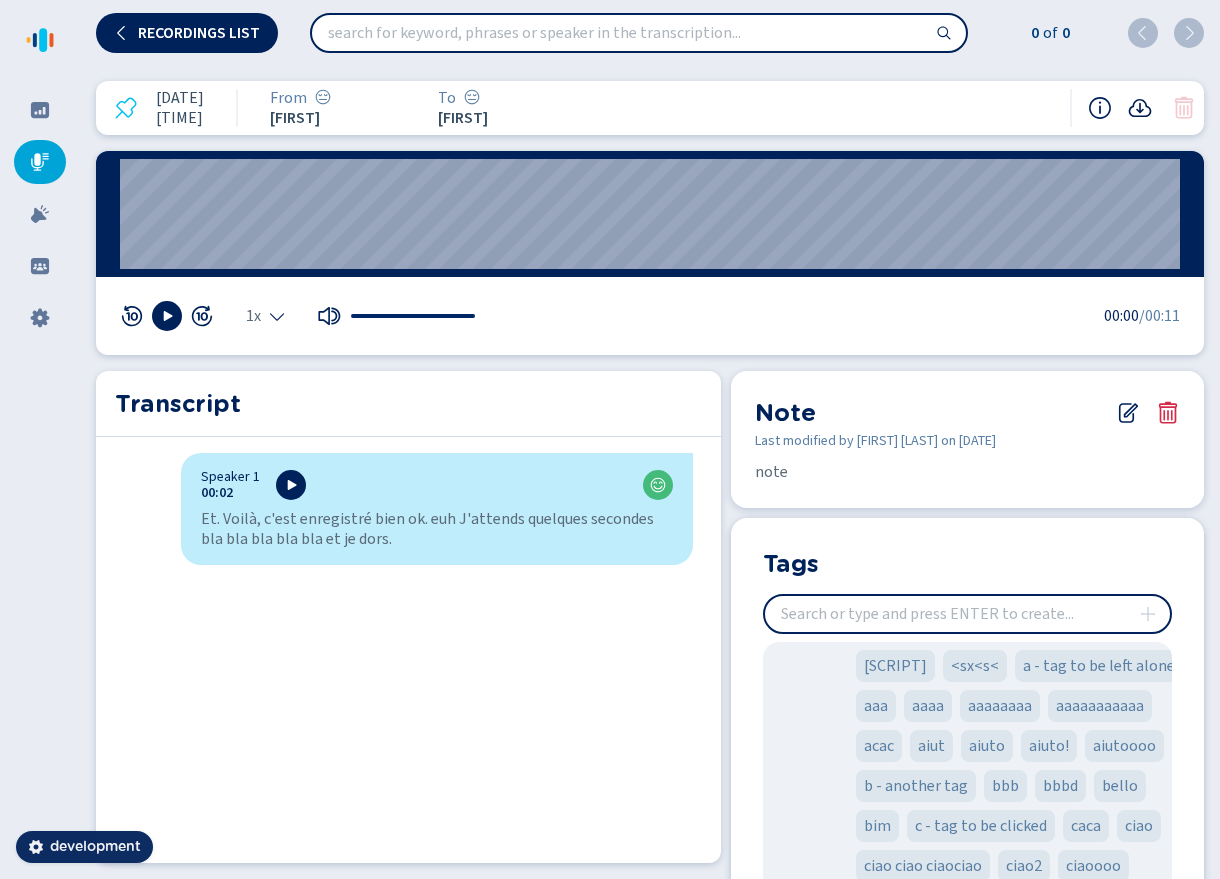 click 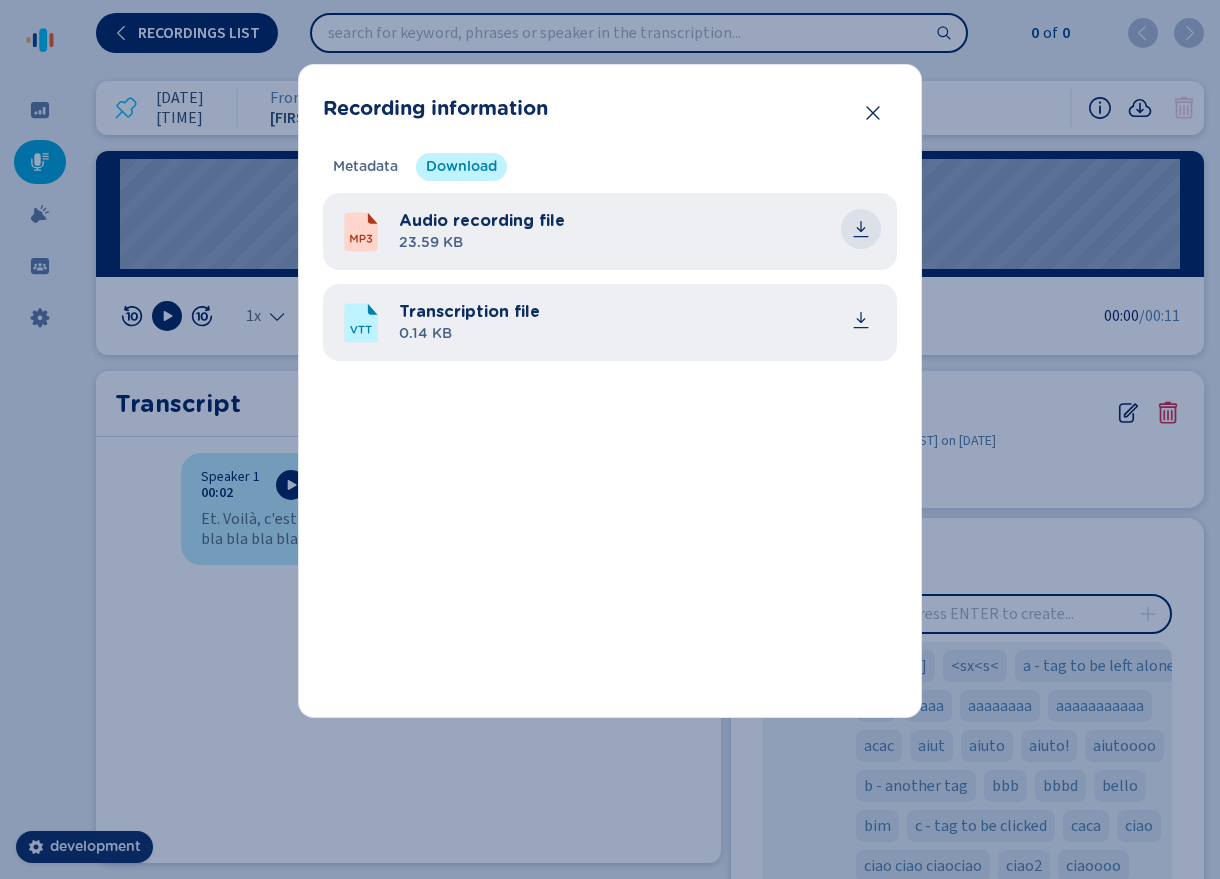 click 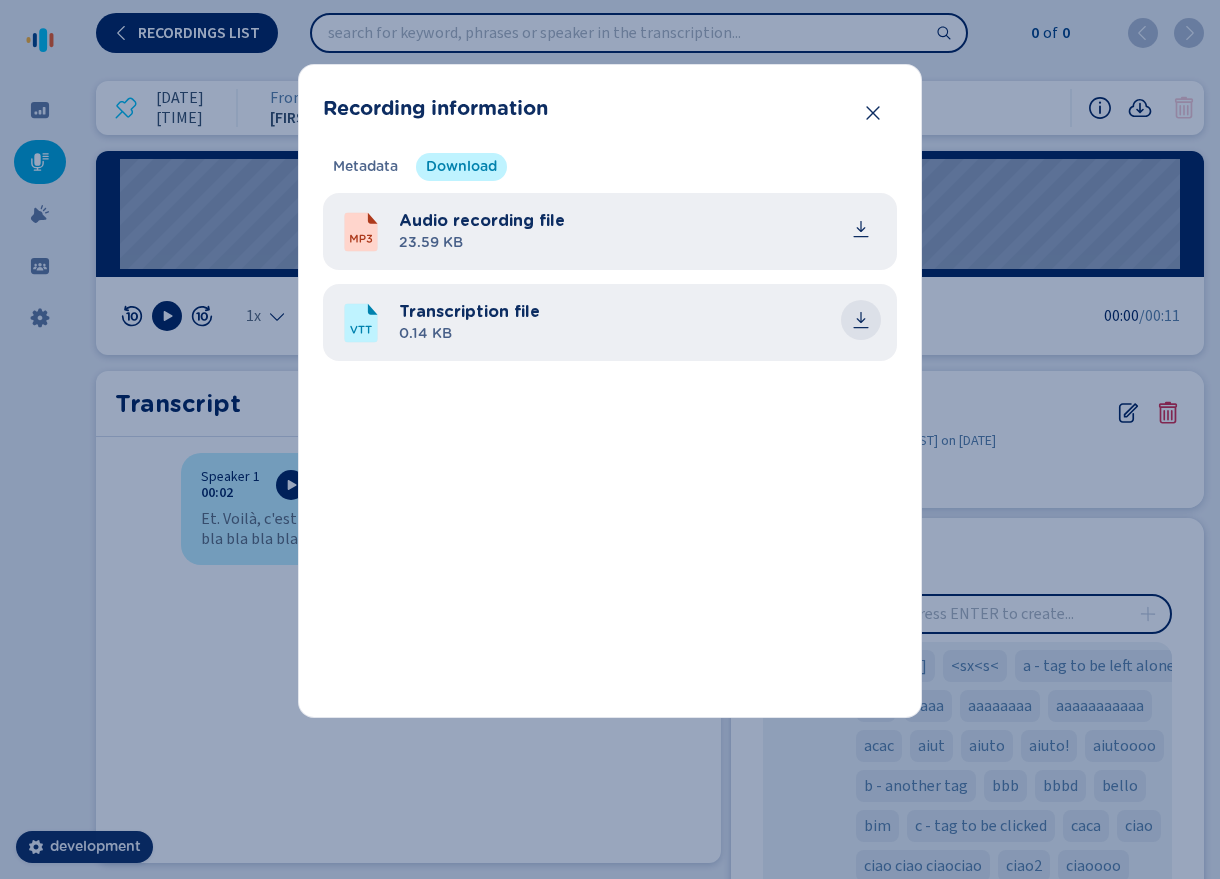 click at bounding box center (861, 320) 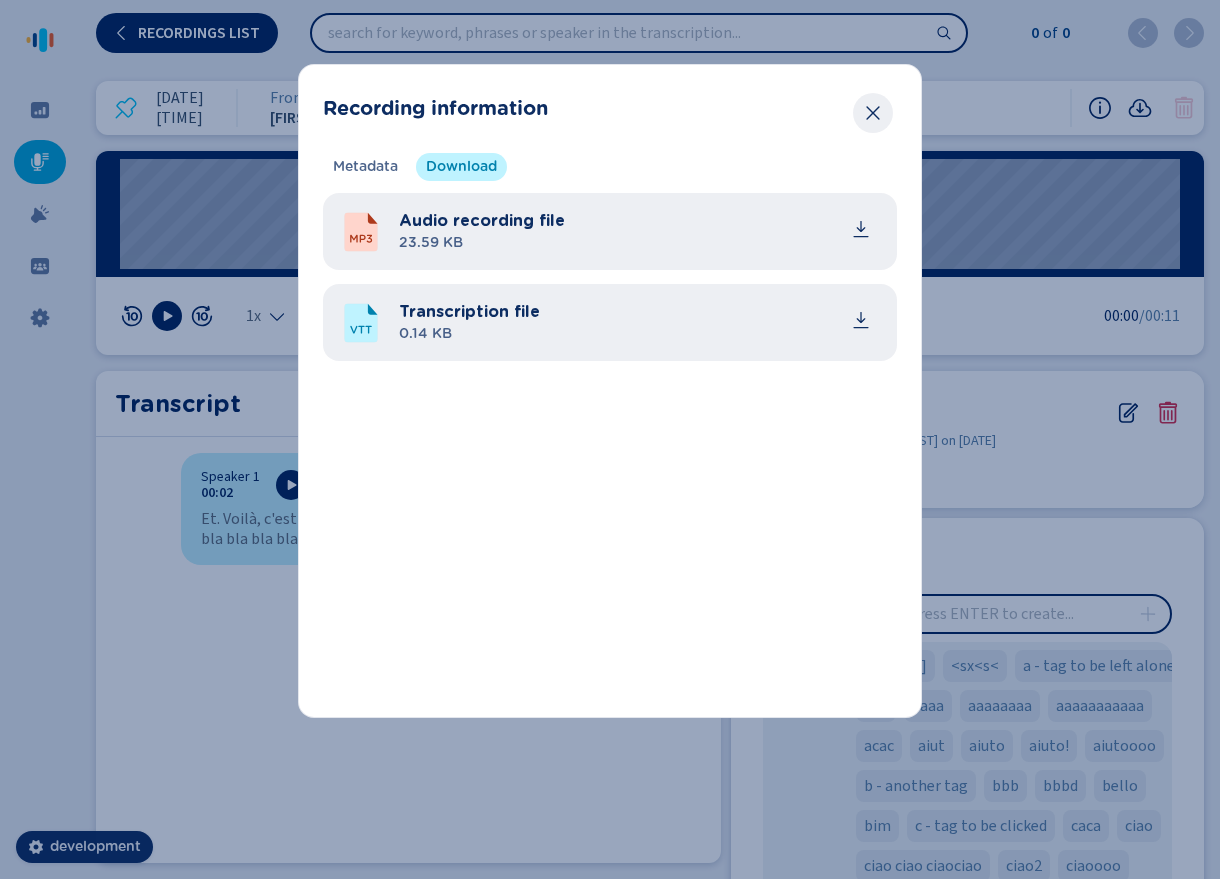 click 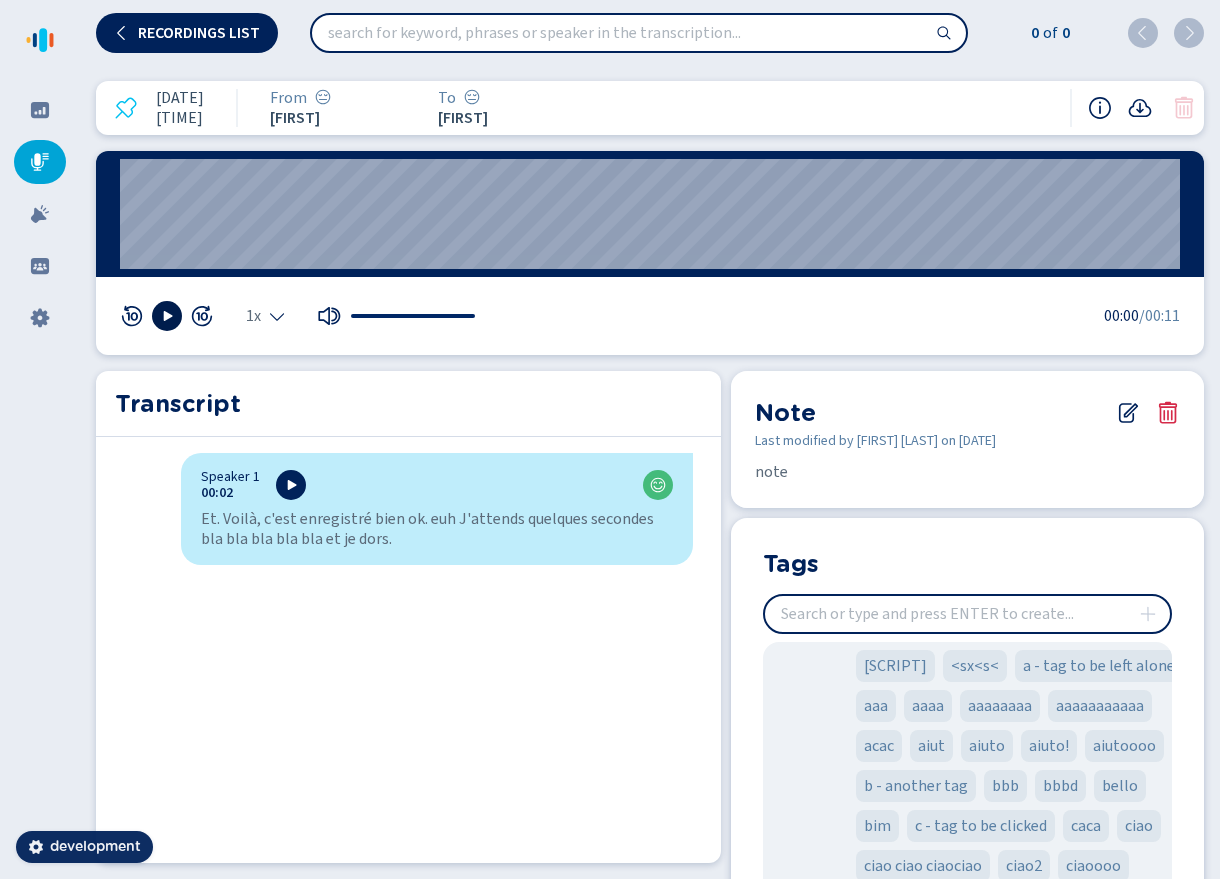 click at bounding box center [167, 316] 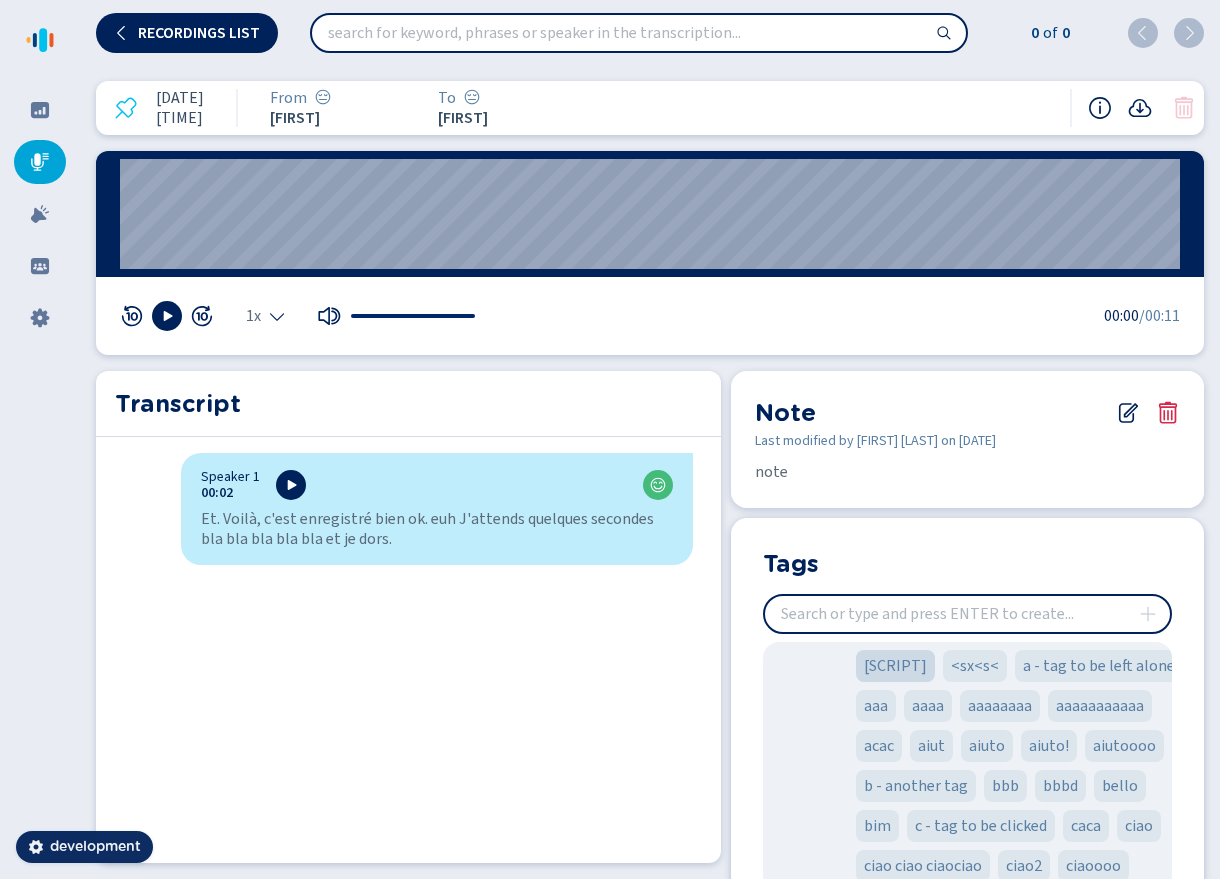 click on "[SCRIPT]" at bounding box center (895, 666) 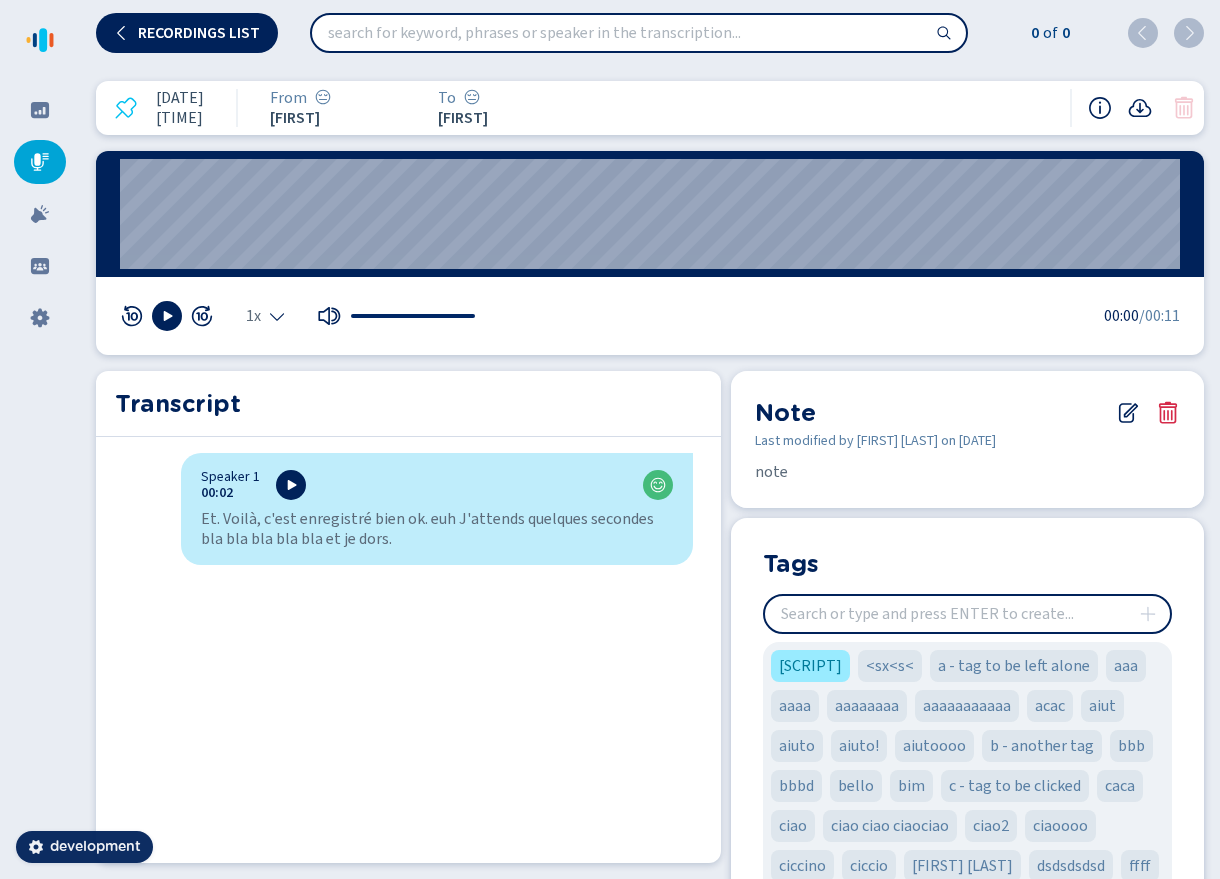 click at bounding box center [967, 614] 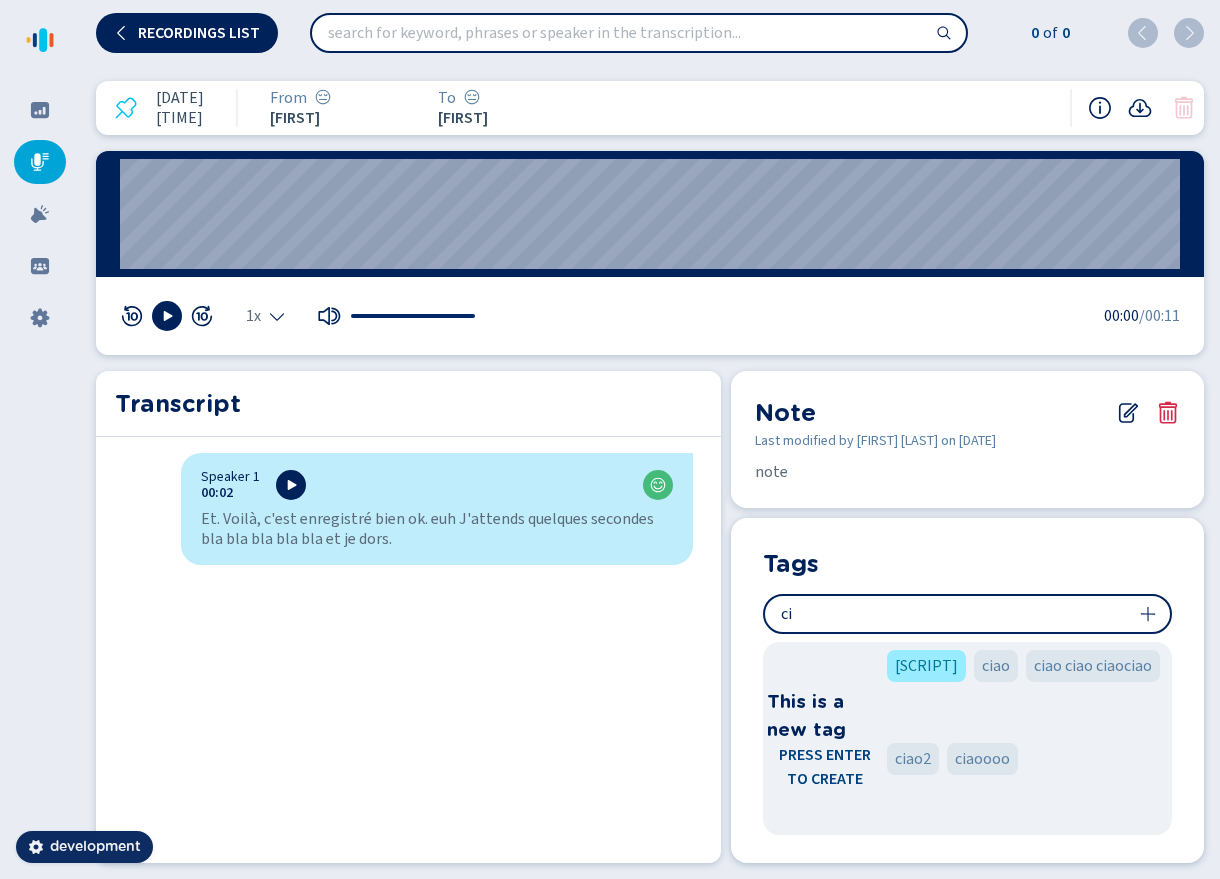 type on "c" 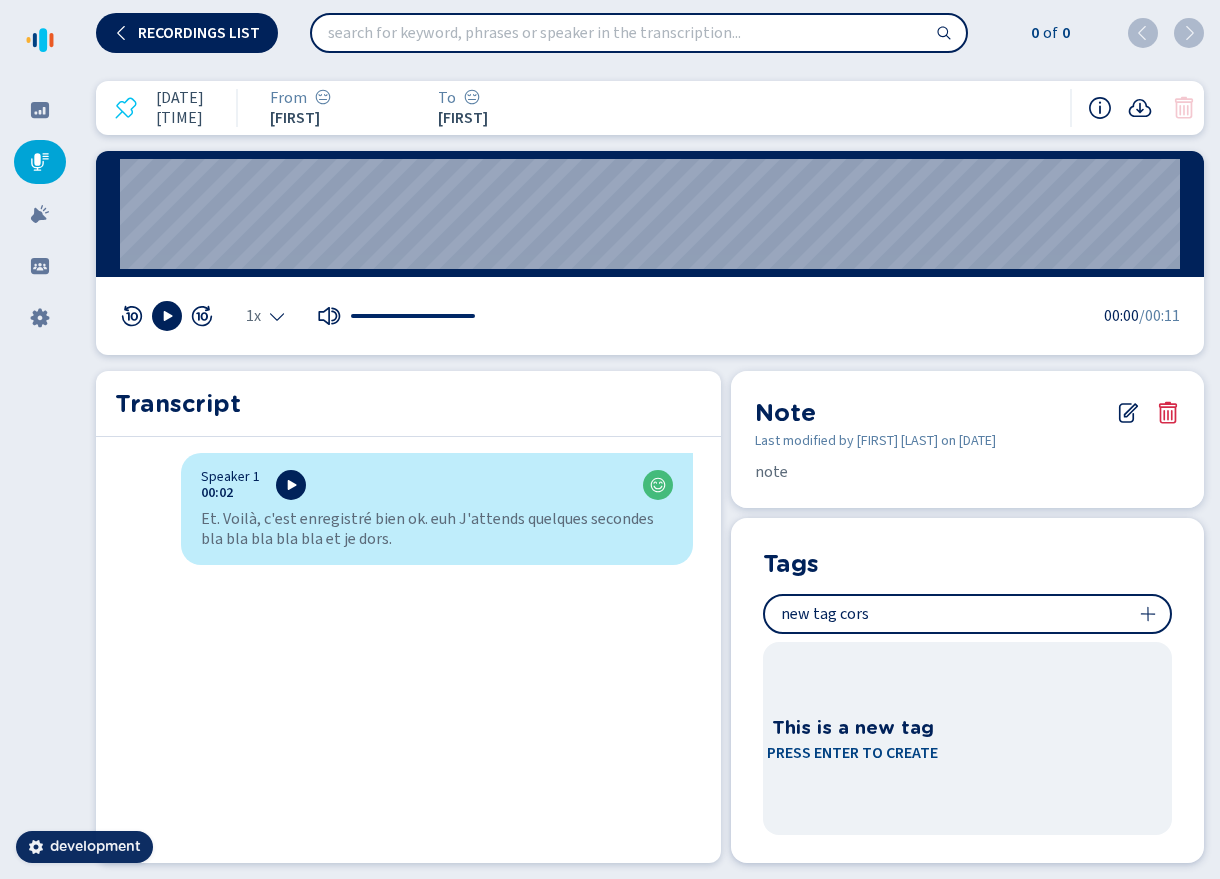 type on "new tag cors" 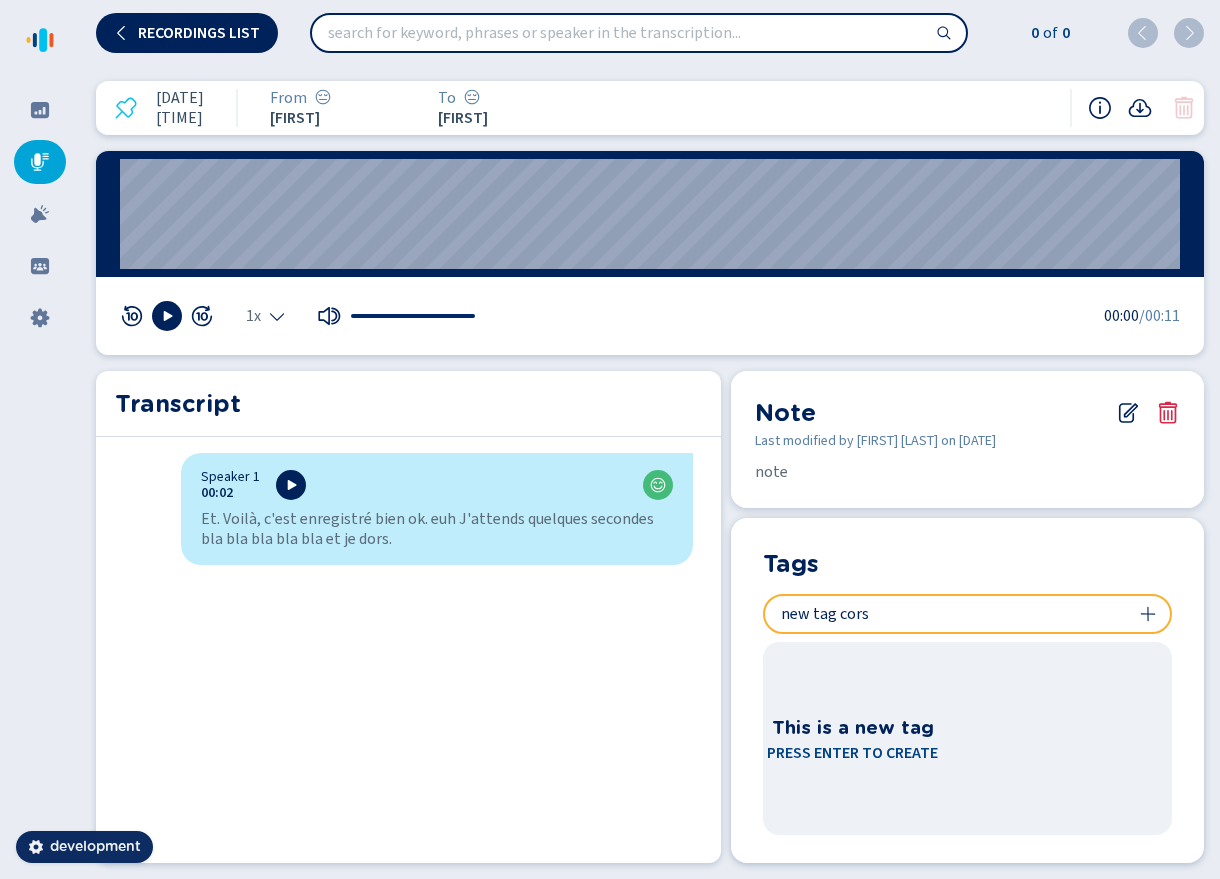 click 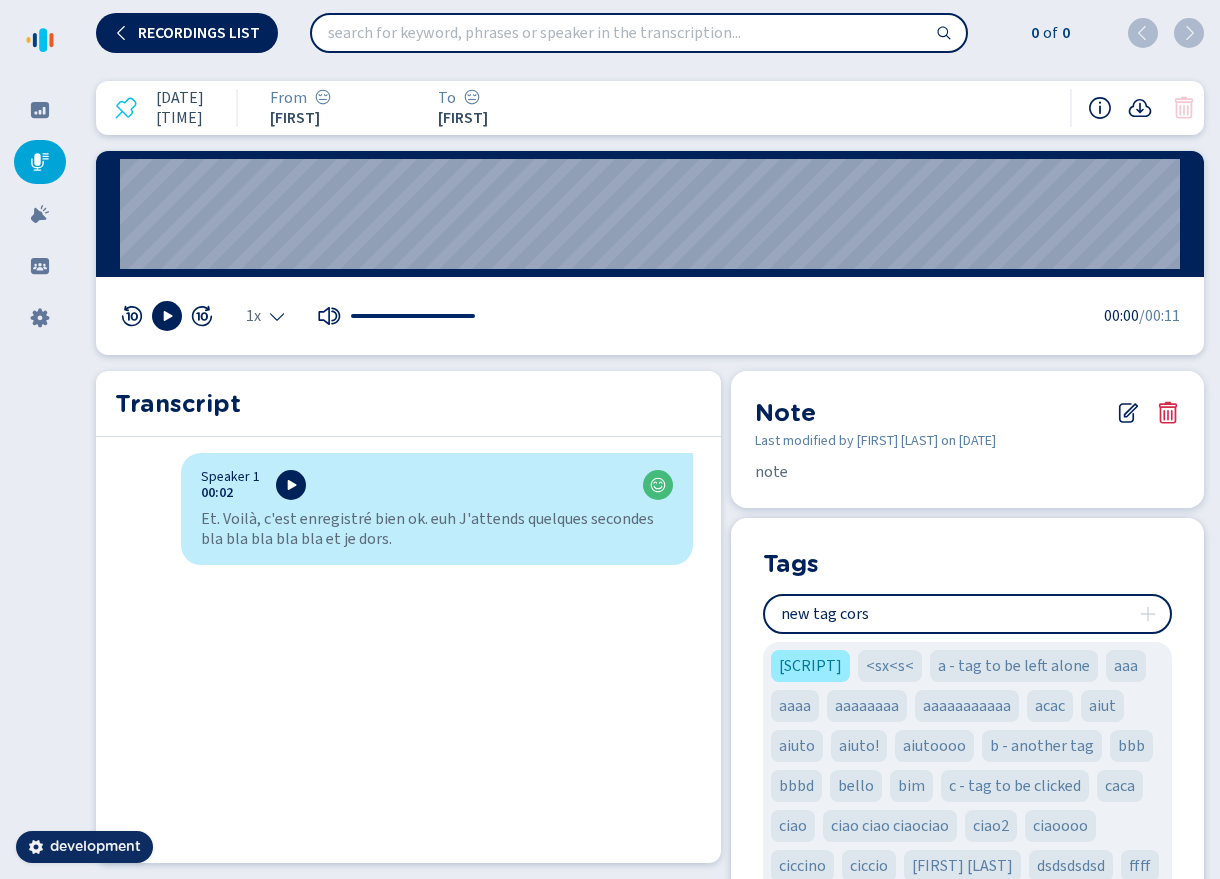 type 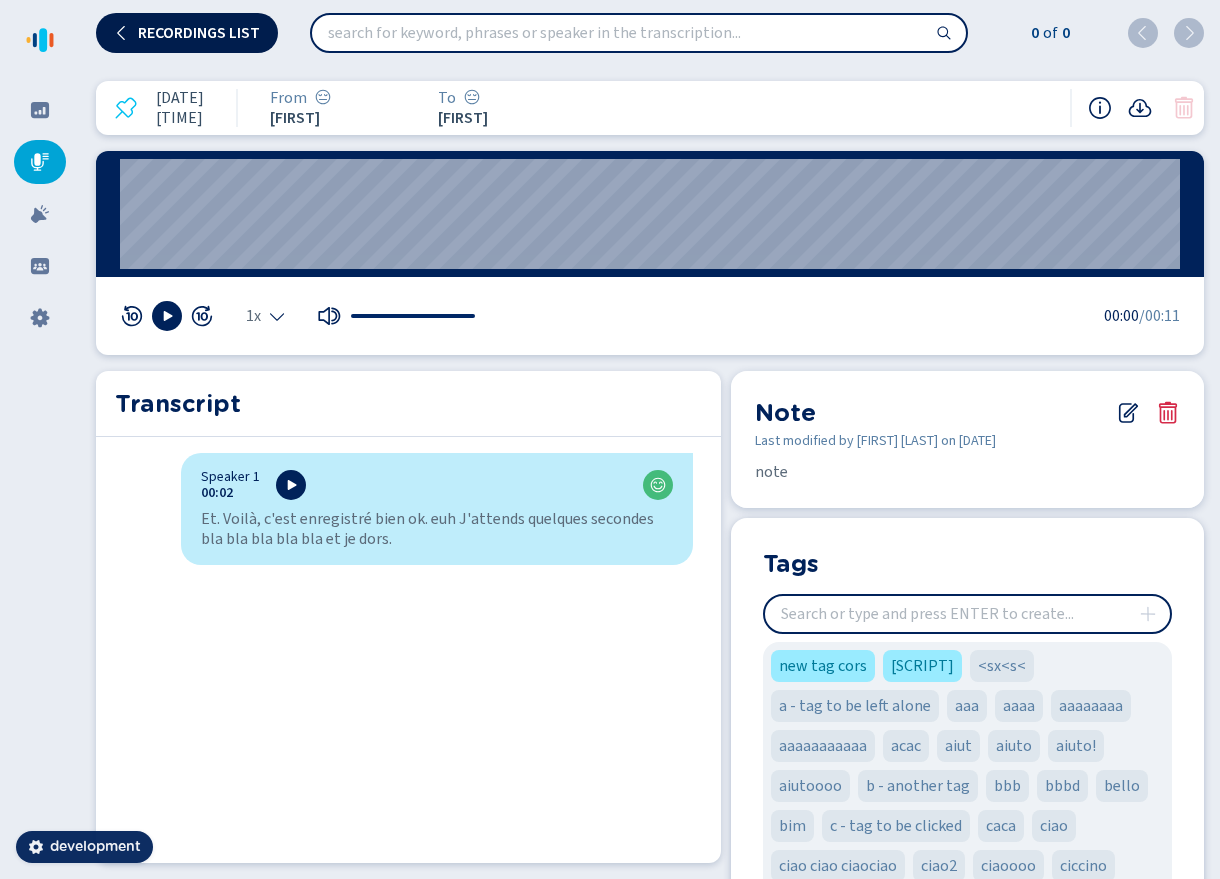 click on "Recordings list" at bounding box center (187, 33) 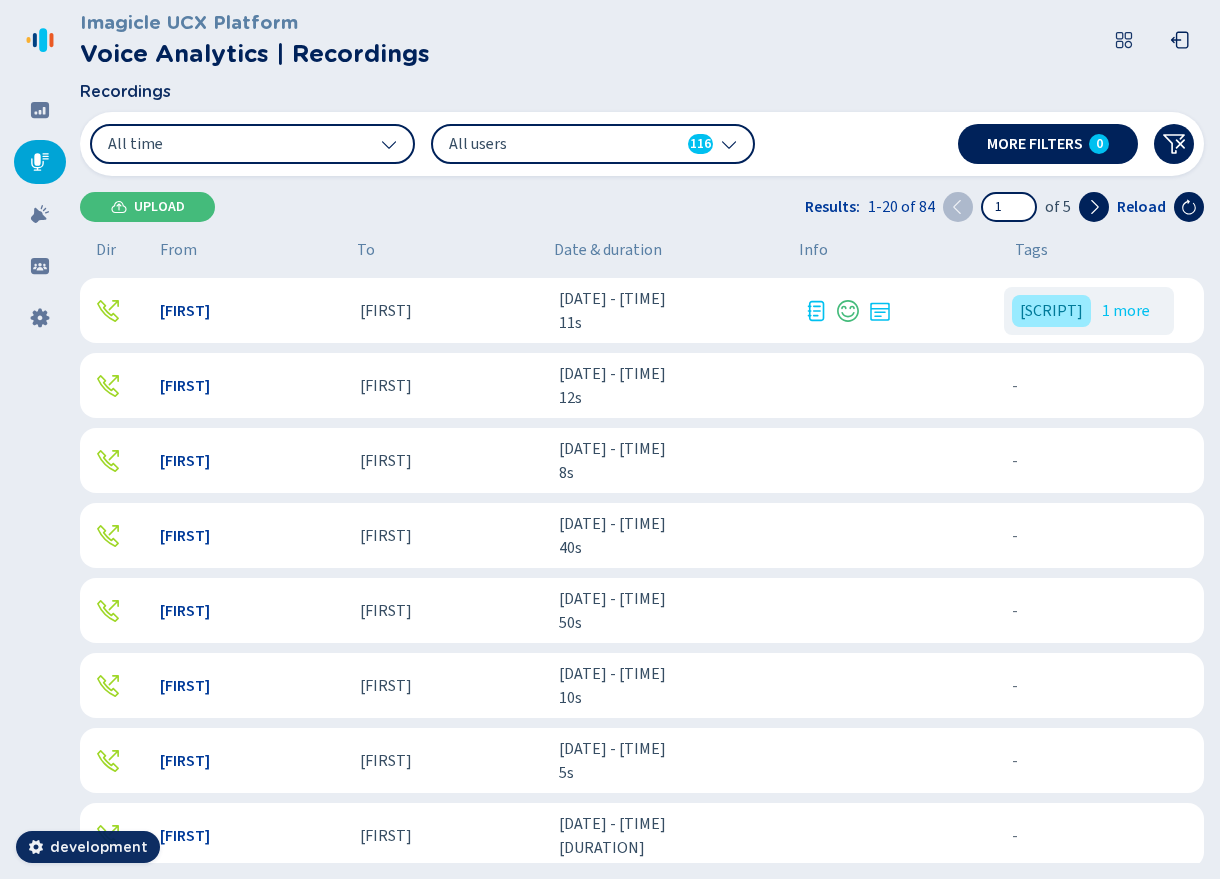 click on "11s" at bounding box center (673, 323) 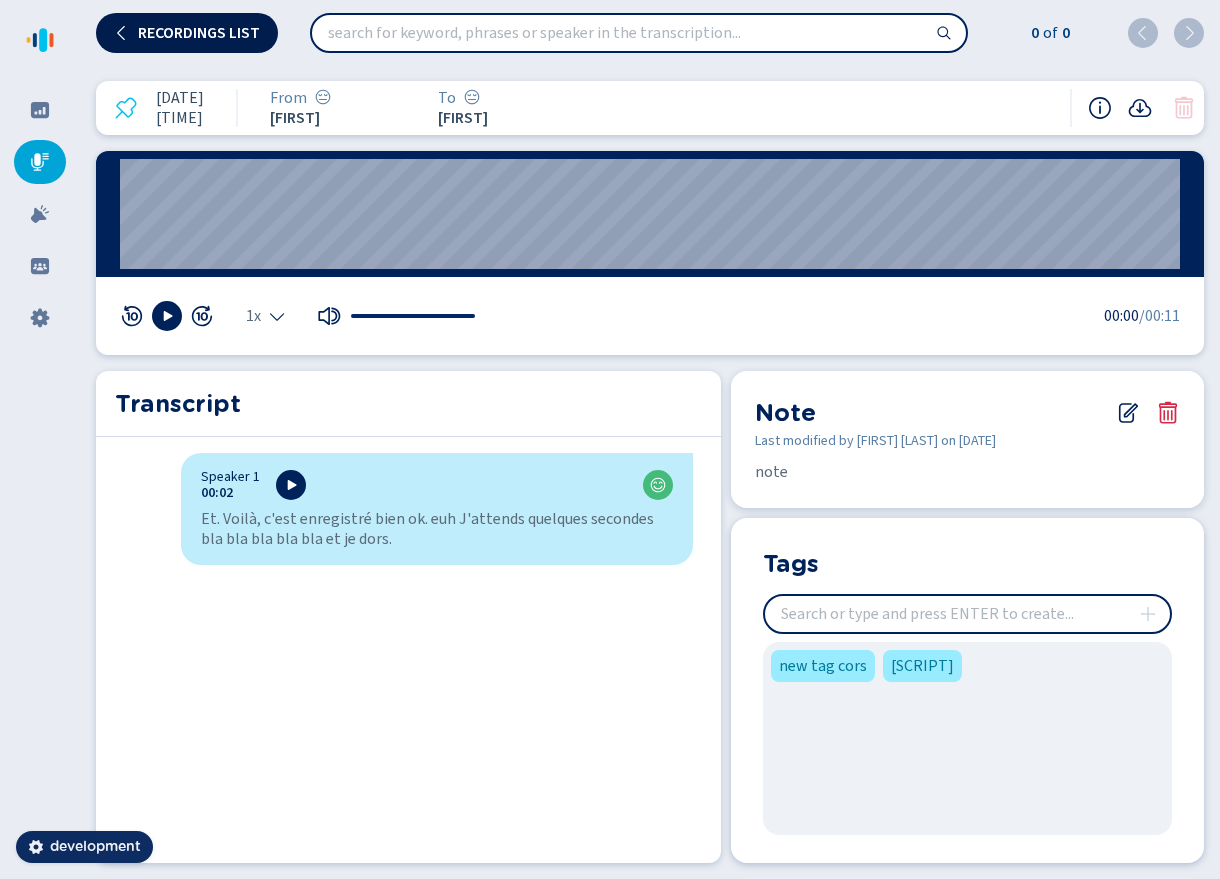 click on "Recordings list" at bounding box center [199, 33] 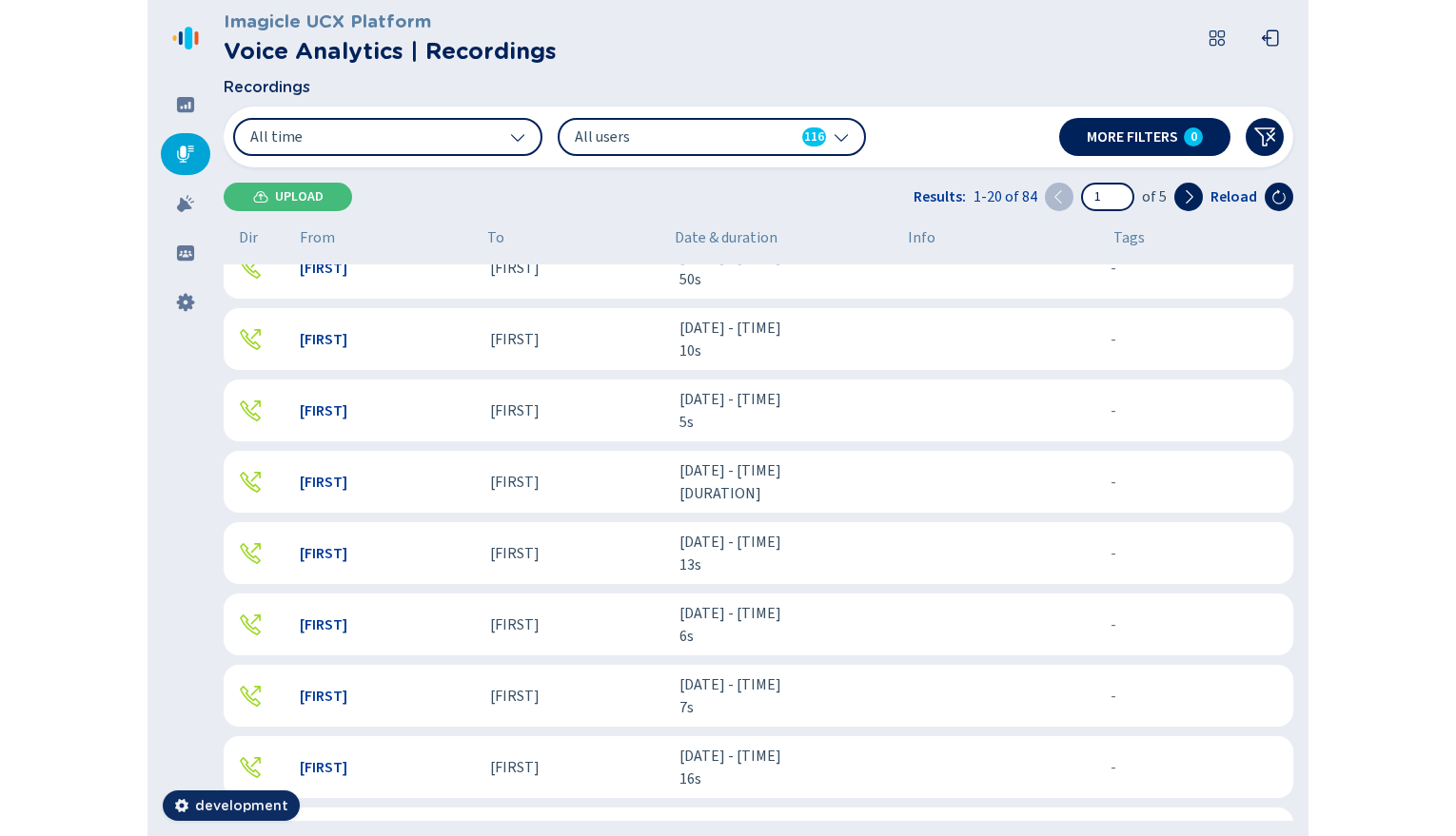 scroll, scrollTop: 0, scrollLeft: 0, axis: both 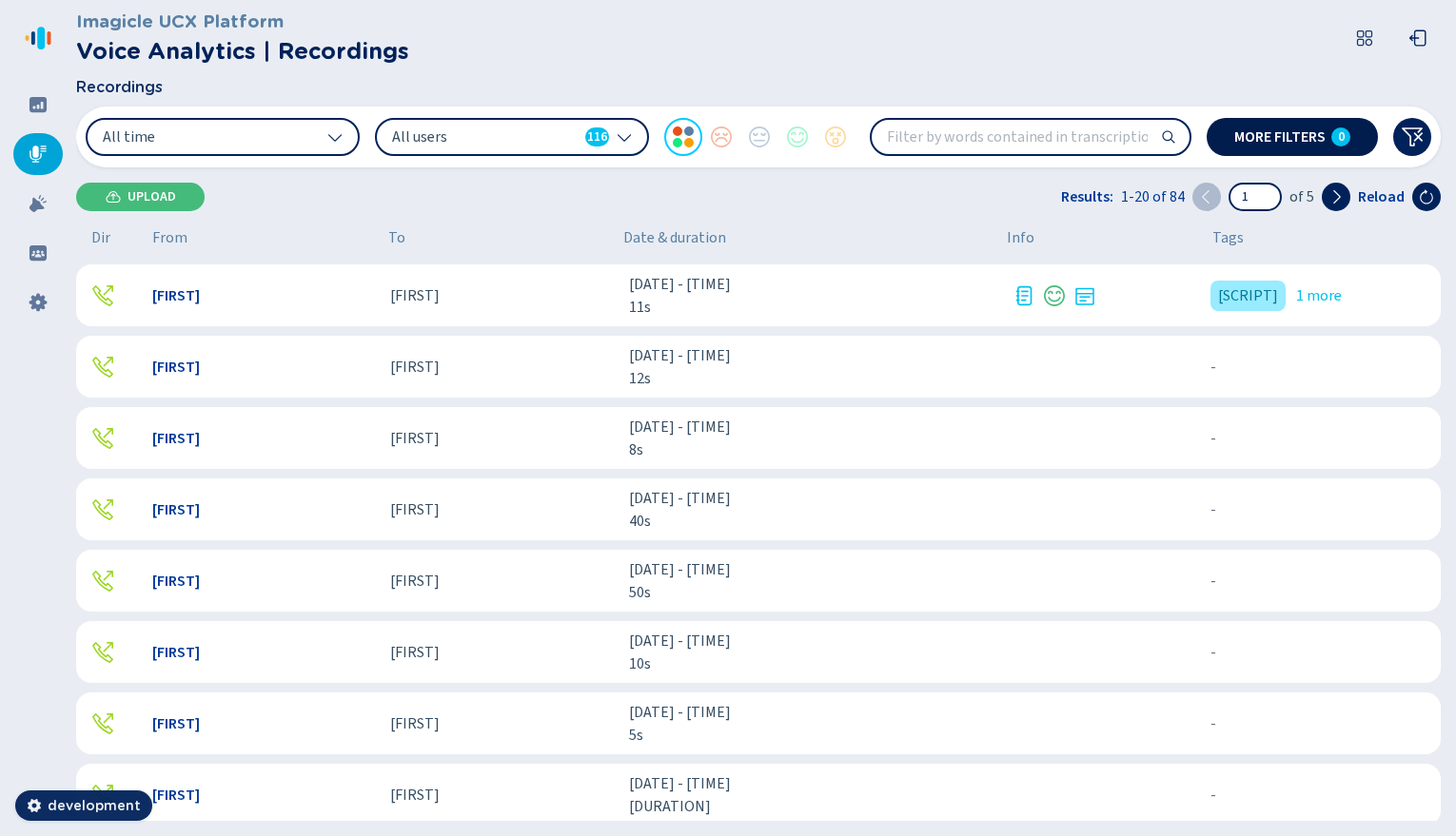 click on "0" at bounding box center (1341, 137) 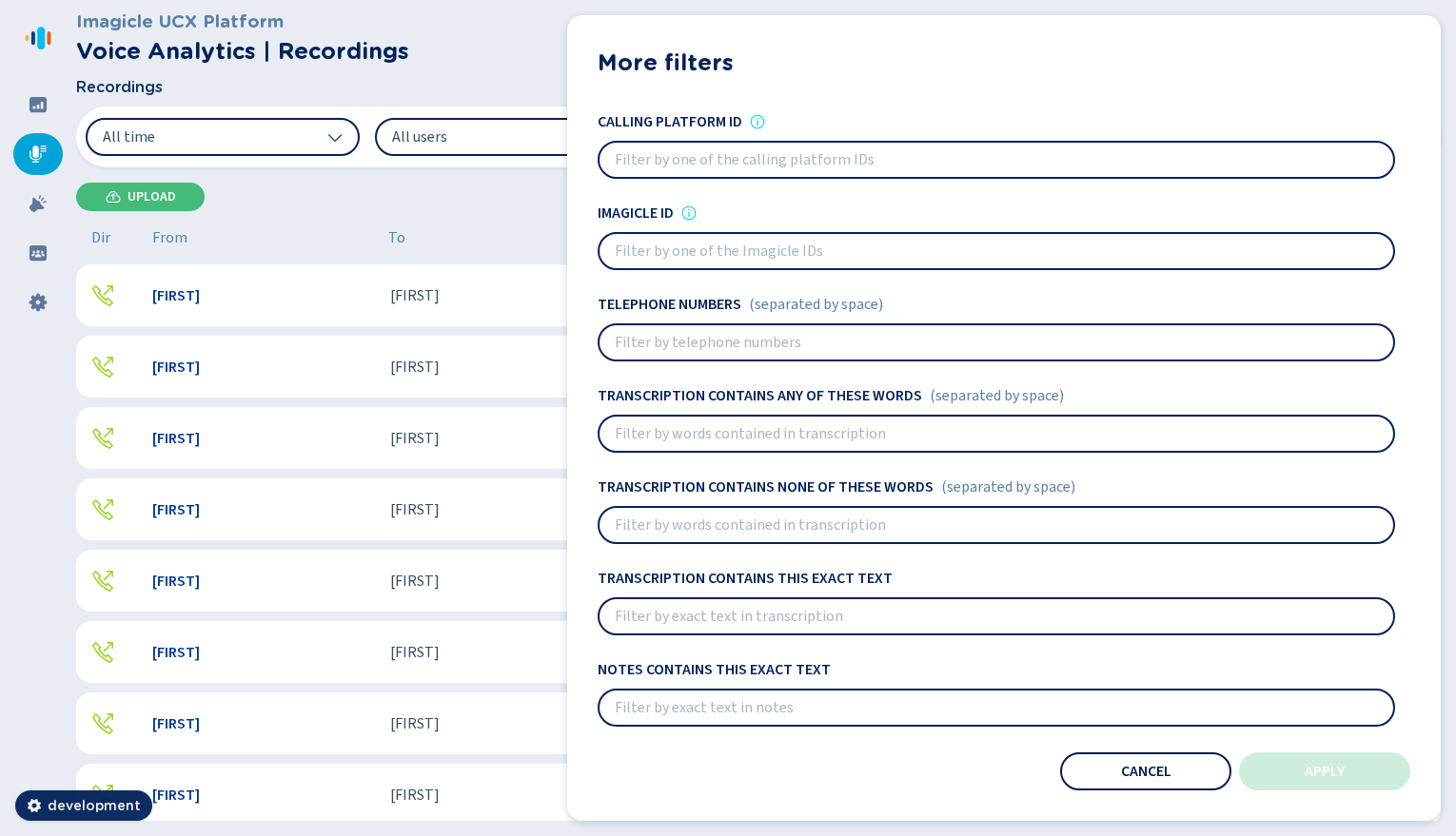 click on "Cancel" at bounding box center (1146, 771) 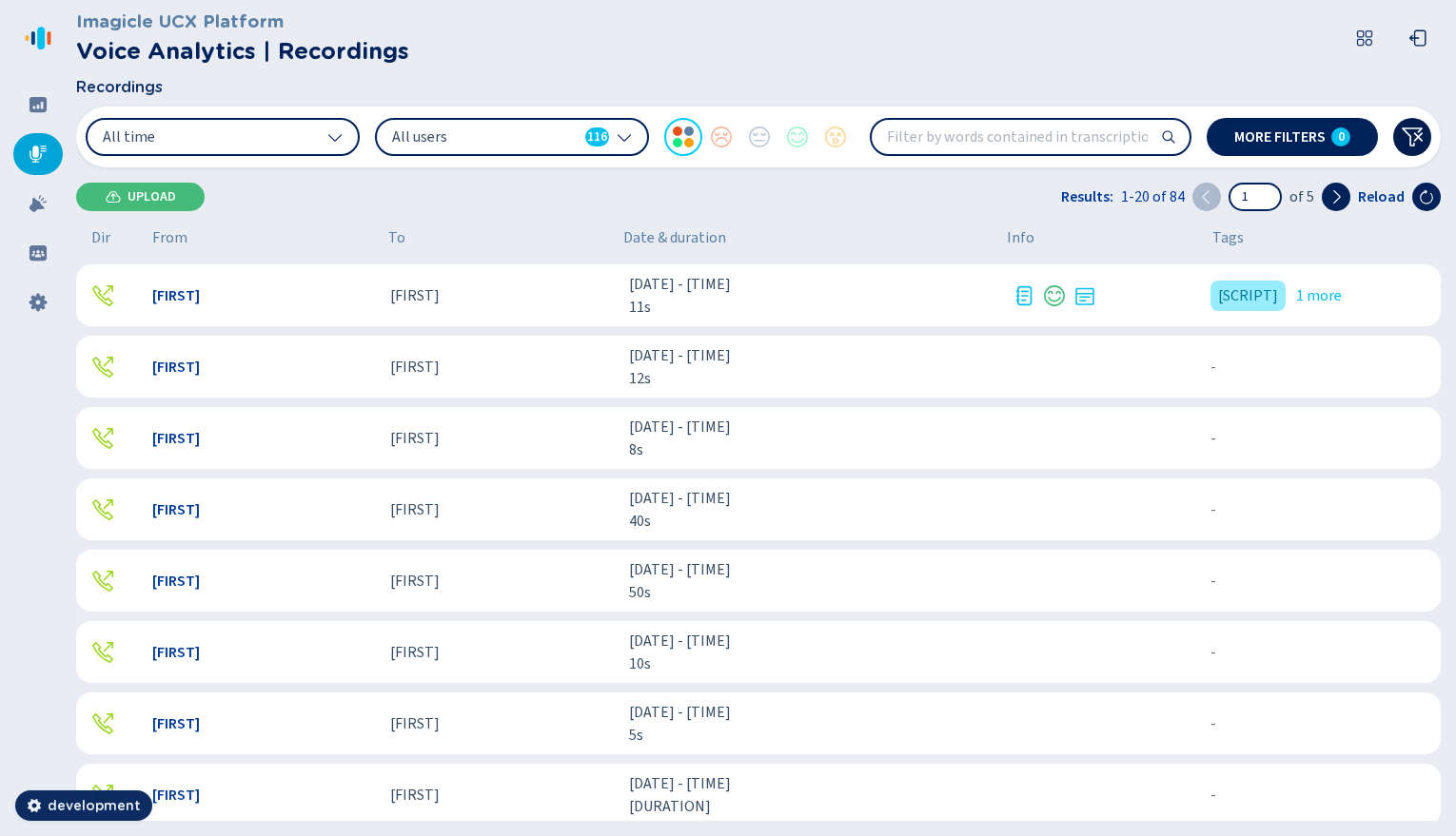 click 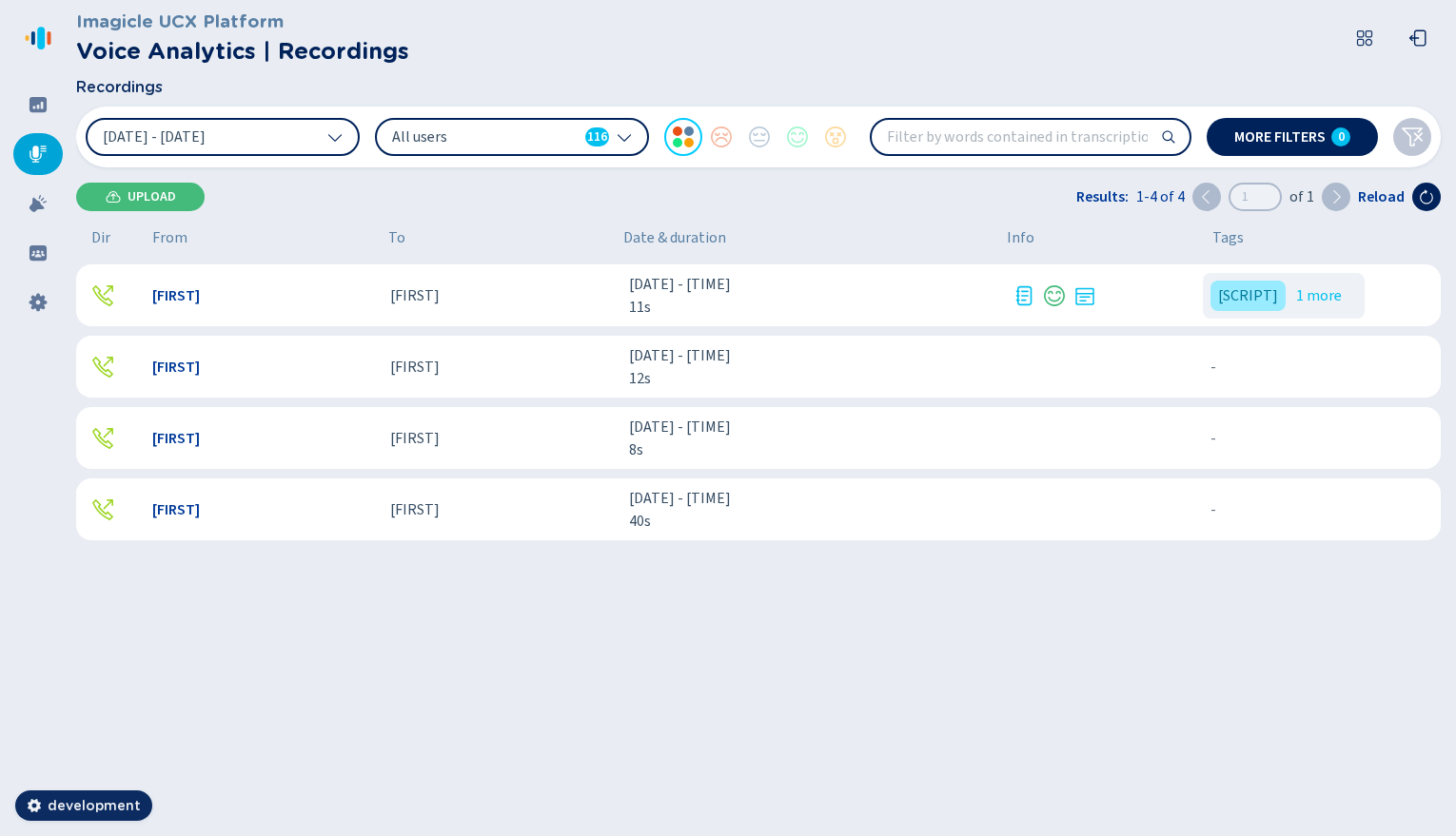 click on "[FIRST] [LAST] [DATE] - [TIME]" at bounding box center [758, 295] 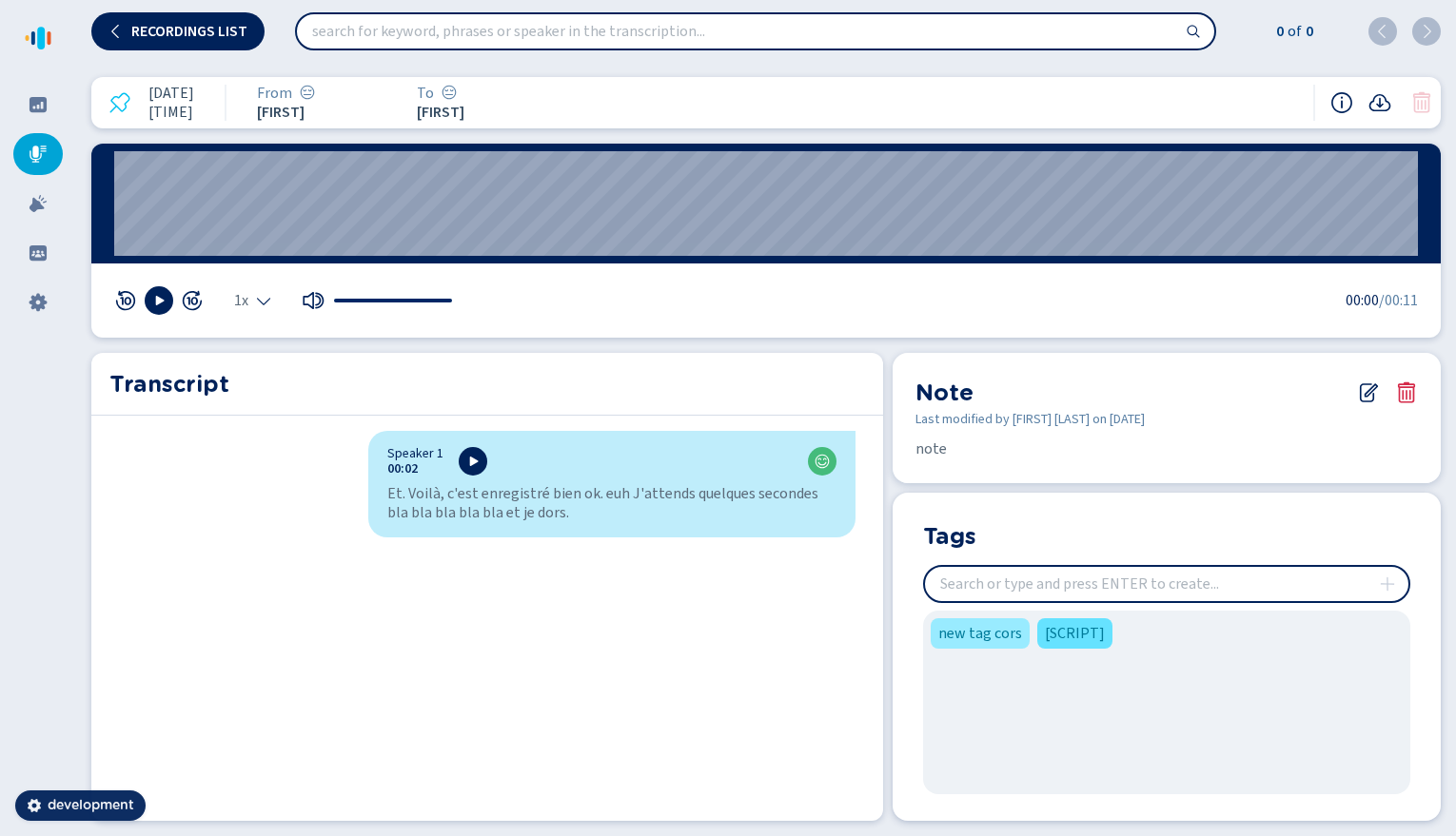 click on "[SCRIPT]" at bounding box center (1074, 633) 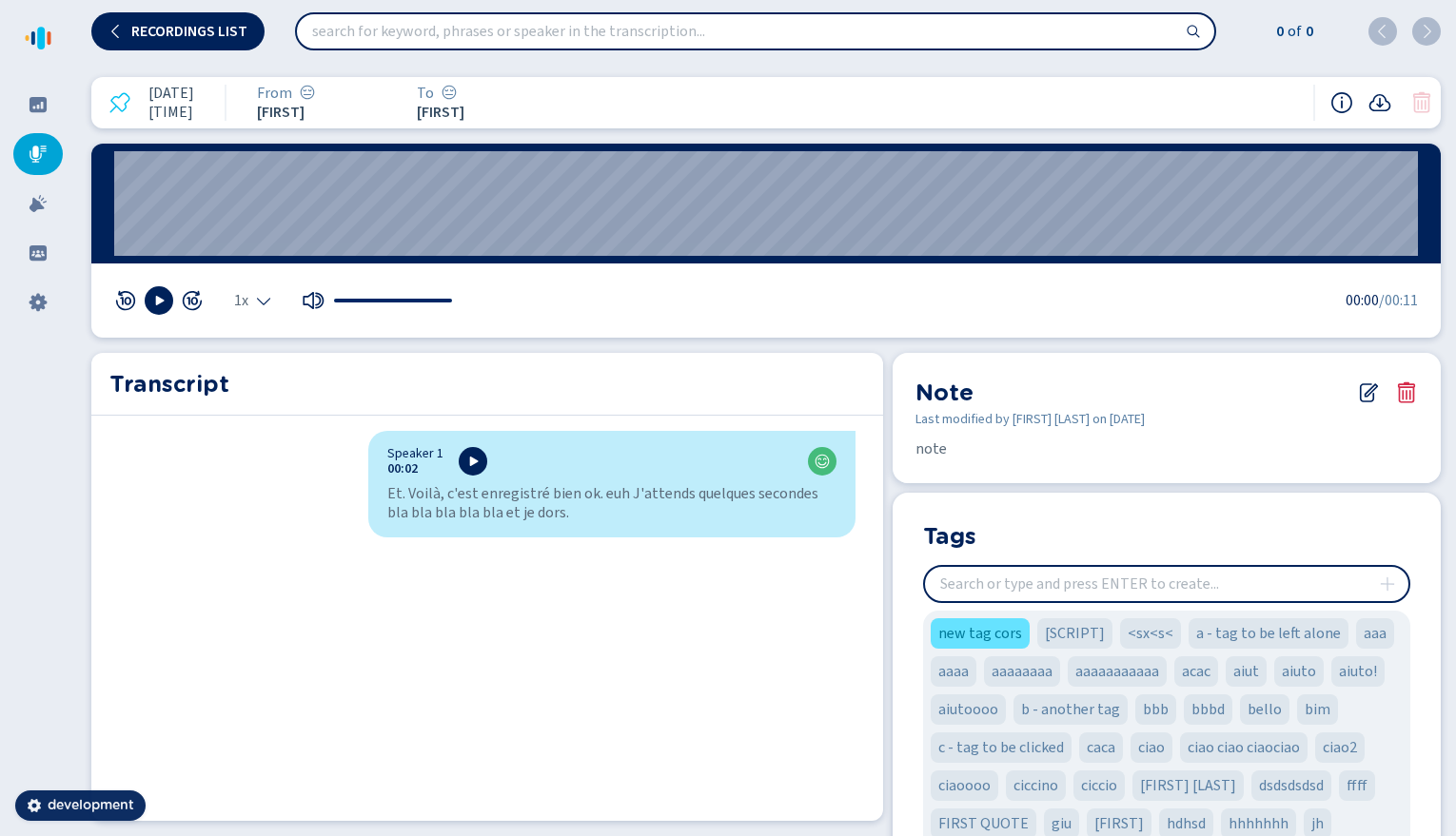 click on "new tag cors" at bounding box center (980, 633) 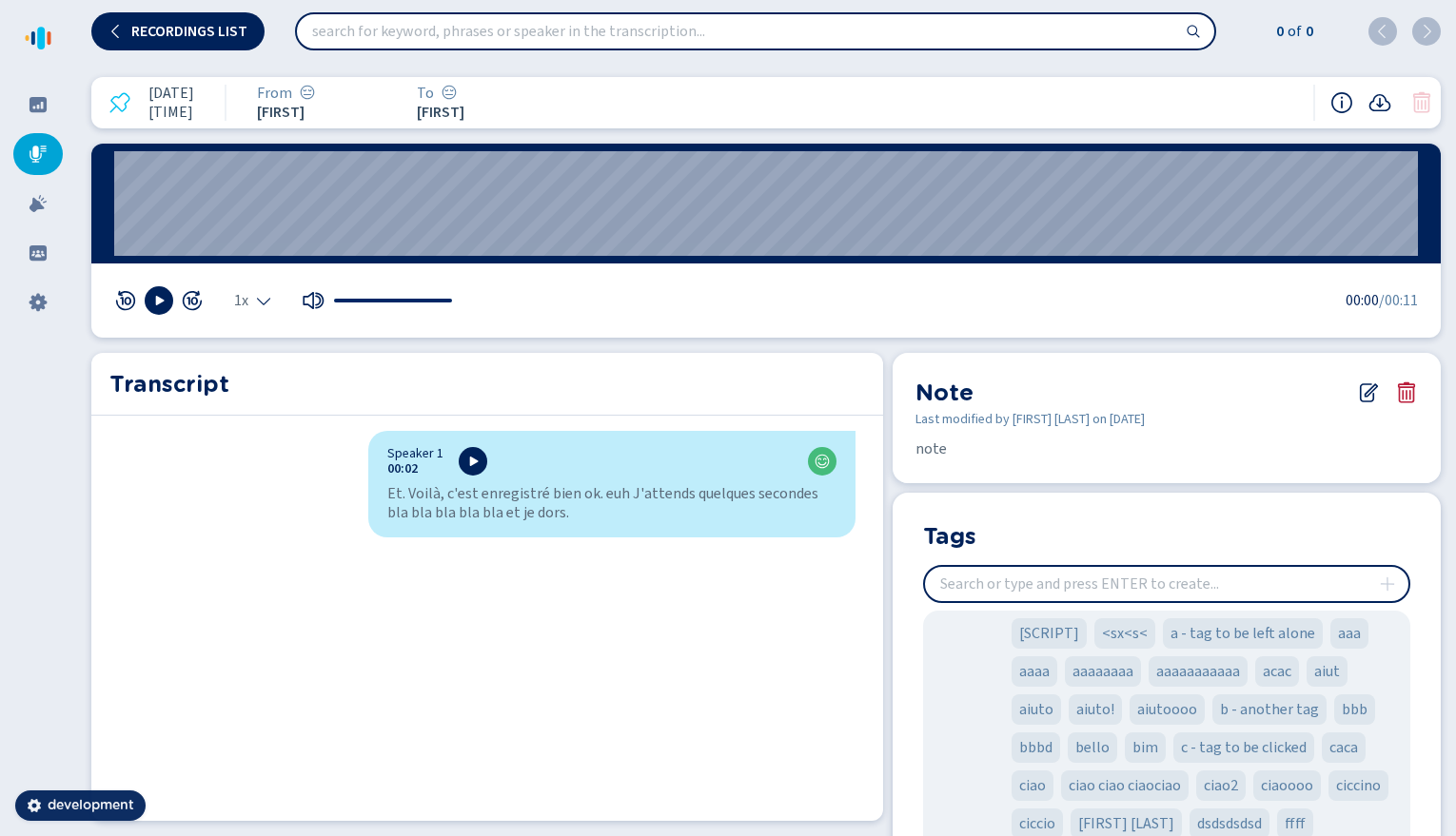 click 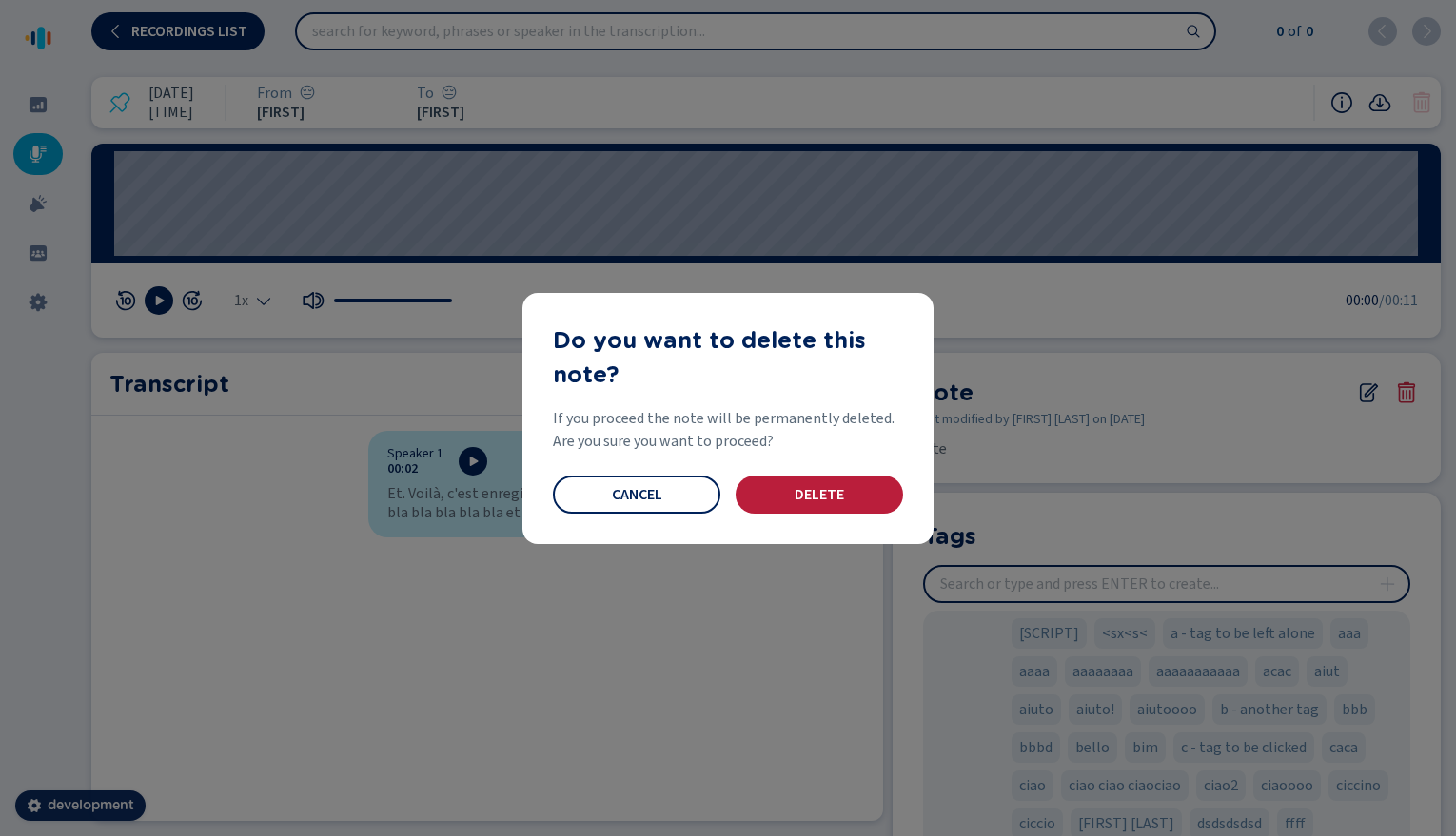 click on "Delete" at bounding box center (819, 495) 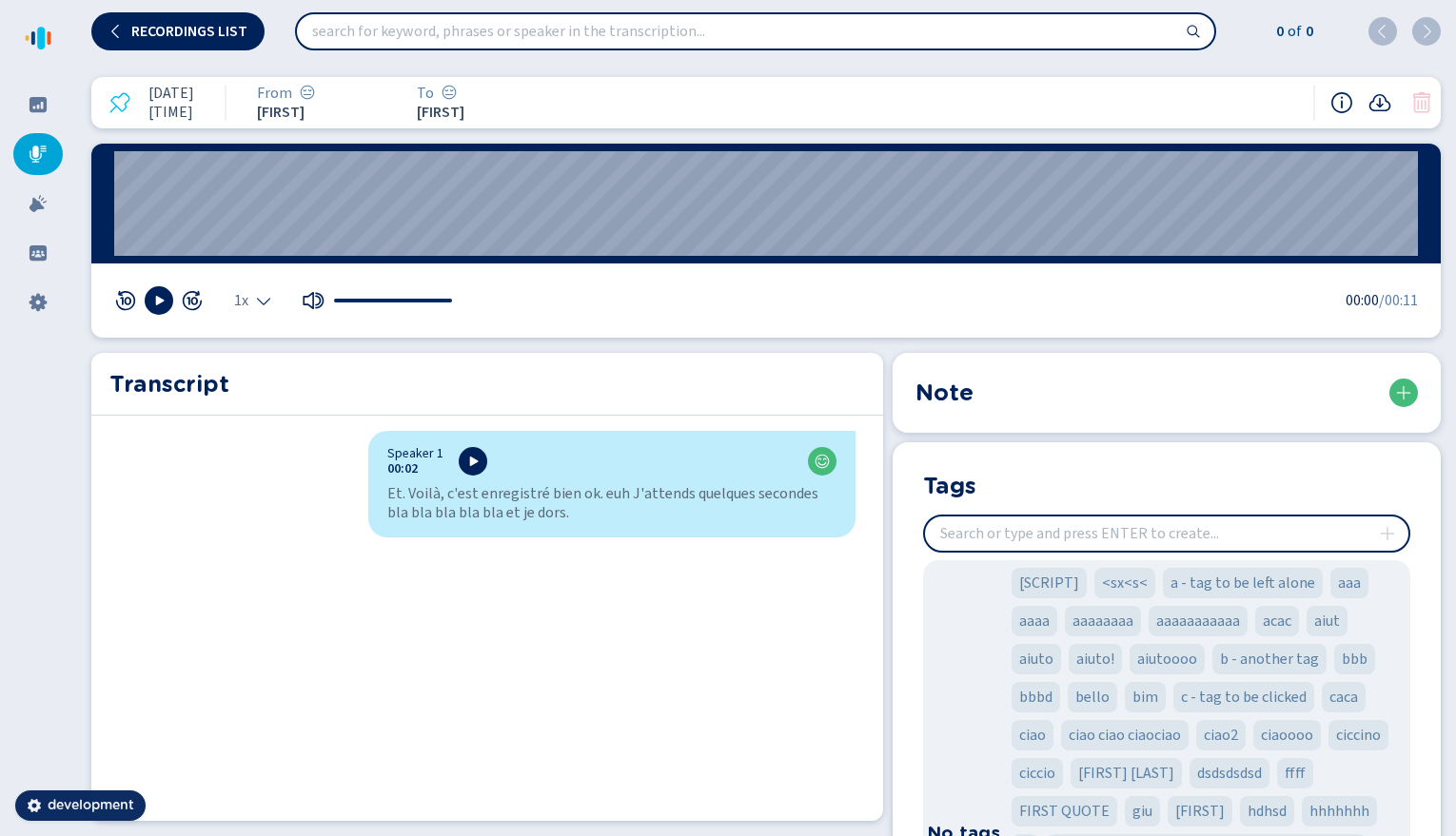 click on "Recordings list" at bounding box center [189, 31] 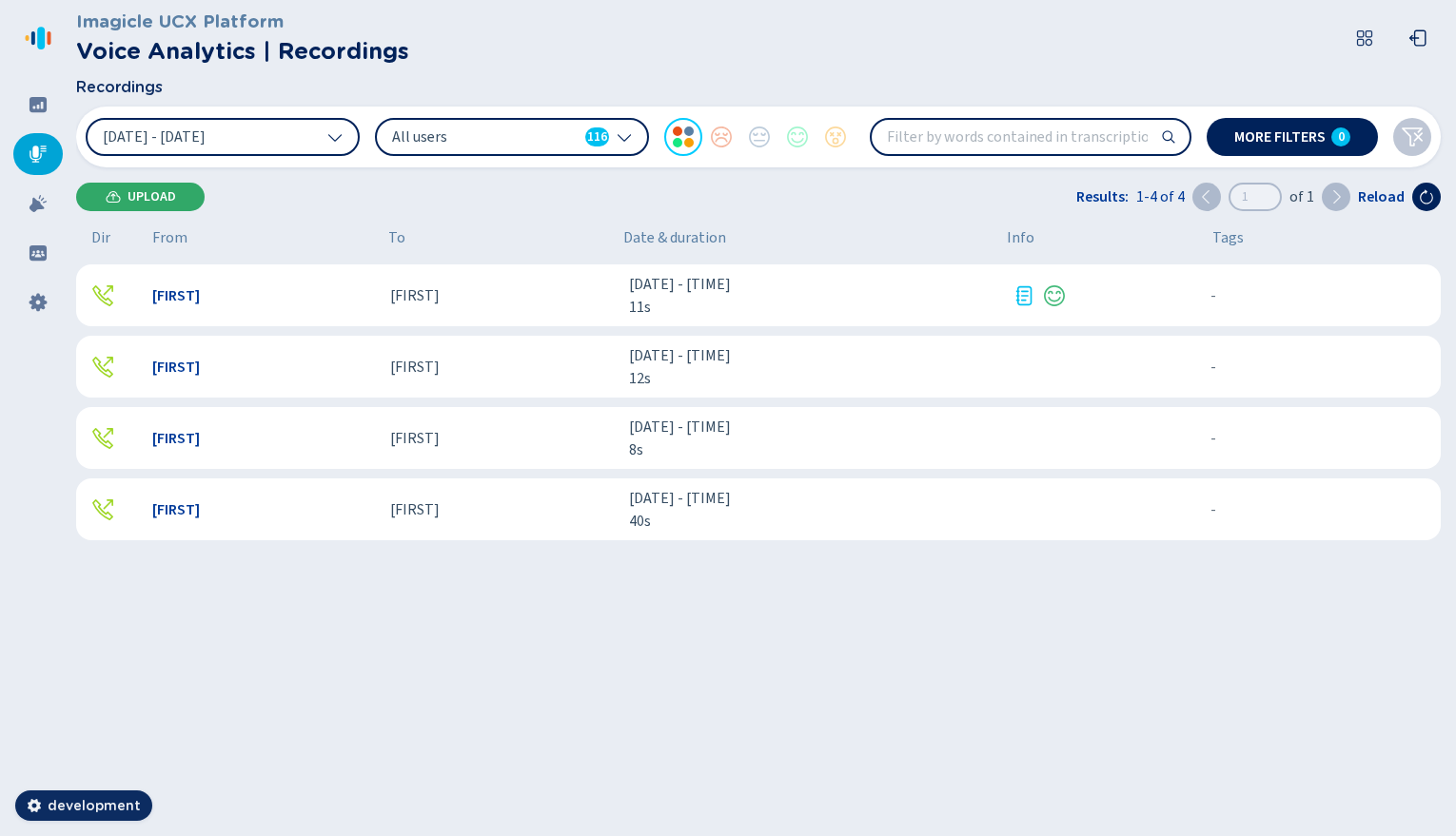 click on "Upload" at bounding box center [151, 197] 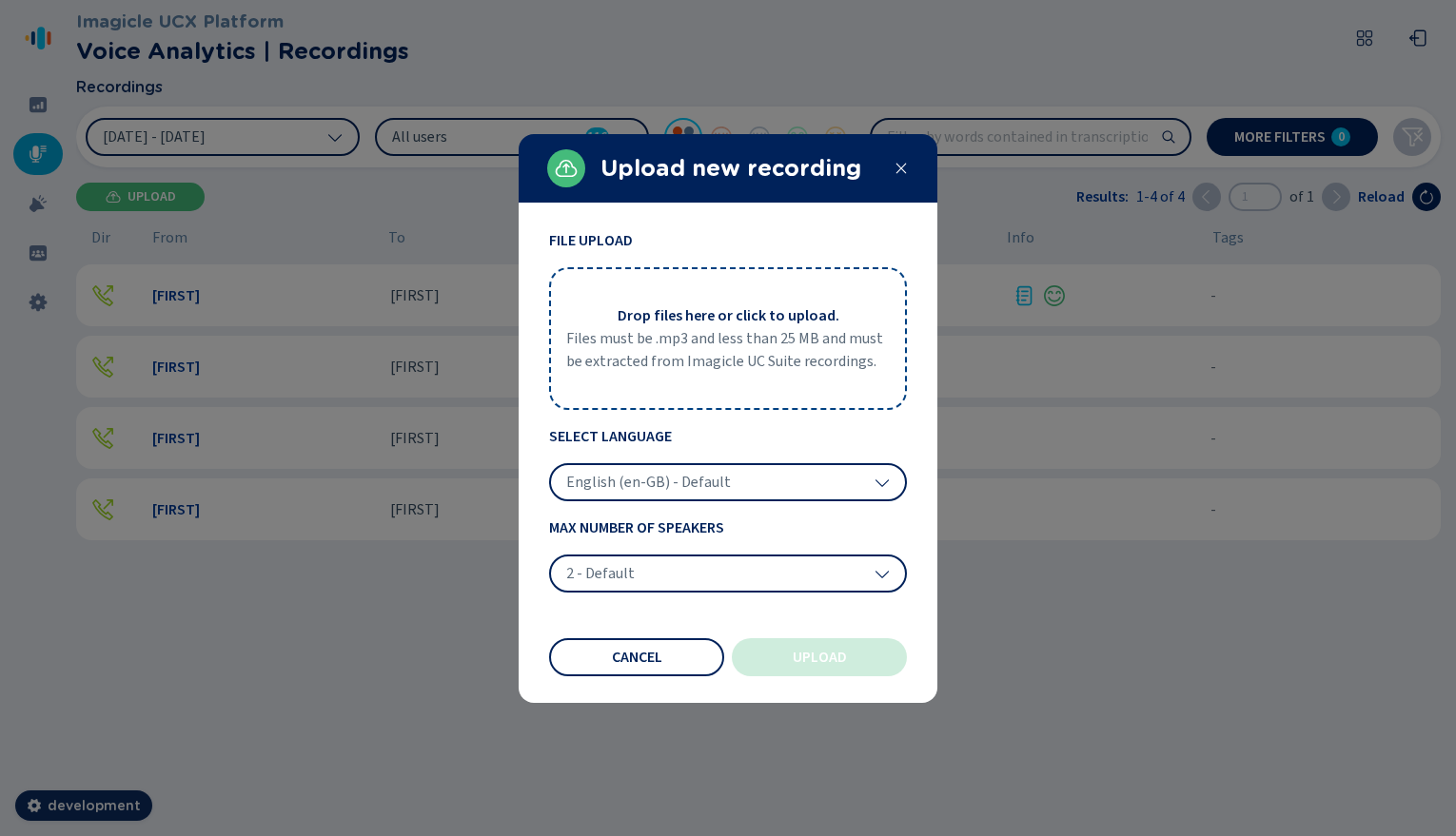 click on "Drop files here or click to upload. Files must be .mp3 and less than 25 MB and must be extracted from Imagicle UC Suite recordings." at bounding box center [728, 339] 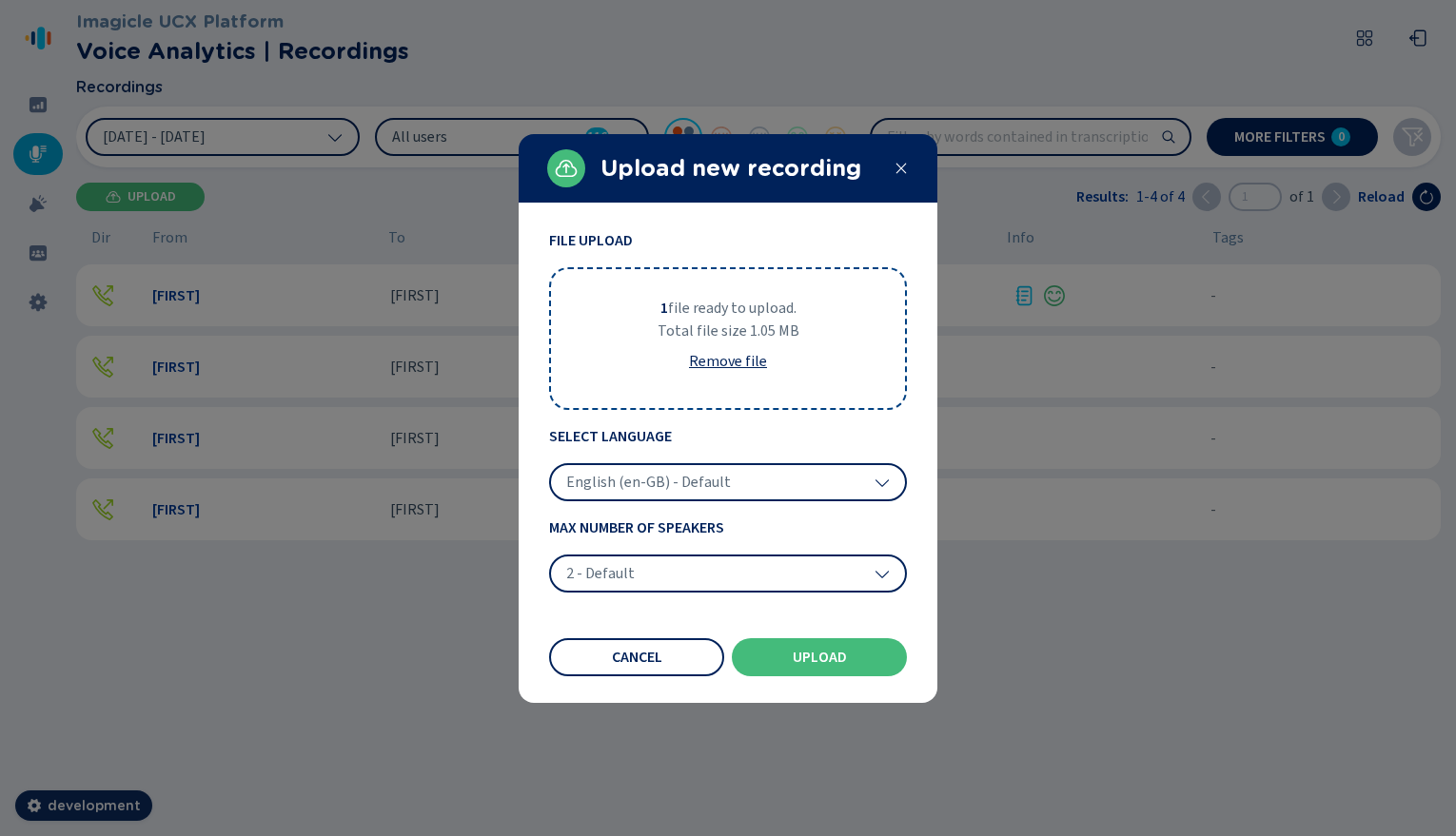 click on "English (en-GB) - Default" at bounding box center (728, 482) 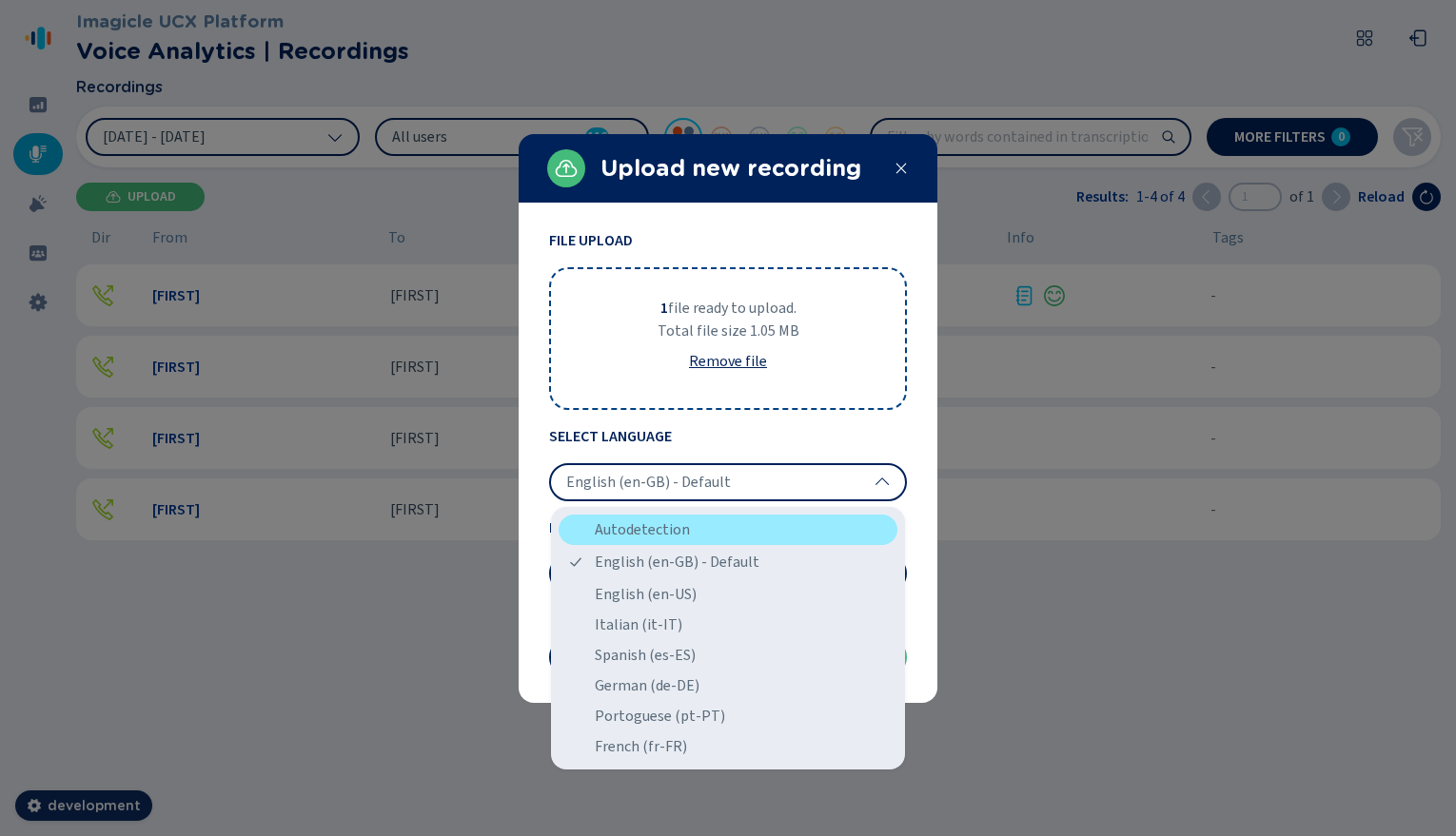 click on "Autodetection" at bounding box center (728, 530) 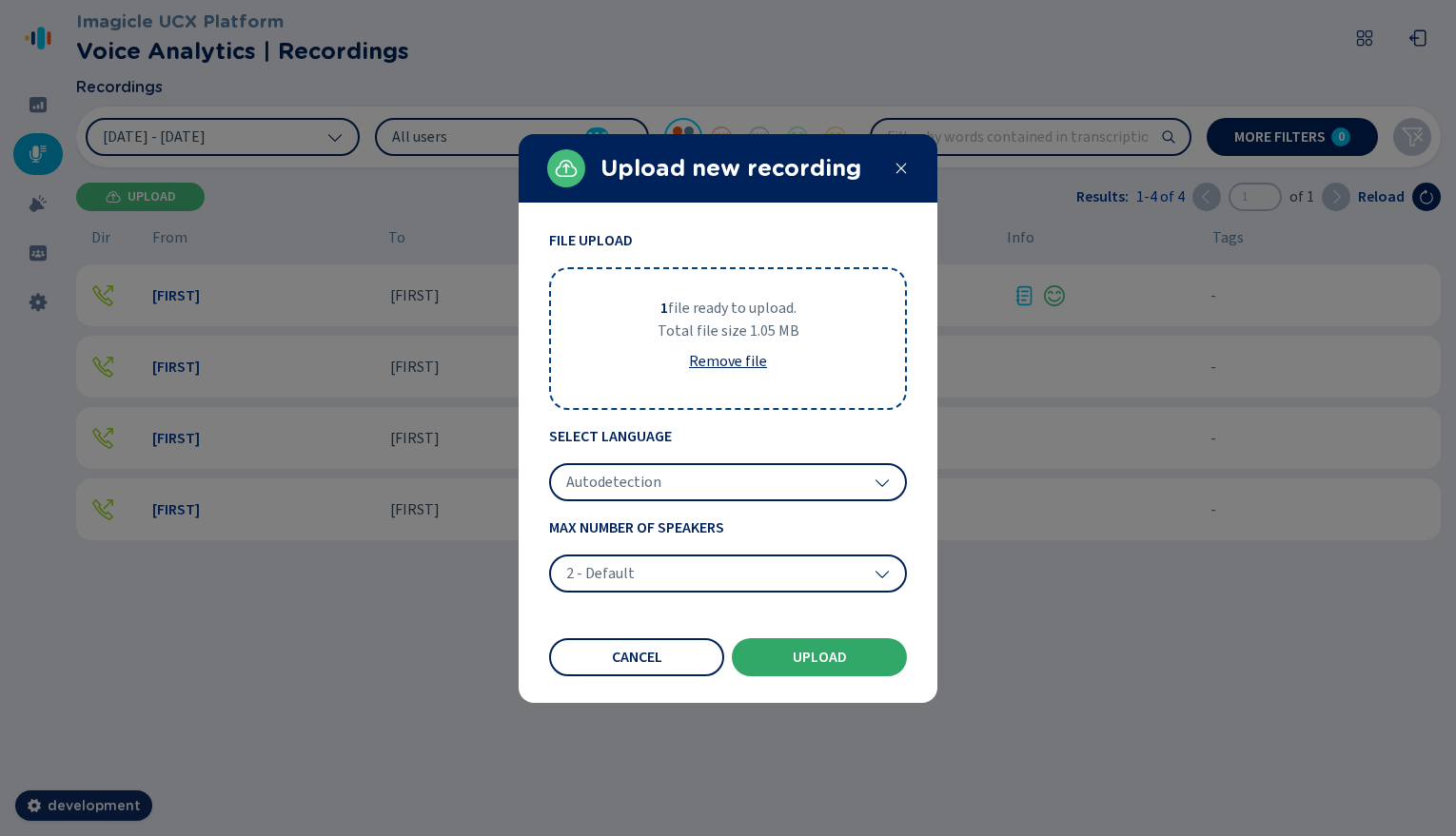 click on "Upload" at bounding box center [819, 657] 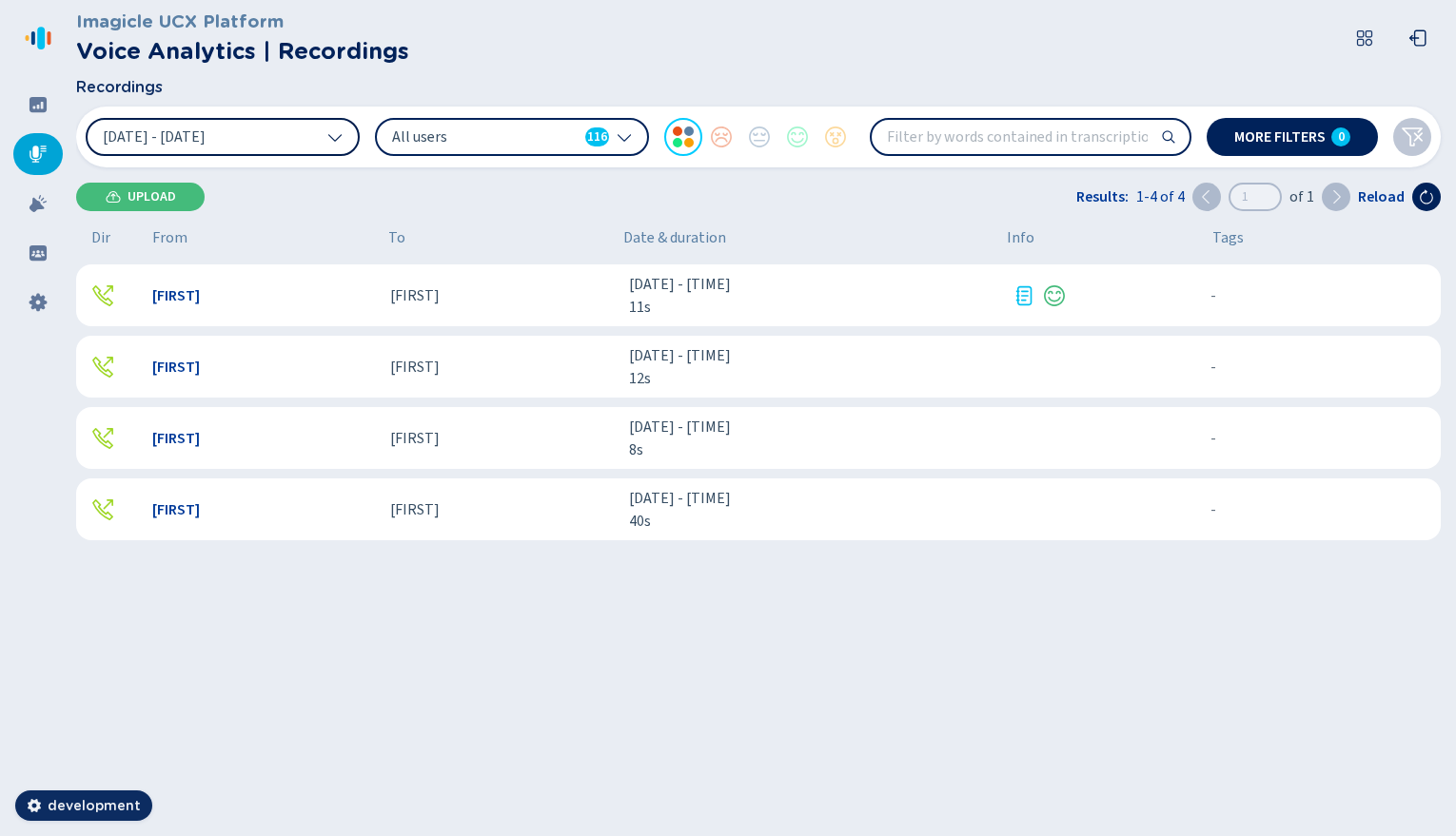 click 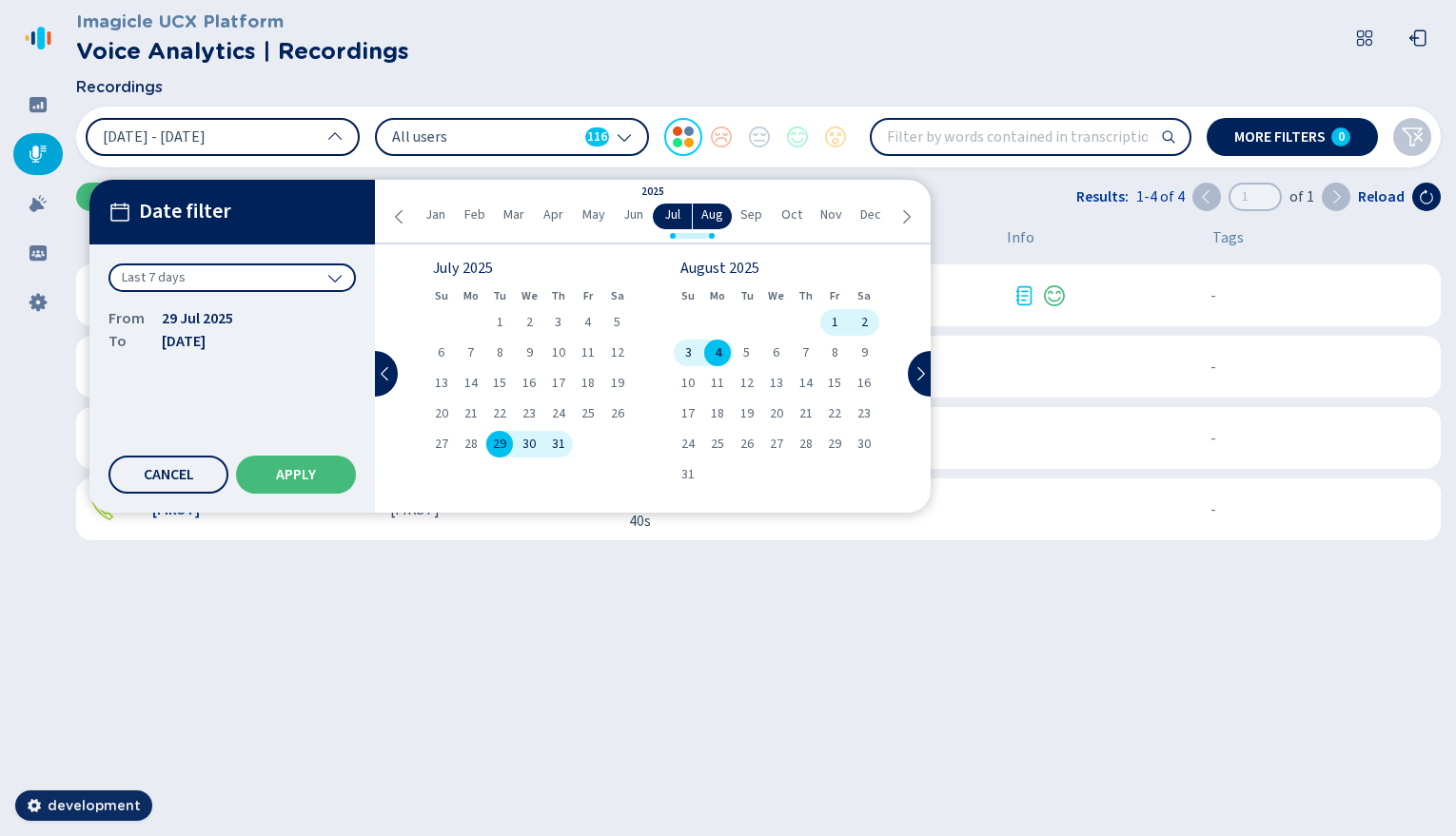 click on "Last 7 days" at bounding box center [232, 278] 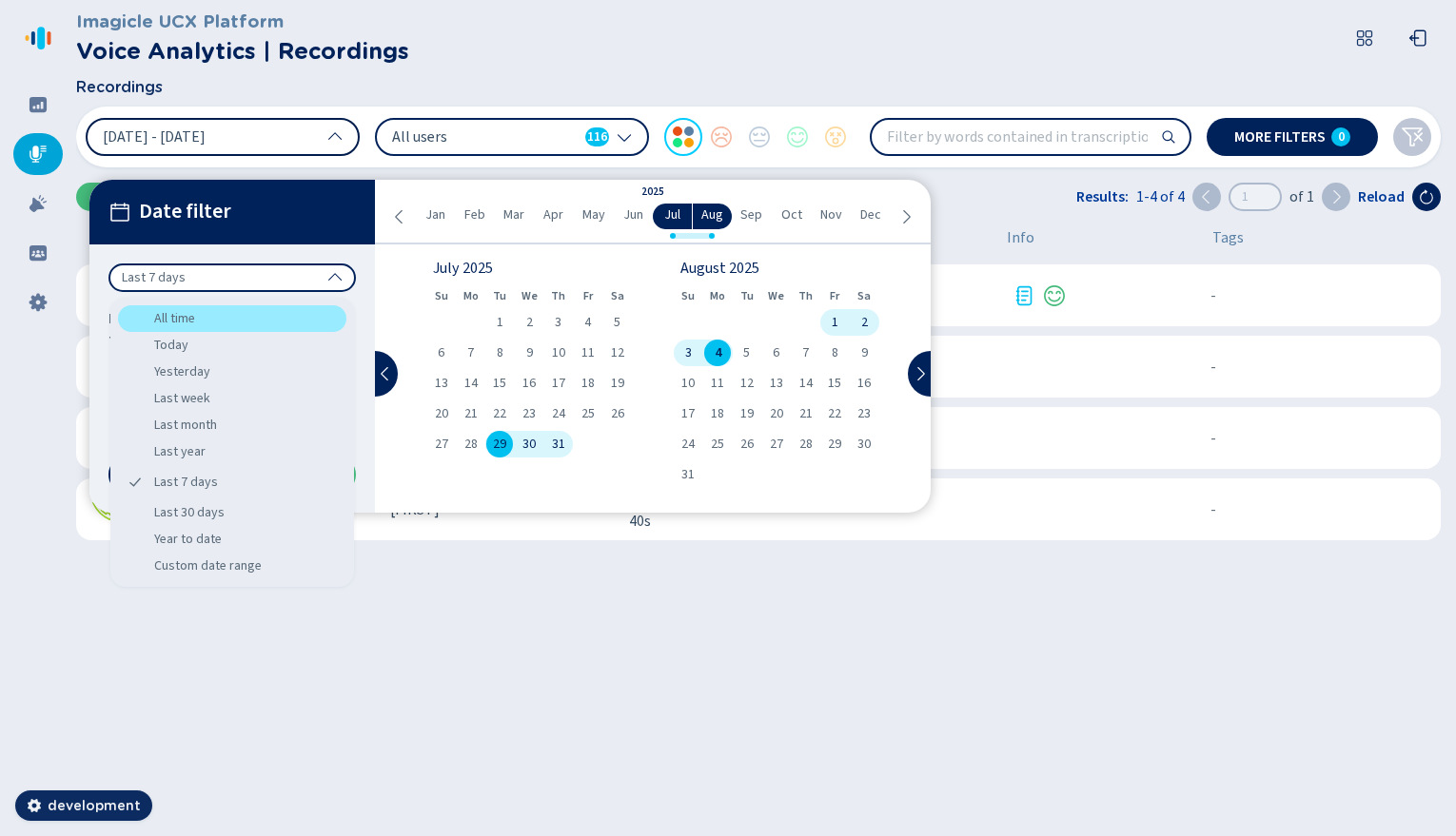 click on "All time" at bounding box center (232, 319) 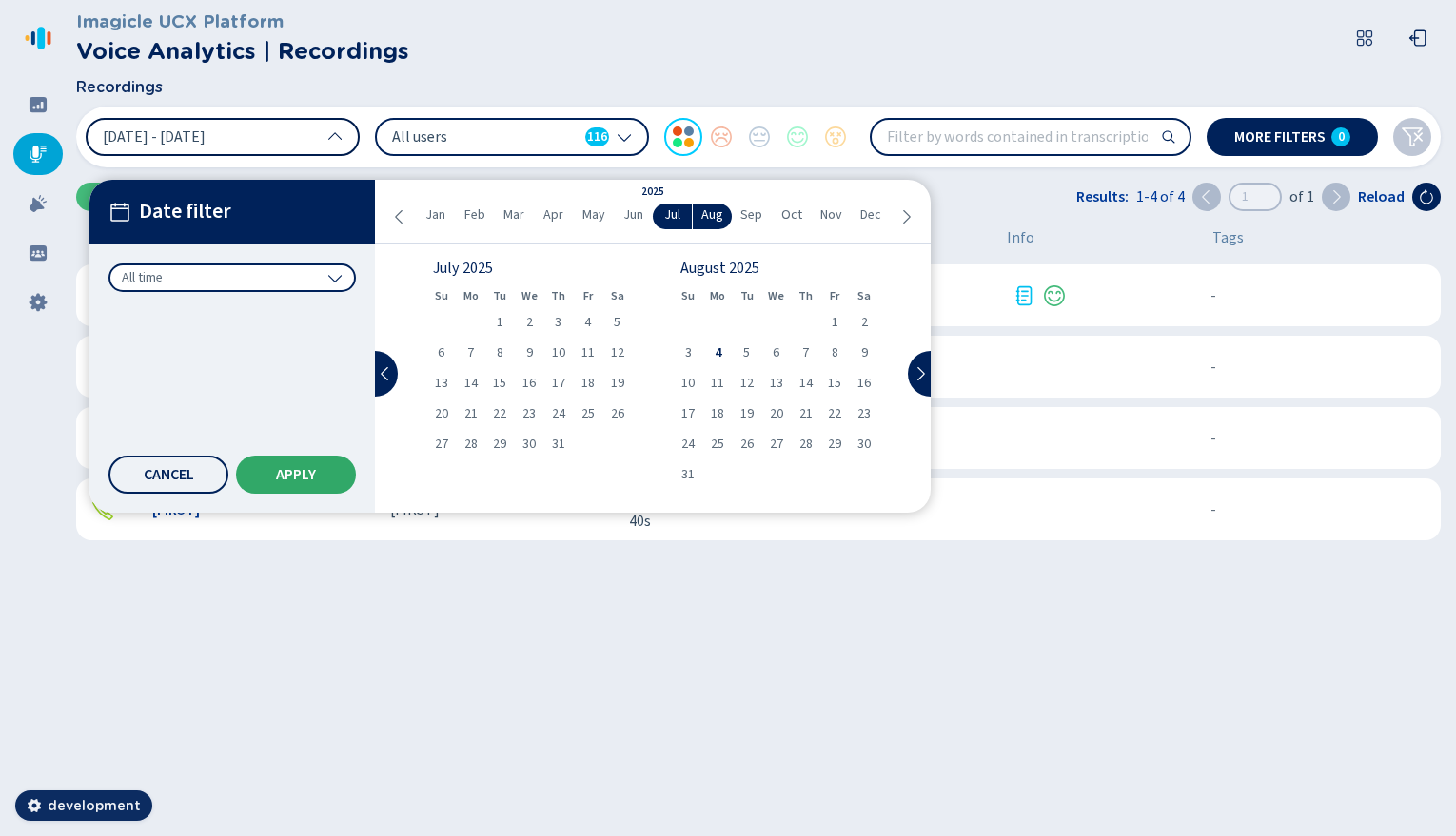 click on "Apply" at bounding box center (296, 475) 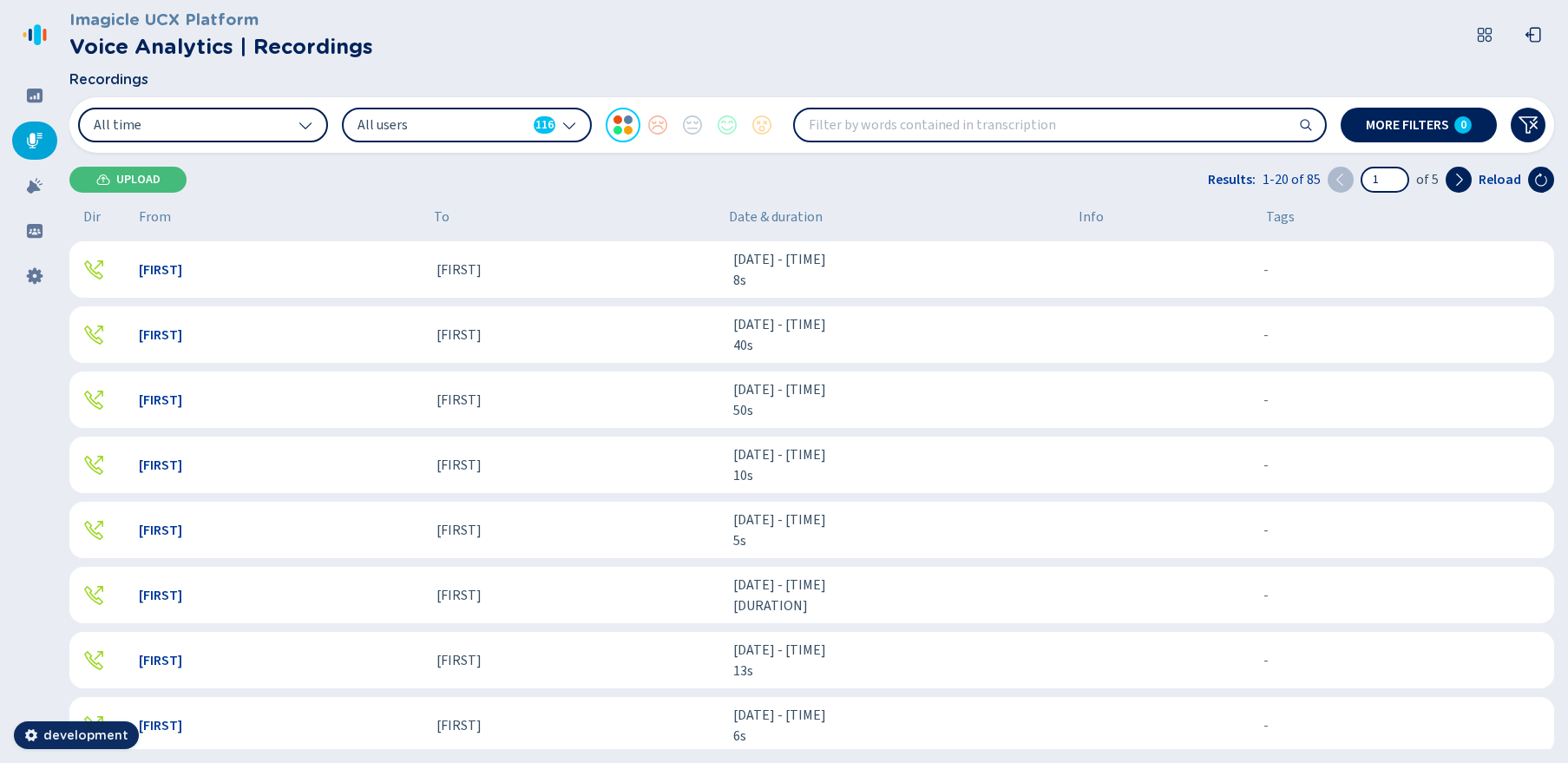 scroll, scrollTop: 793, scrollLeft: 0, axis: vertical 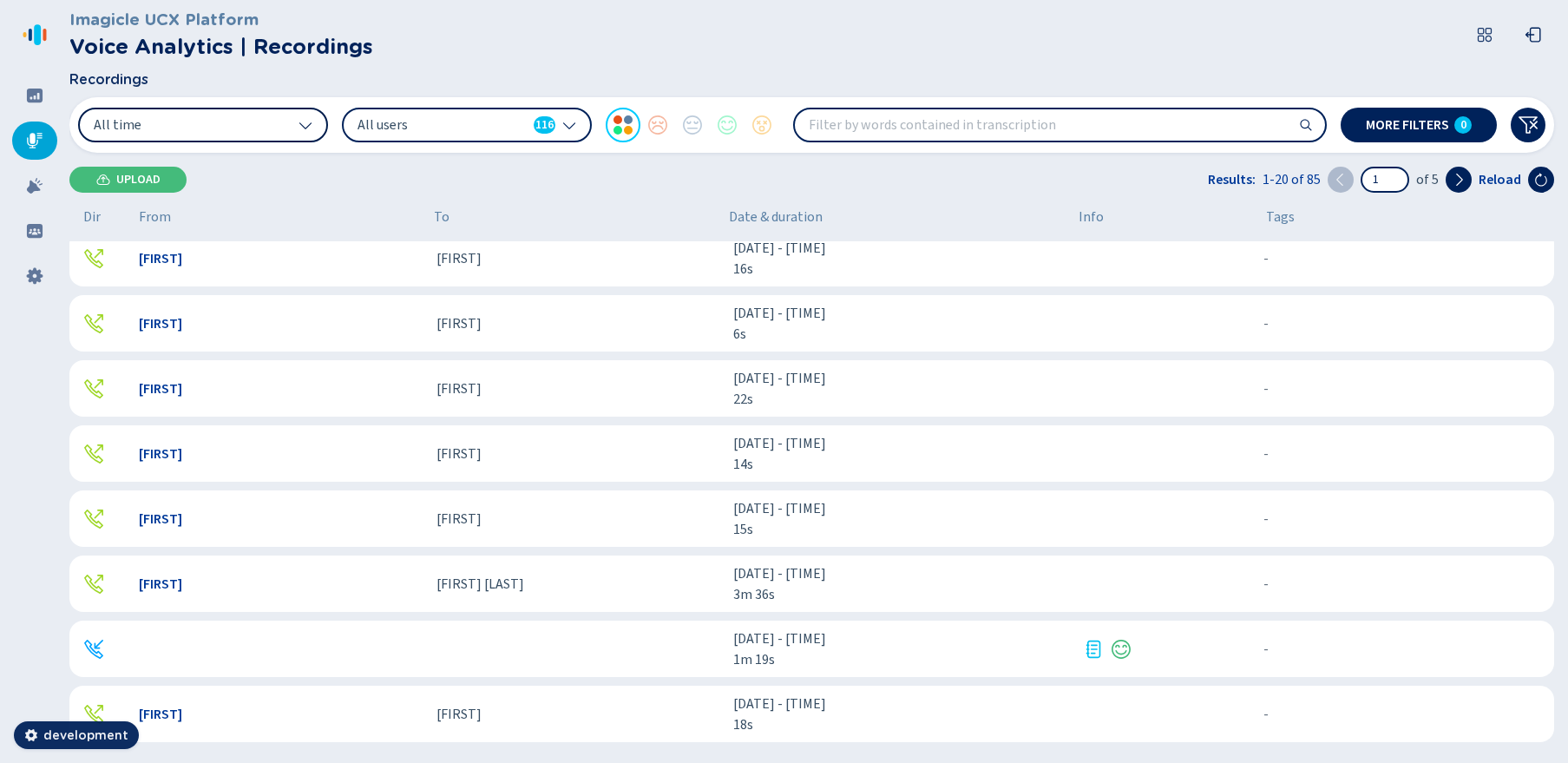 click on "All users 116" at bounding box center (456, 125) 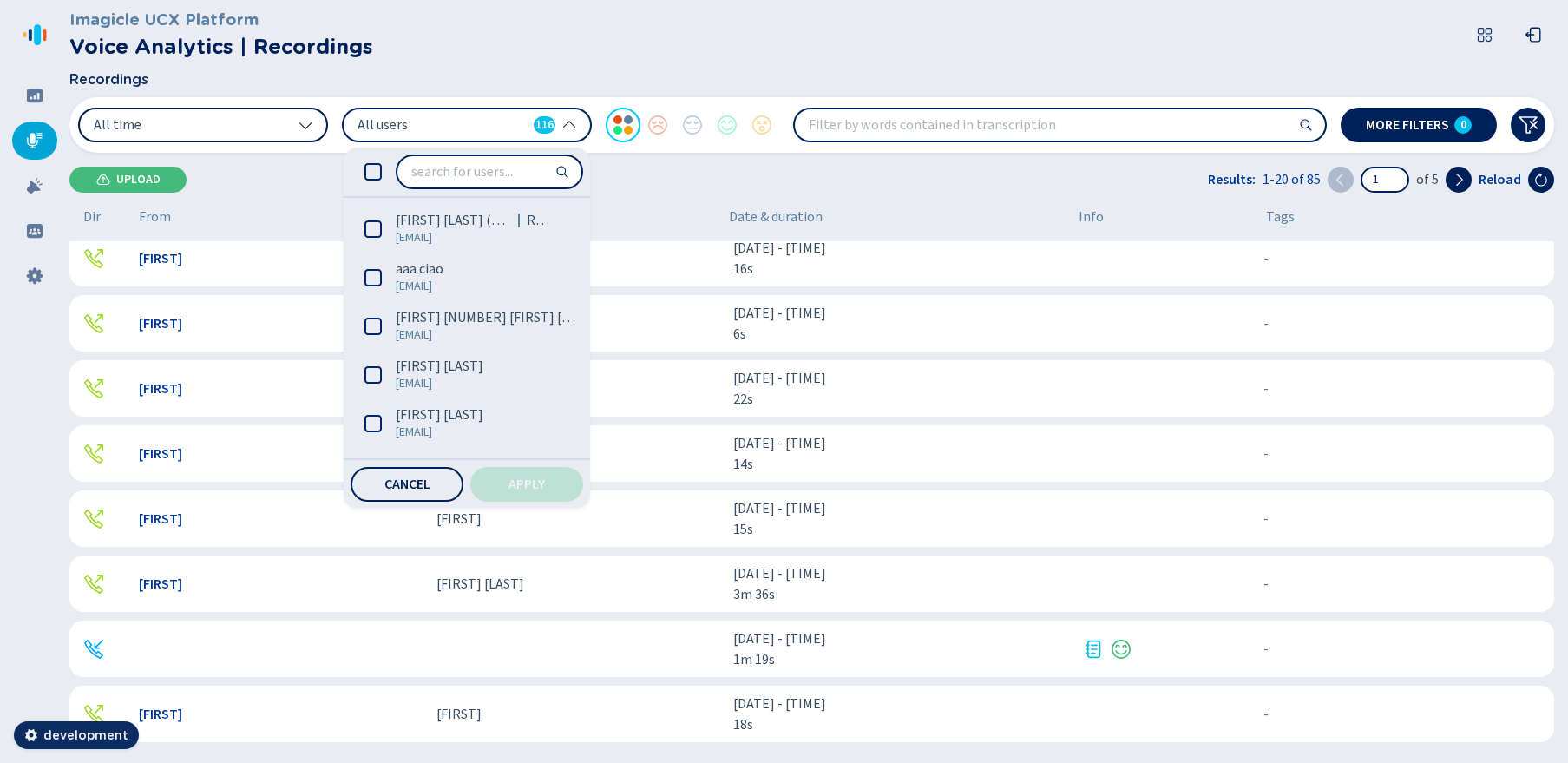 click on "All users 116" at bounding box center (456, 125) 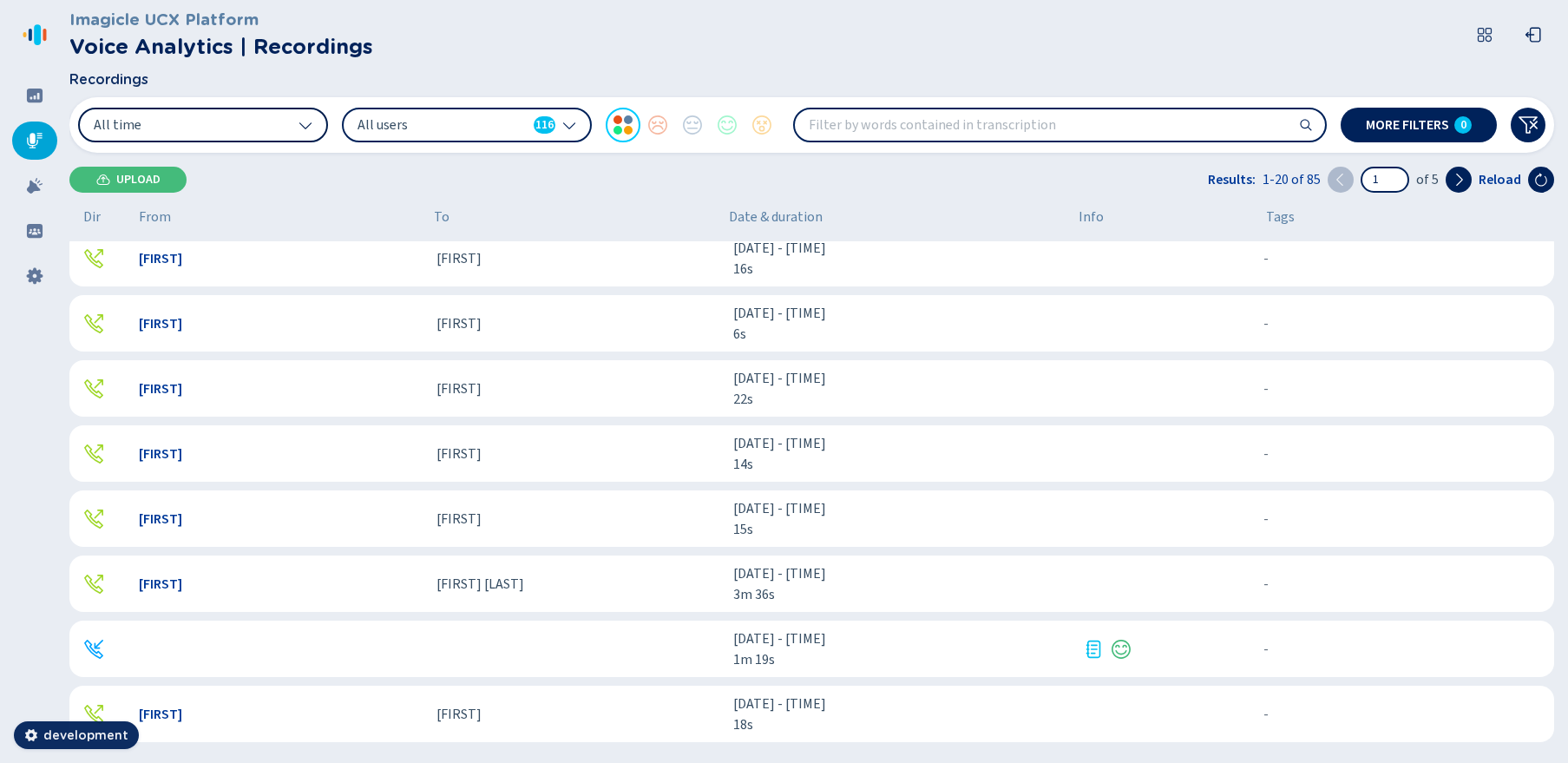 click 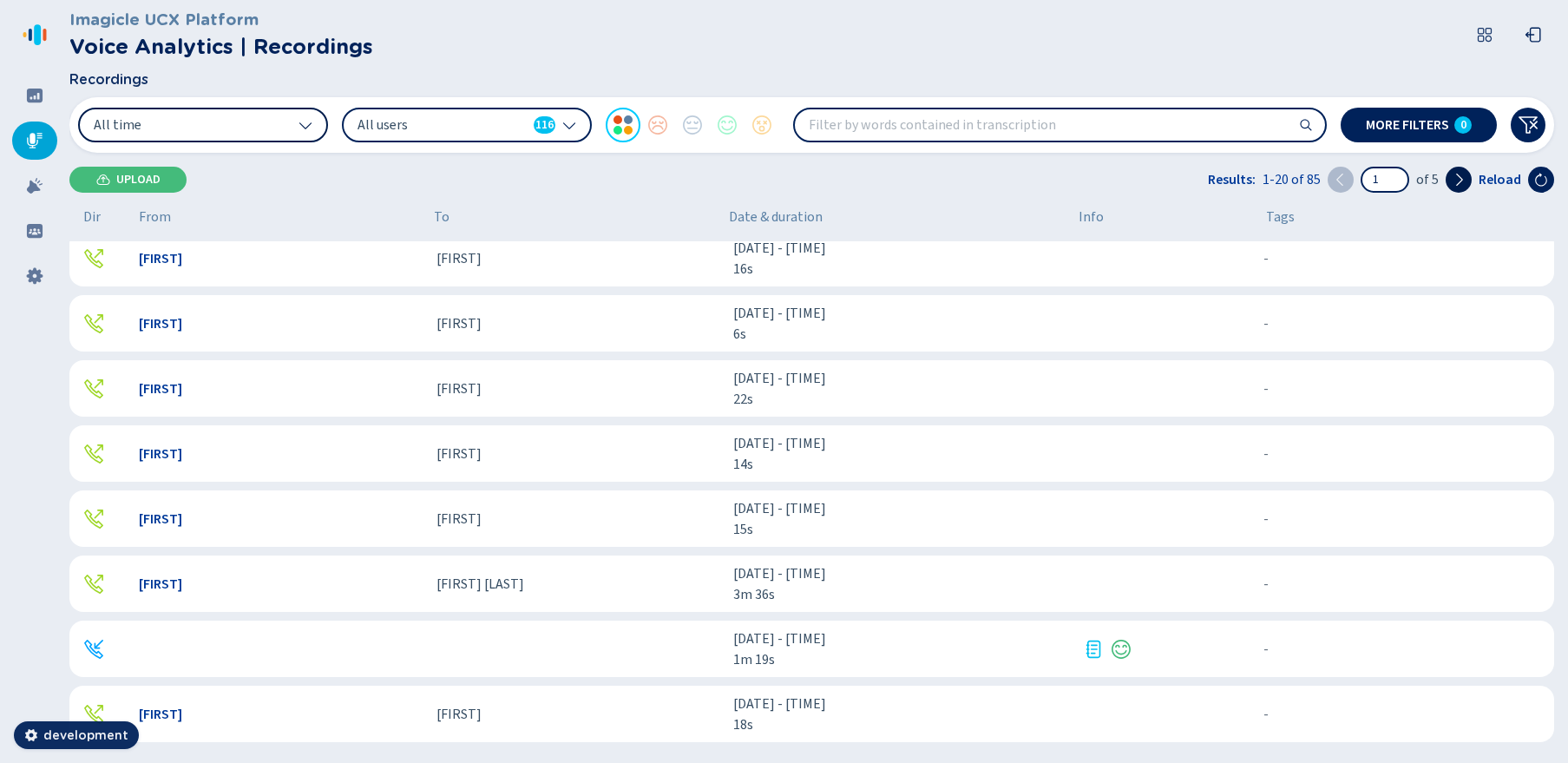 click at bounding box center (1459, 180) 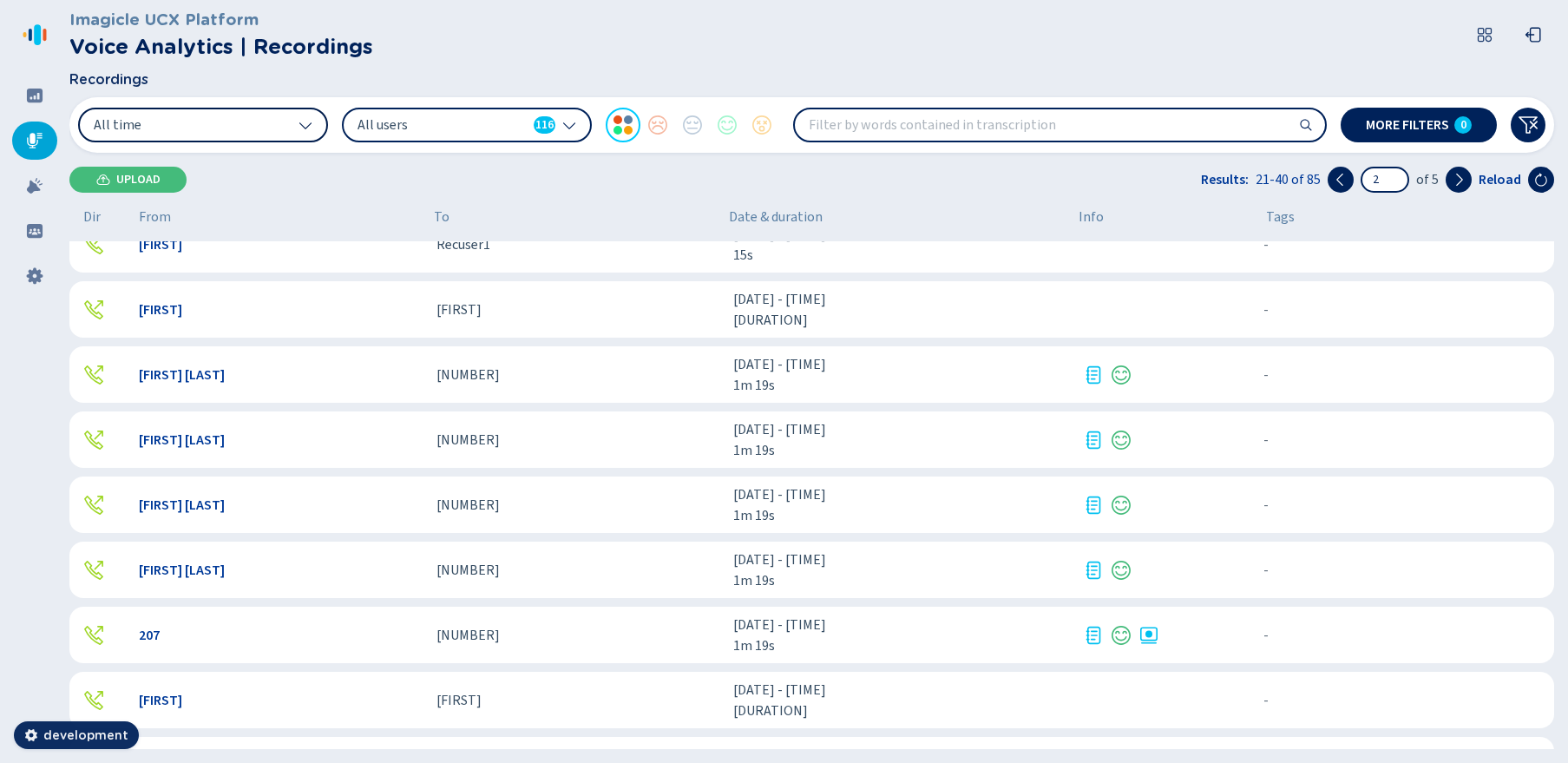 scroll, scrollTop: 793, scrollLeft: 0, axis: vertical 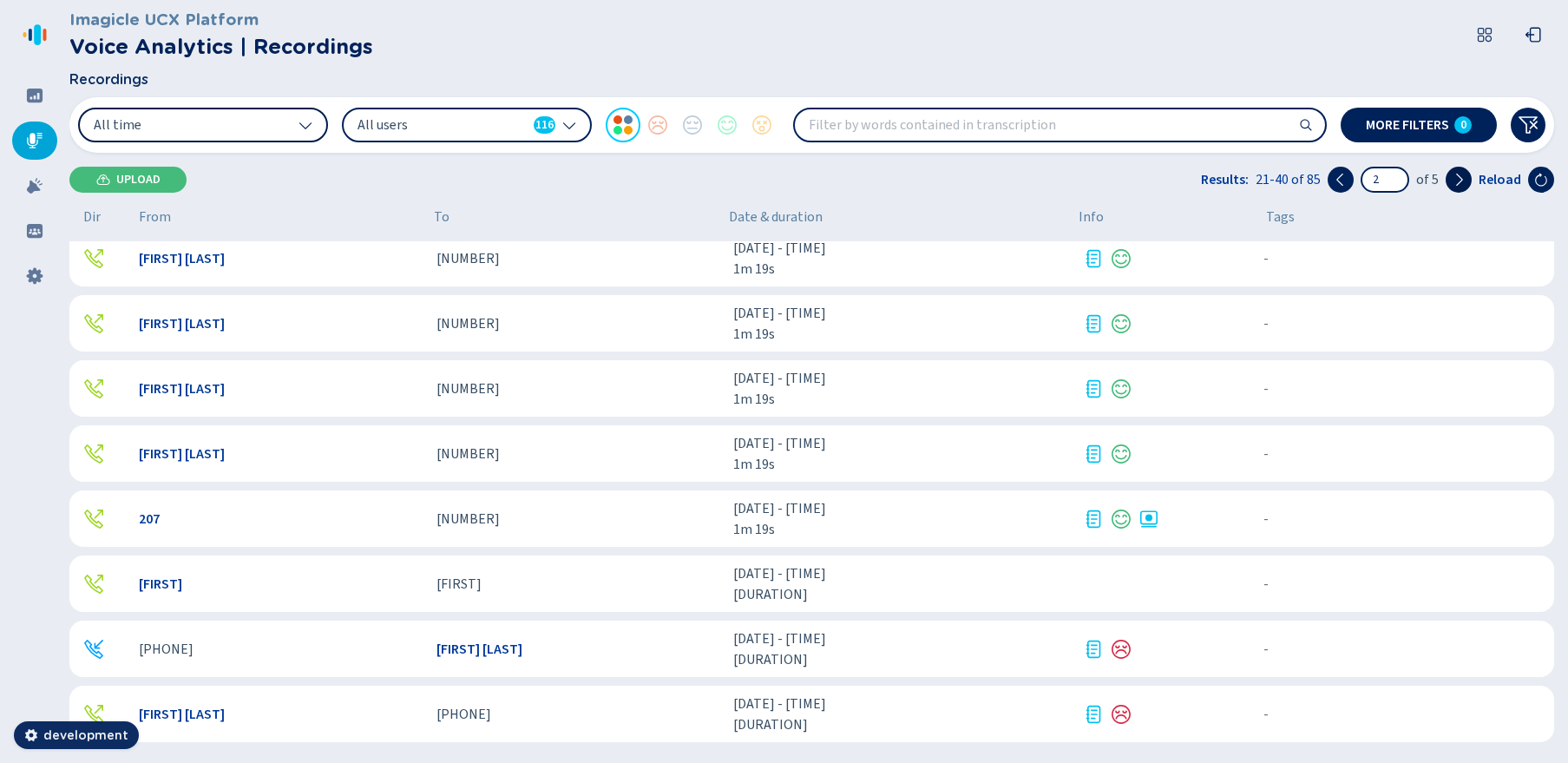 click 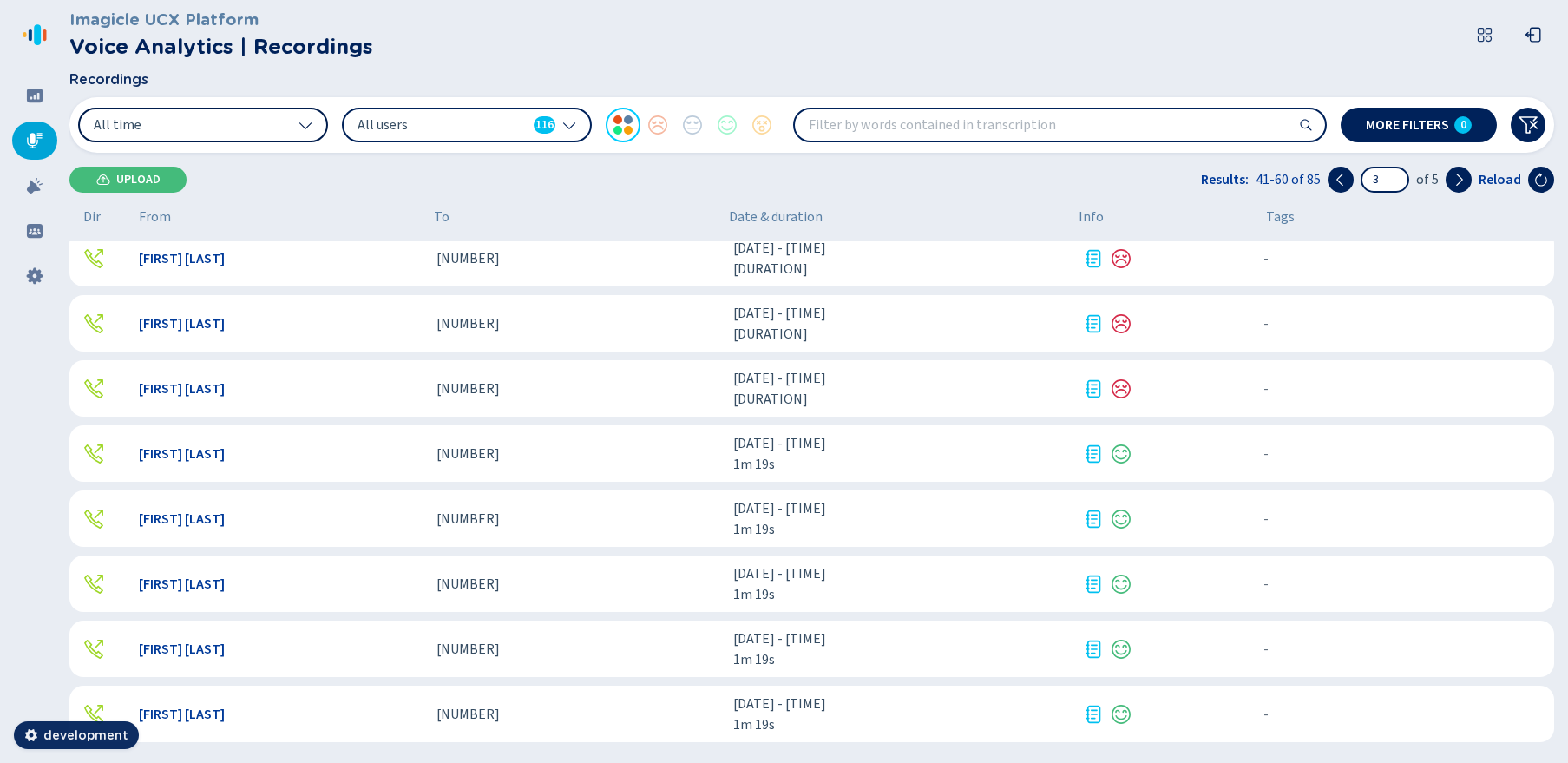 scroll, scrollTop: 0, scrollLeft: 0, axis: both 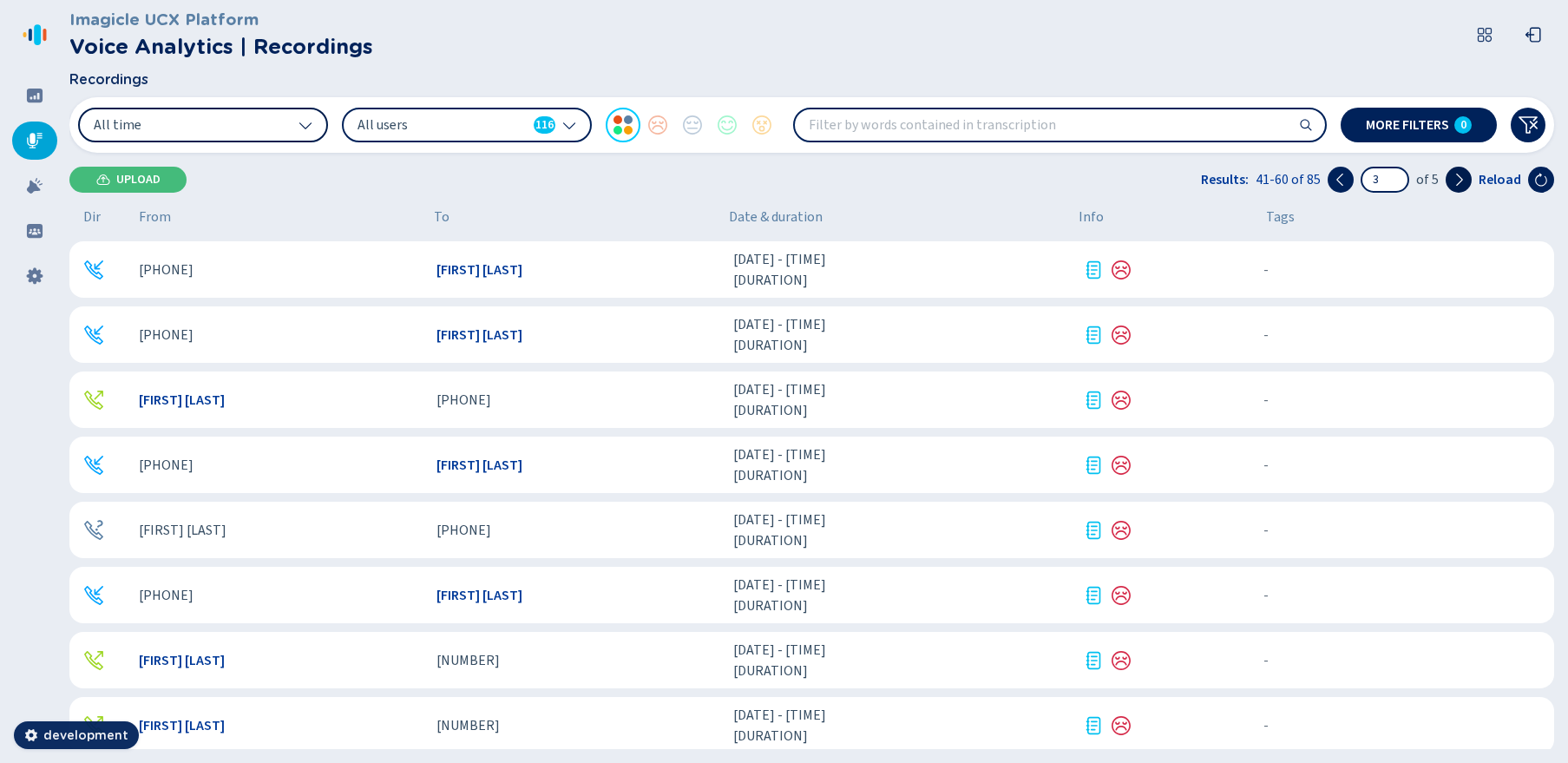 click 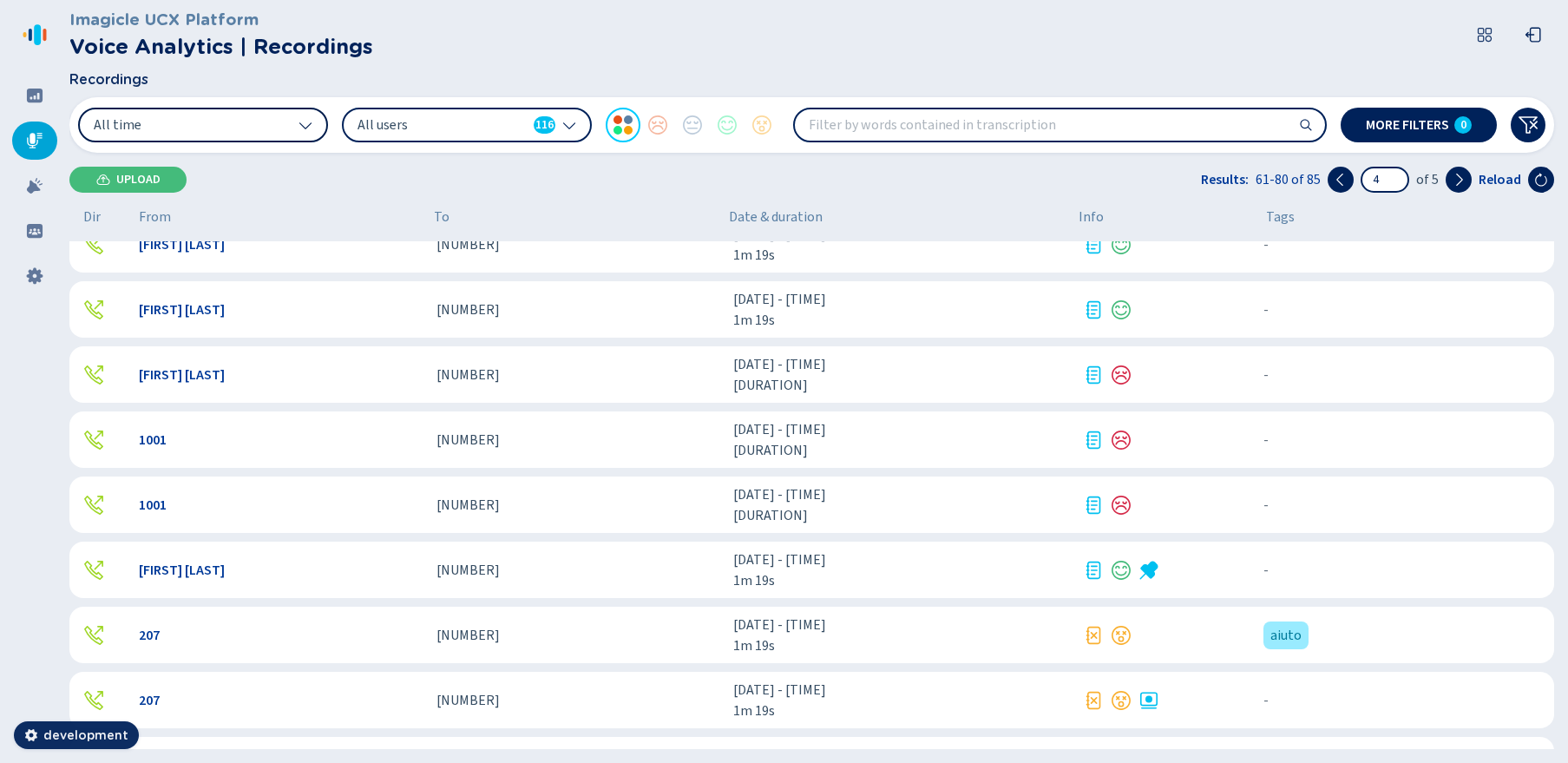 scroll, scrollTop: 0, scrollLeft: 0, axis: both 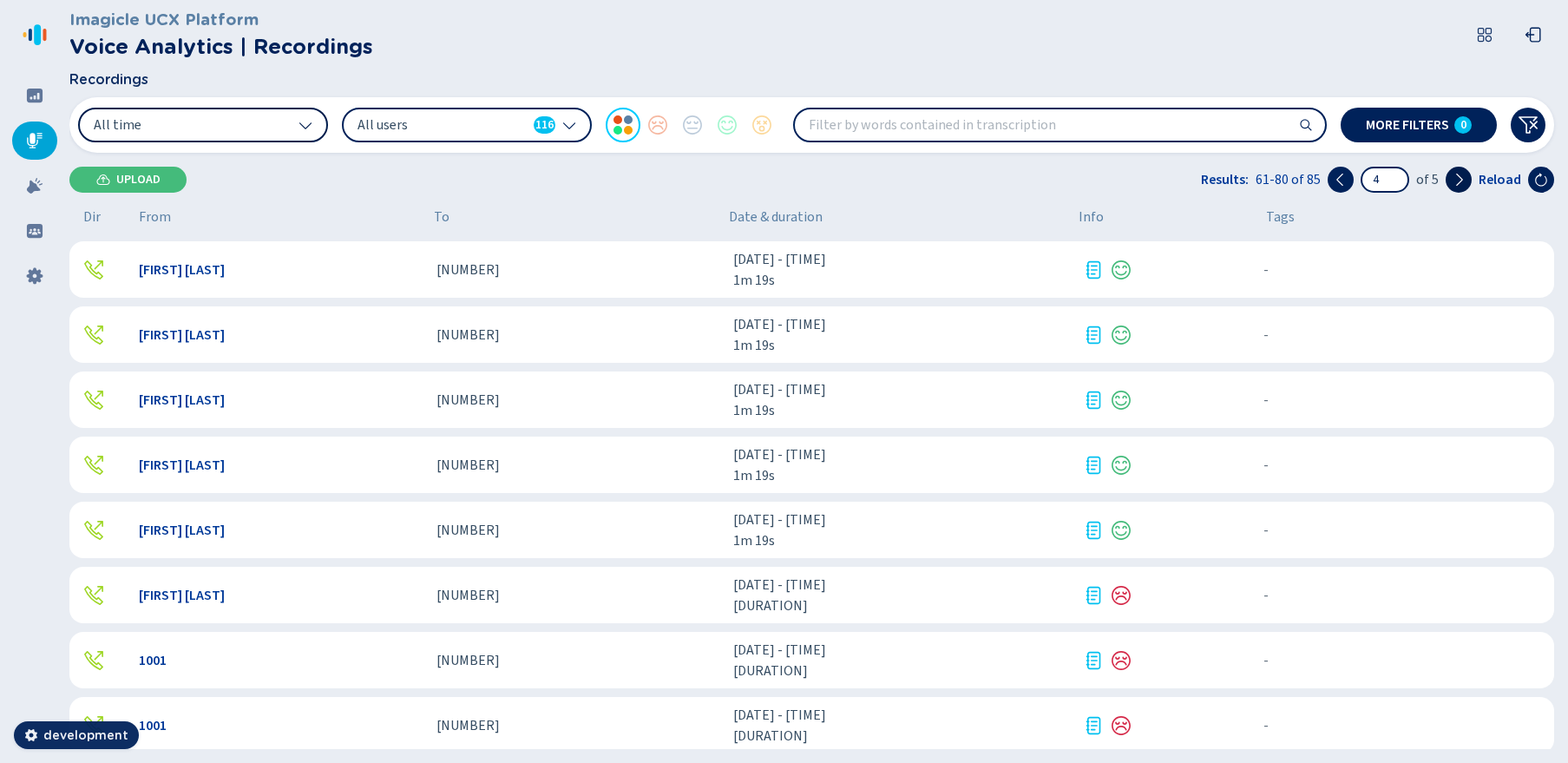 click at bounding box center [1459, 180] 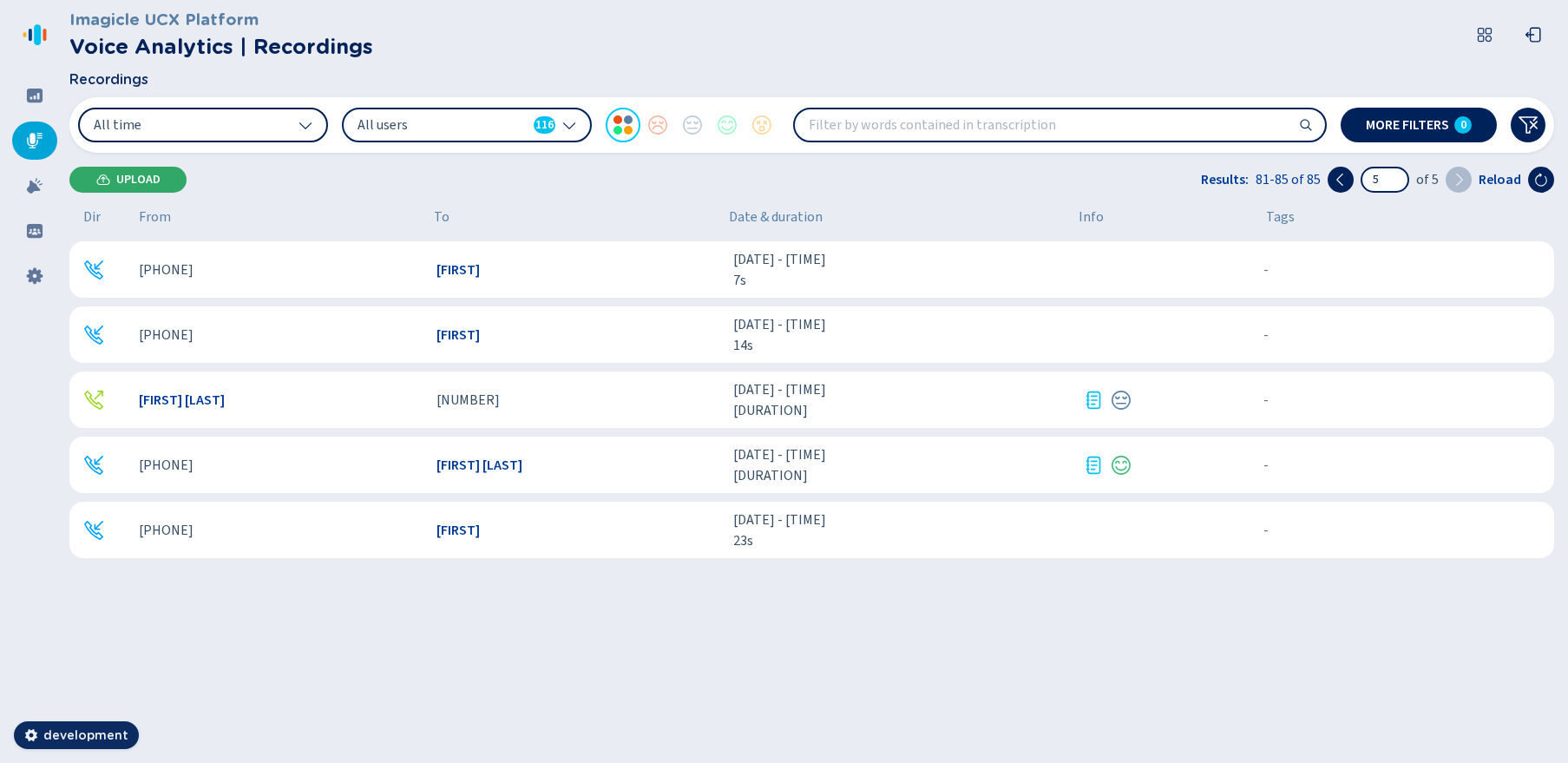 click on "Upload" at bounding box center [128, 180] 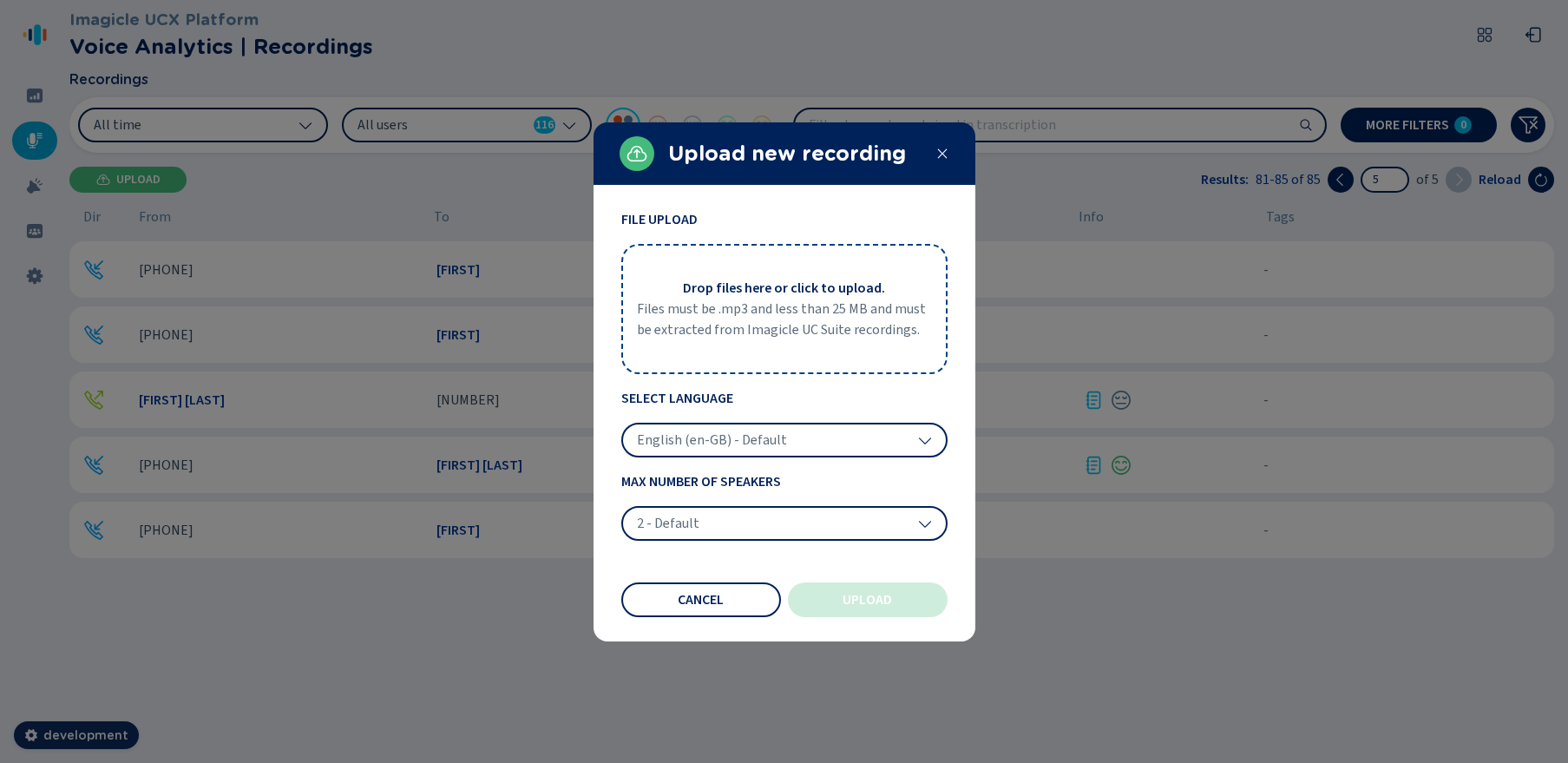 click at bounding box center (784, 381) 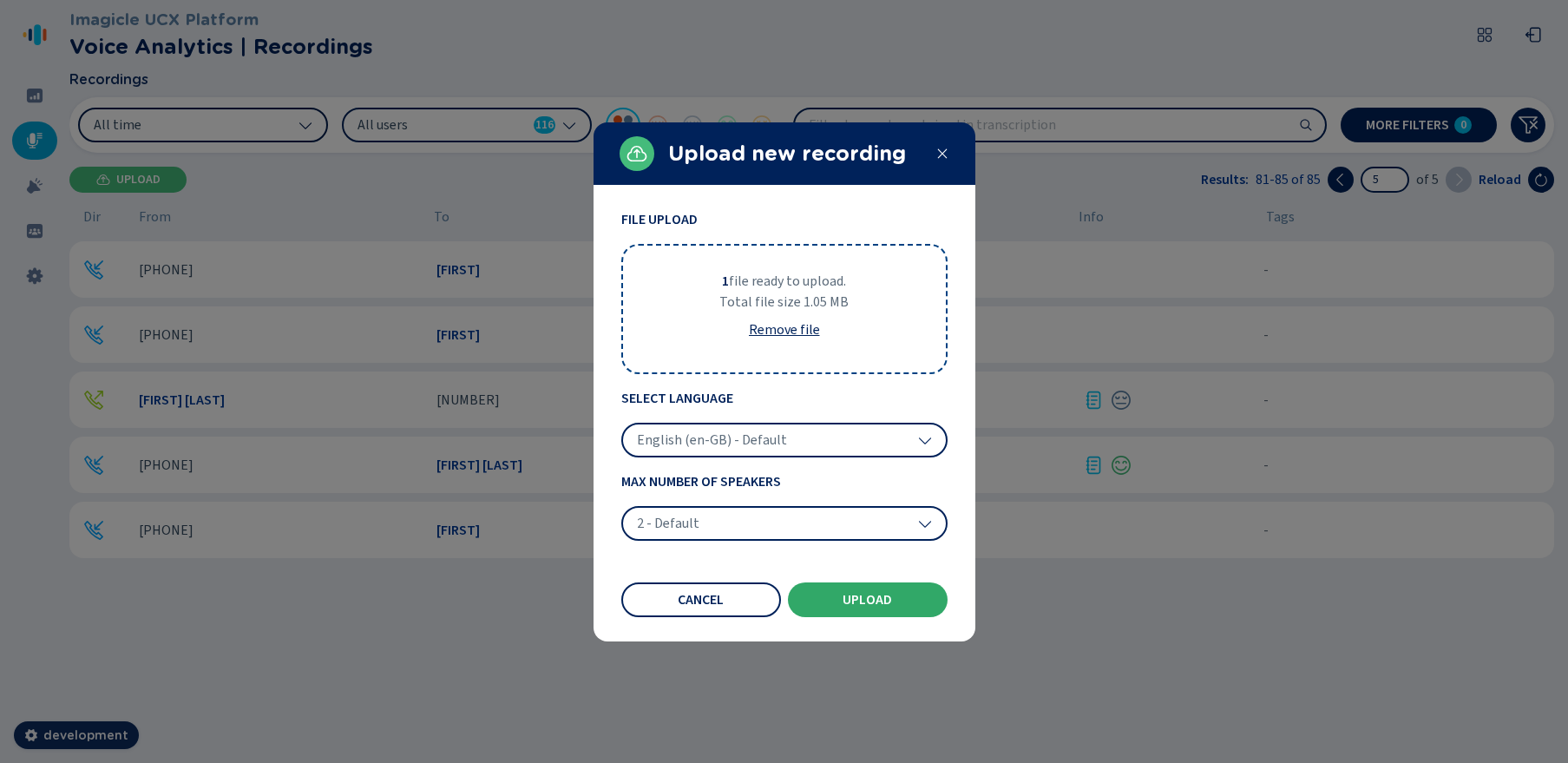 click on "Upload" at bounding box center [867, 600] 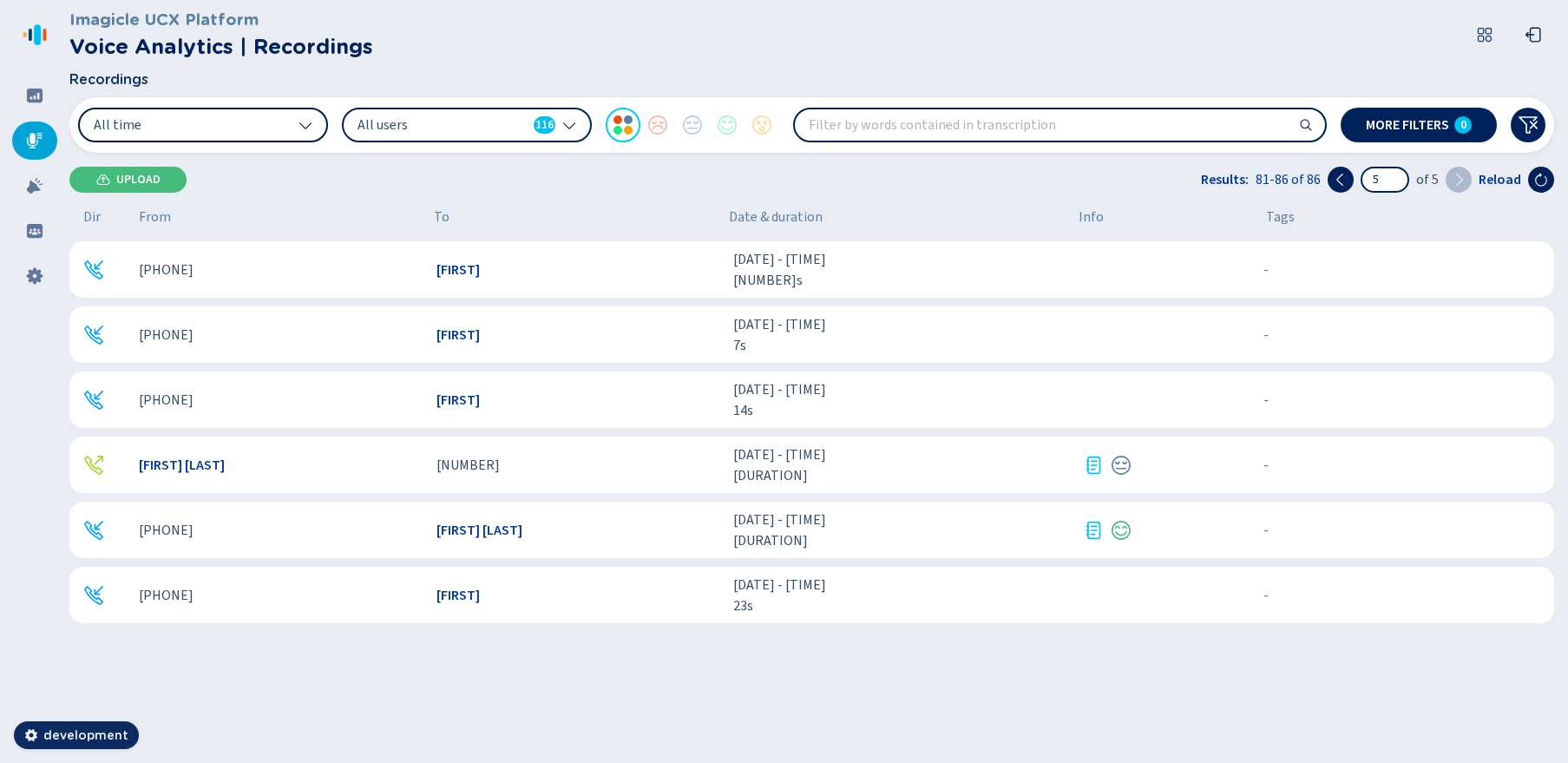 click on "- {{hiddenTagsCount}} more" at bounding box center [1398, 465] 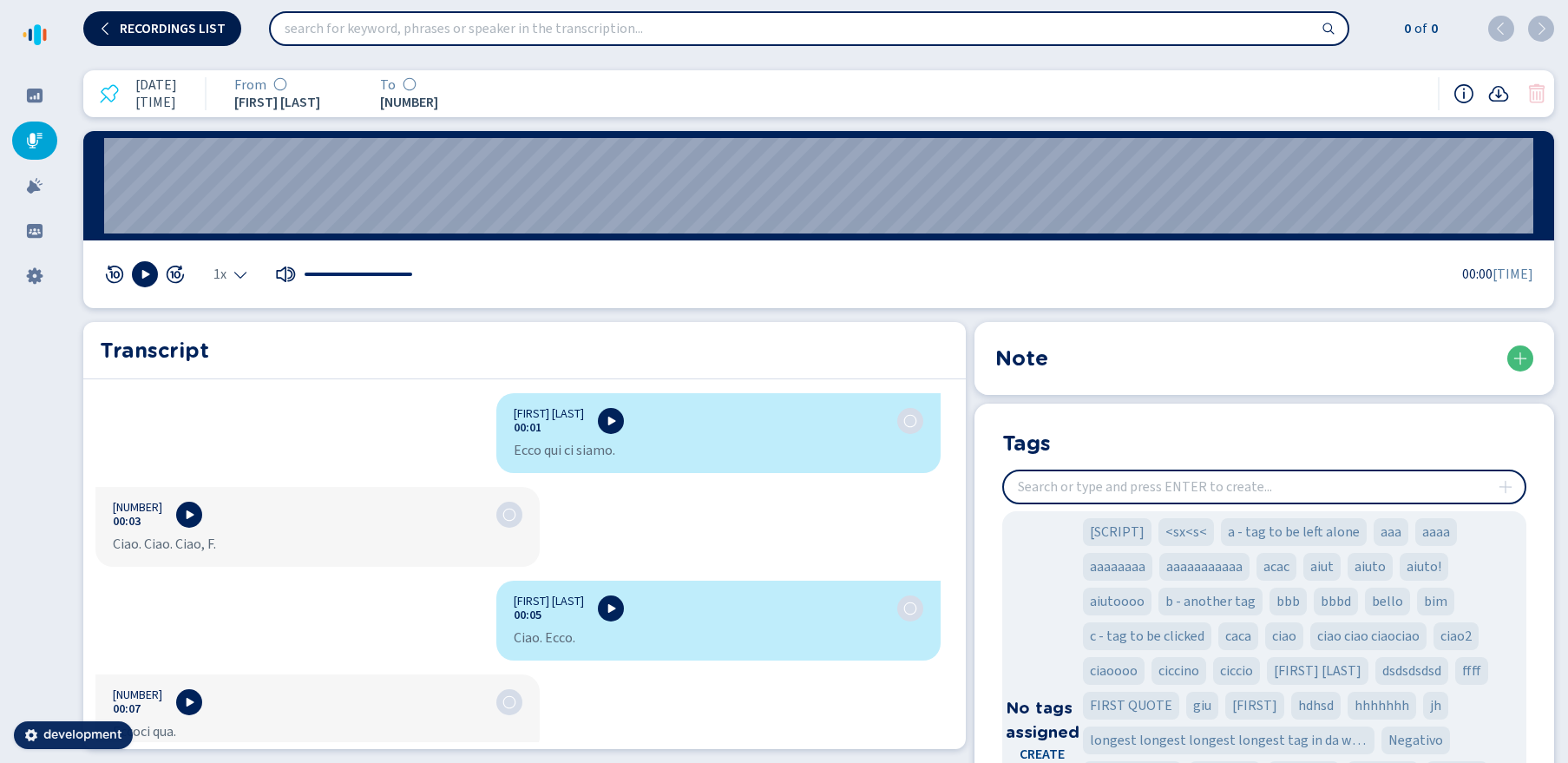 click on "Recordings list" at bounding box center (173, 29) 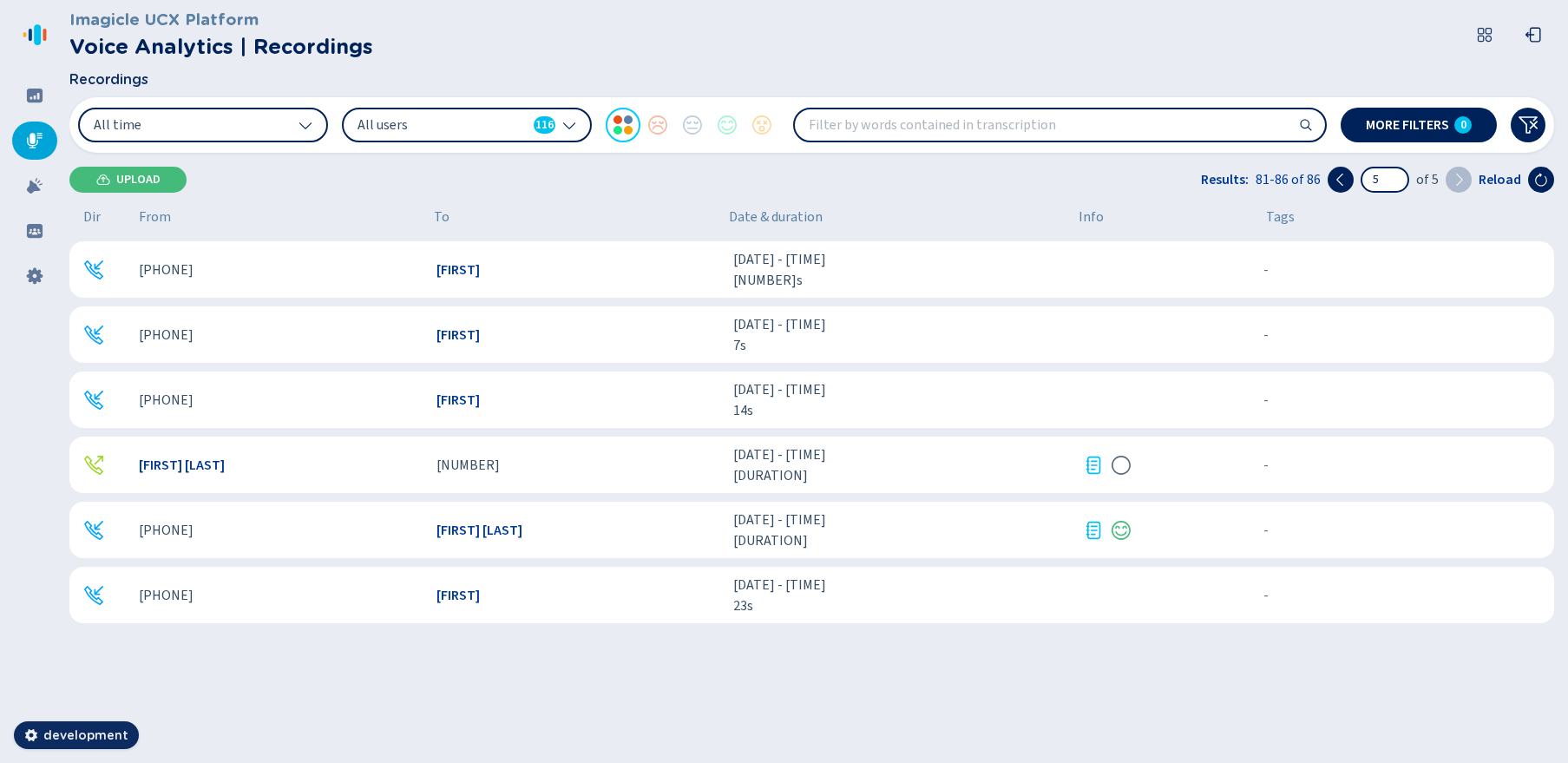 drag, startPoint x: 141, startPoint y: 271, endPoint x: 236, endPoint y: 273, distance: 95.02105 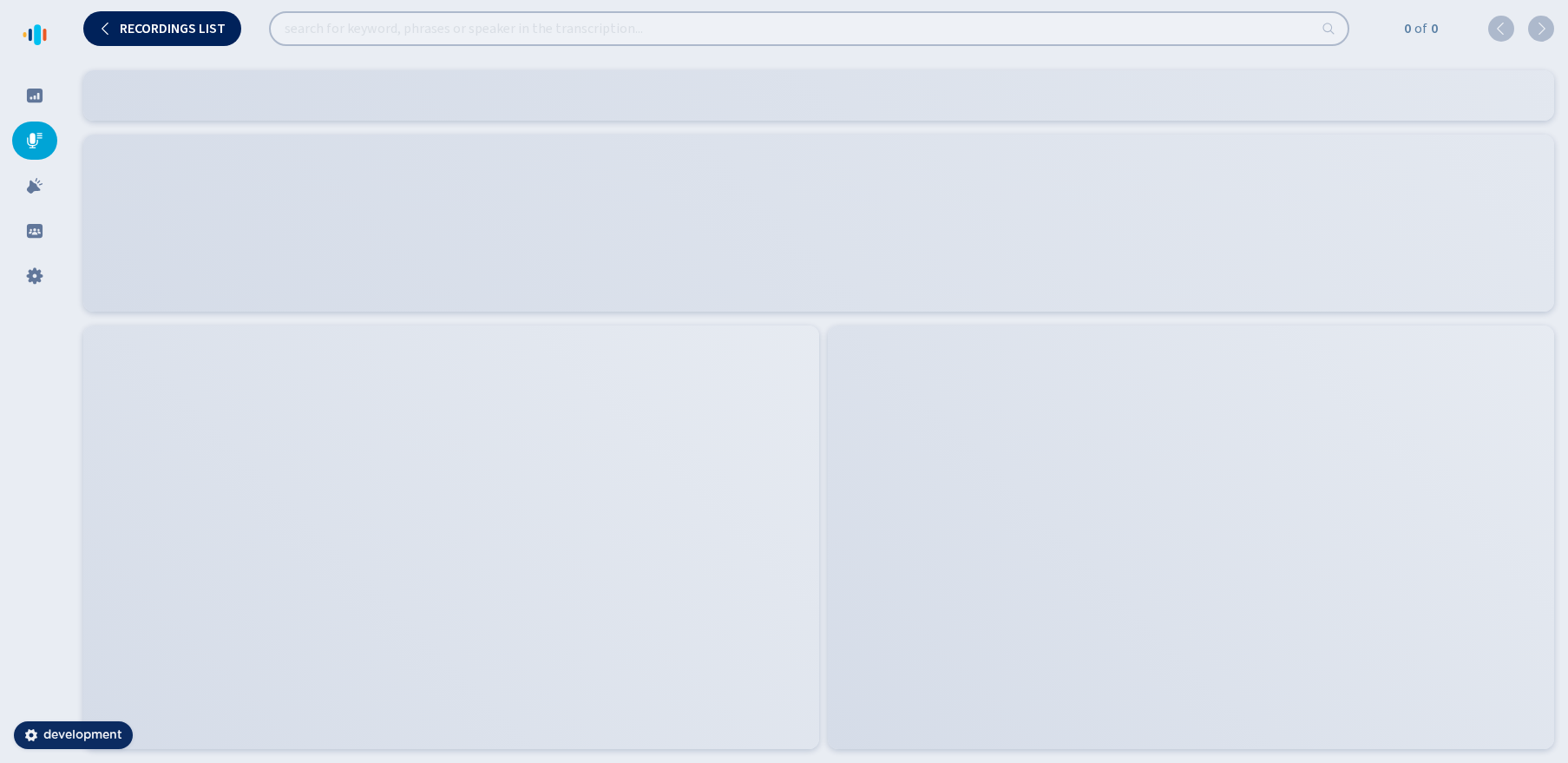 click at bounding box center (818, 223) 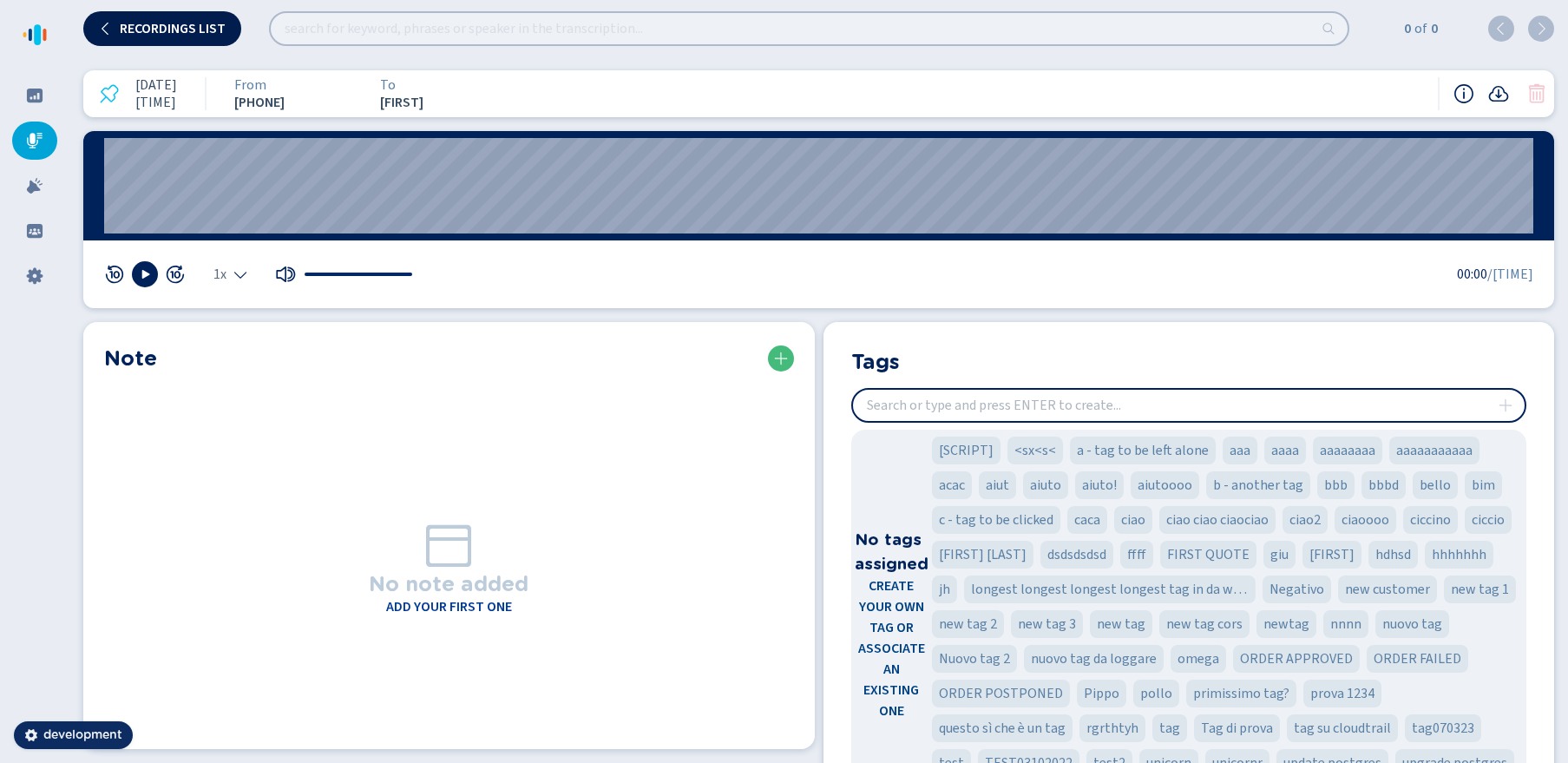 click on "Recordings list" at bounding box center [173, 29] 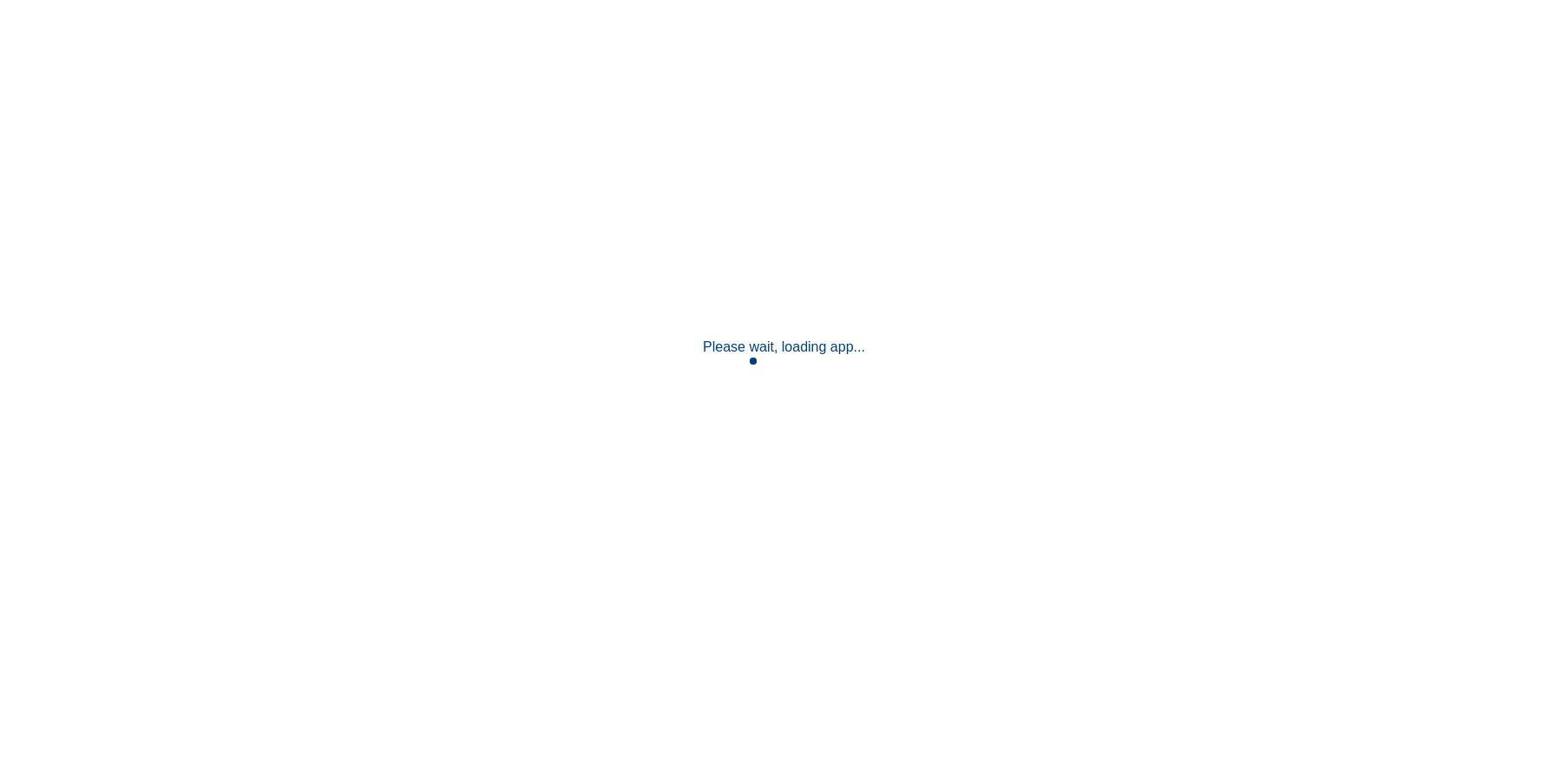 scroll, scrollTop: 0, scrollLeft: 0, axis: both 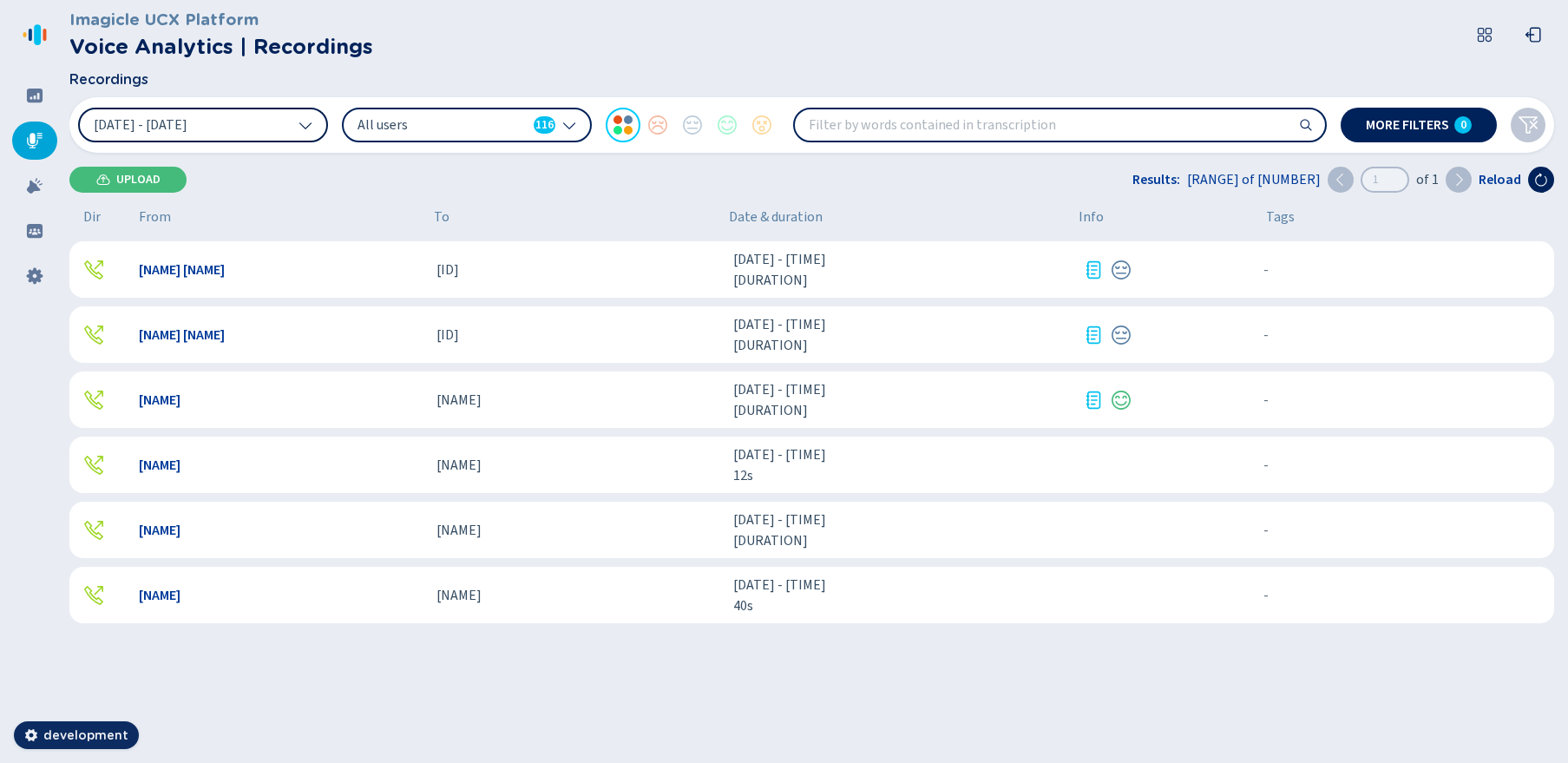 click 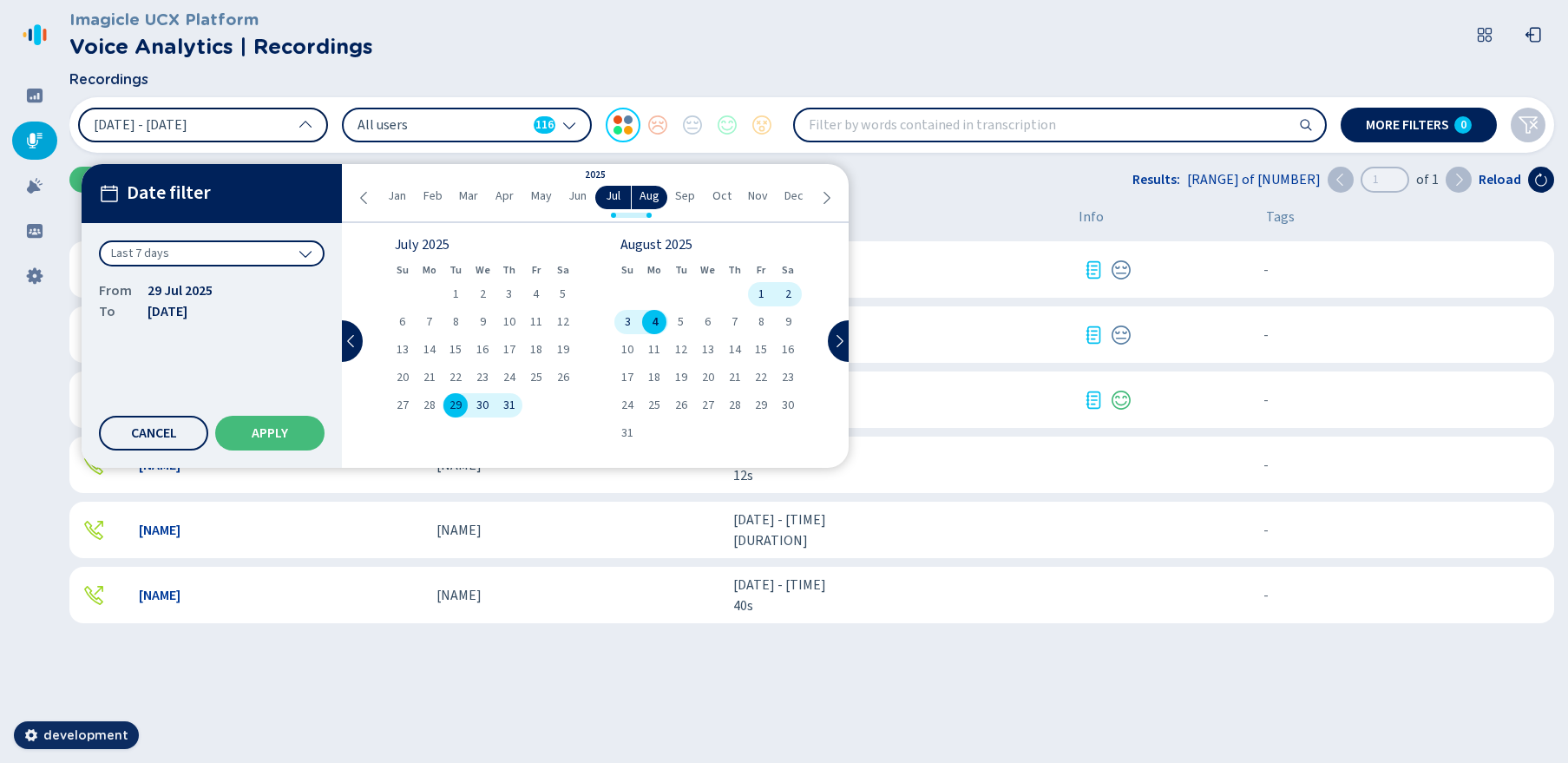 click on "Last 7 days" at bounding box center [212, 253] 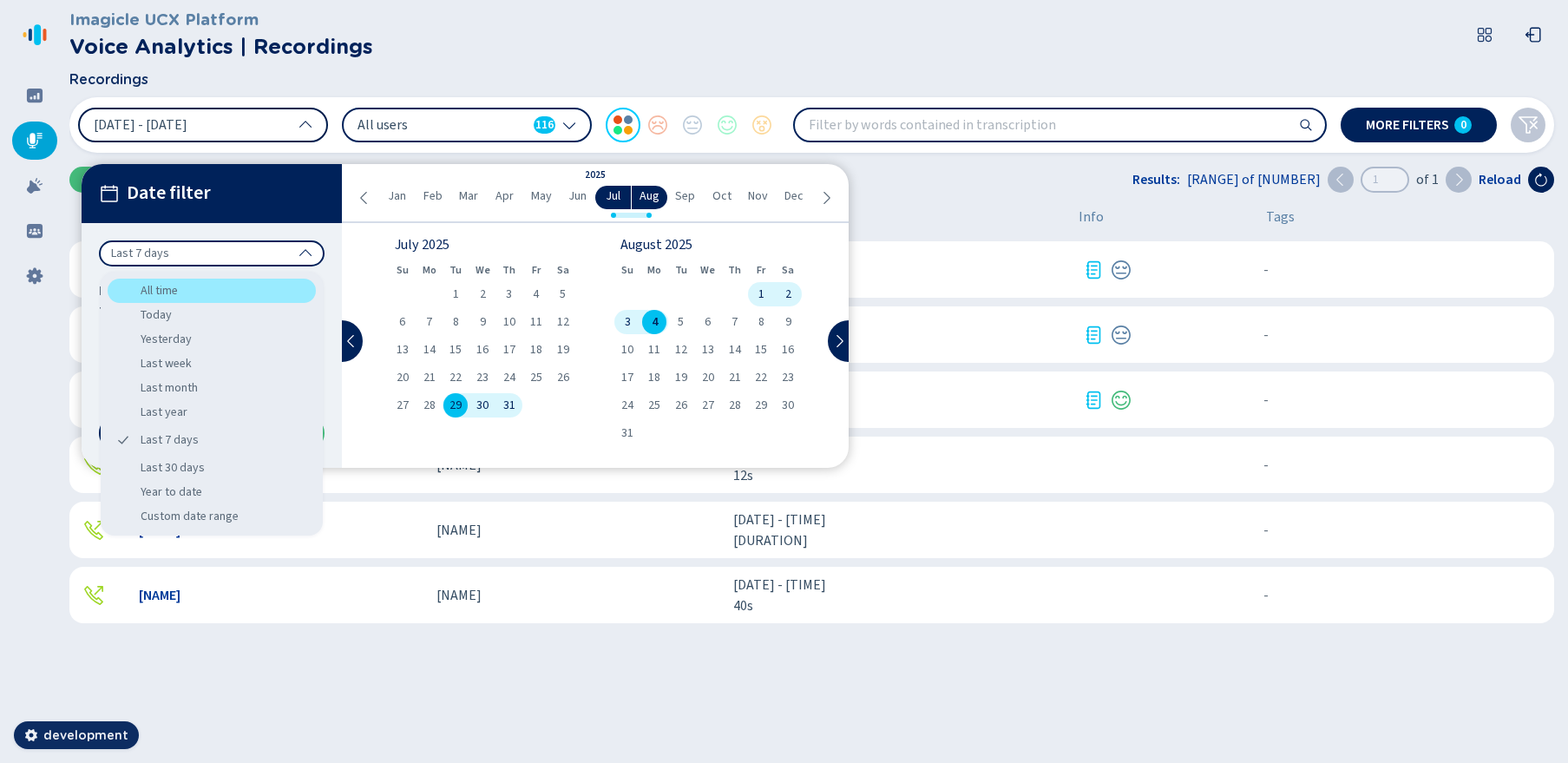 click on "All time" at bounding box center (212, 291) 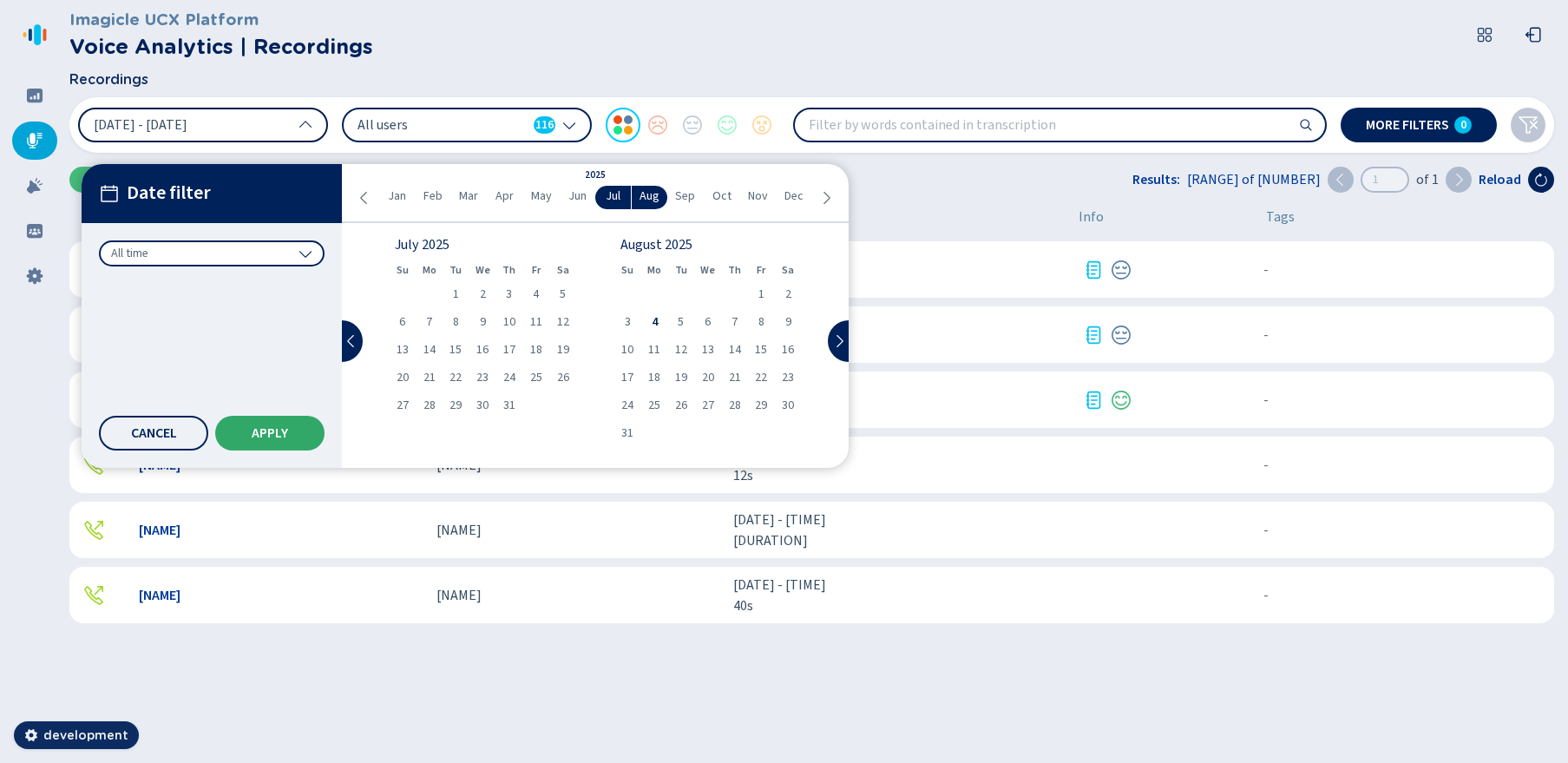 click on "Apply" at bounding box center [270, 433] 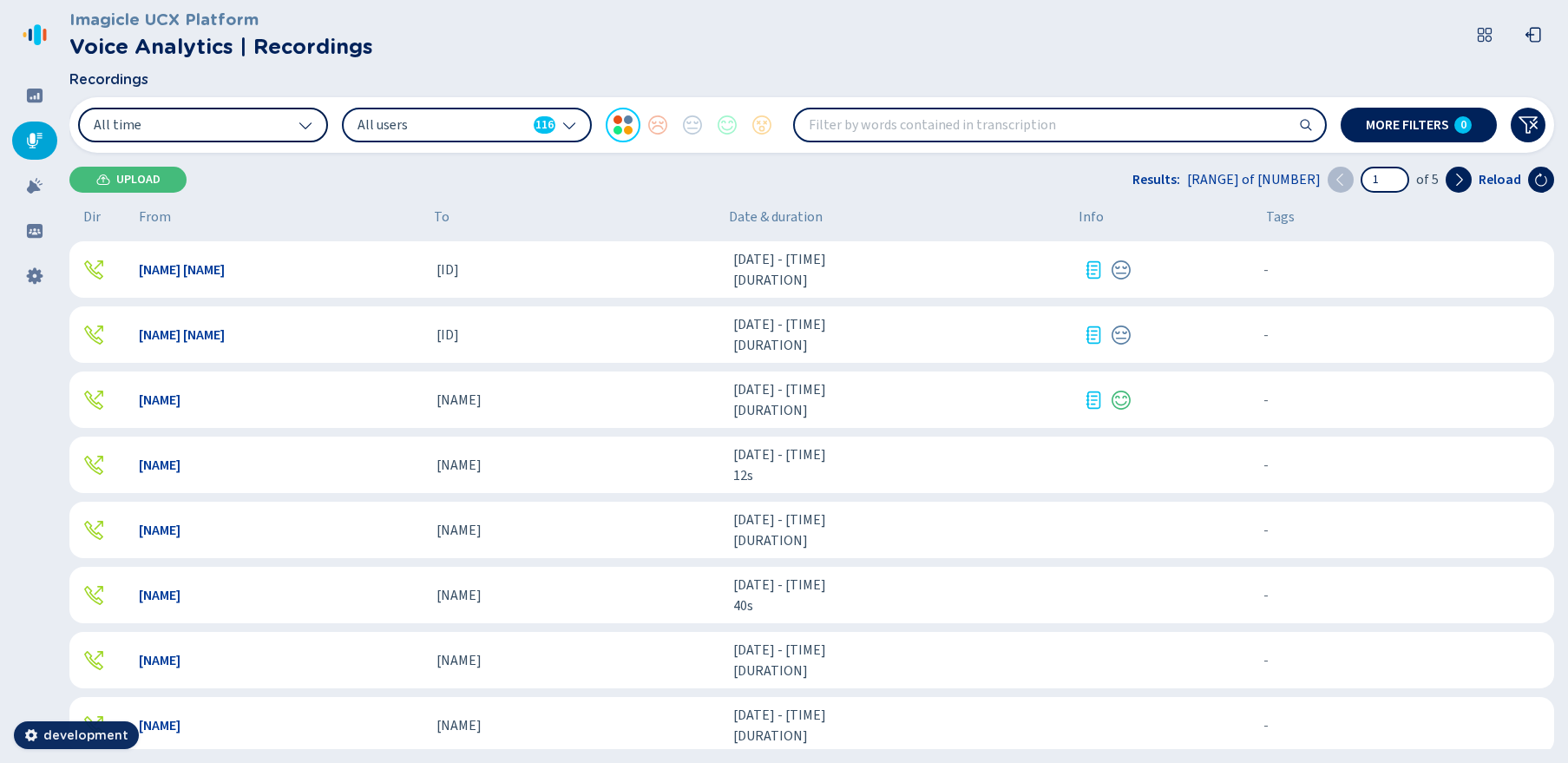 drag, startPoint x: 524, startPoint y: 332, endPoint x: 430, endPoint y: 336, distance: 94.08507 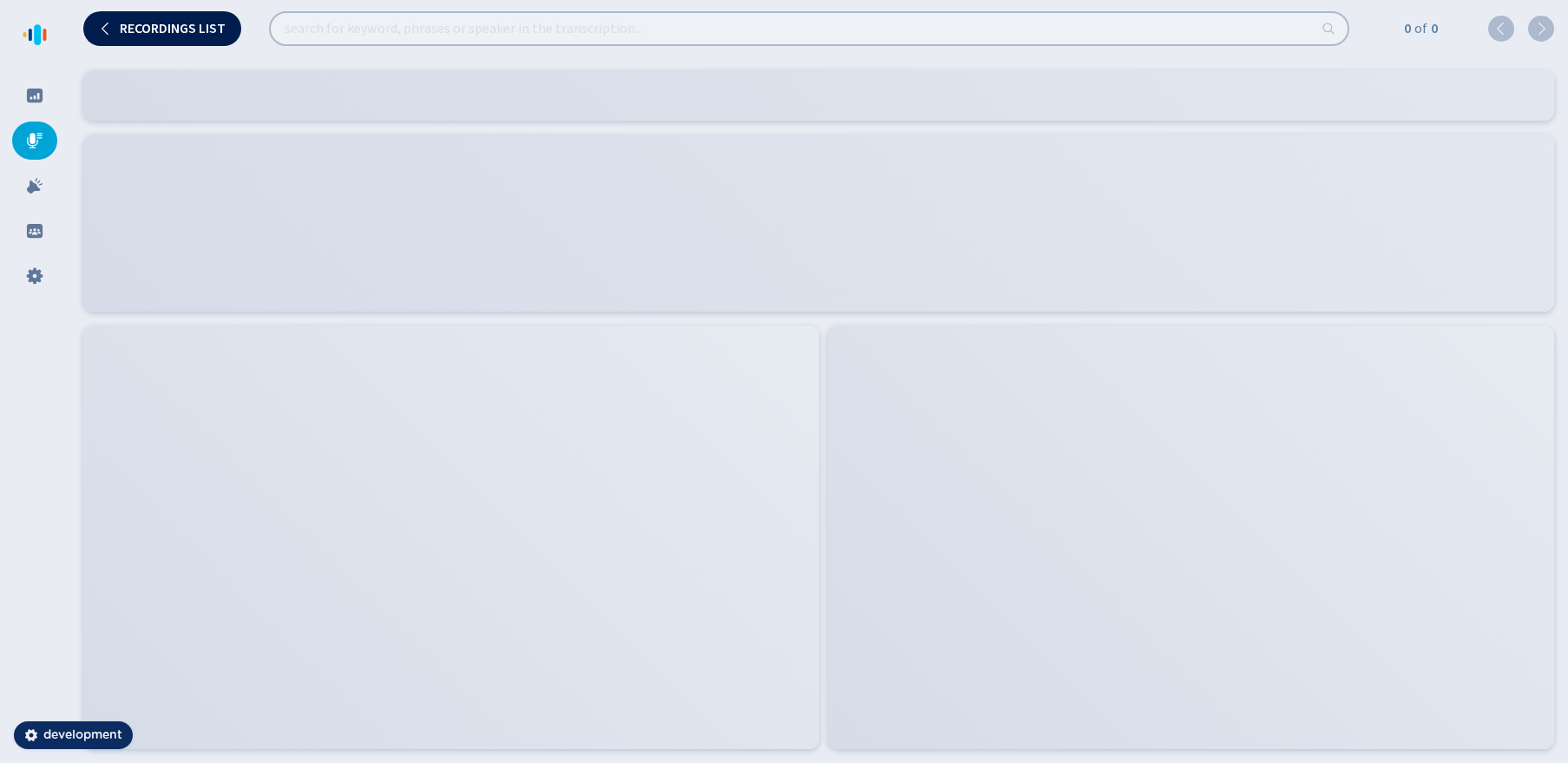 click on "Recordings list" at bounding box center (173, 29) 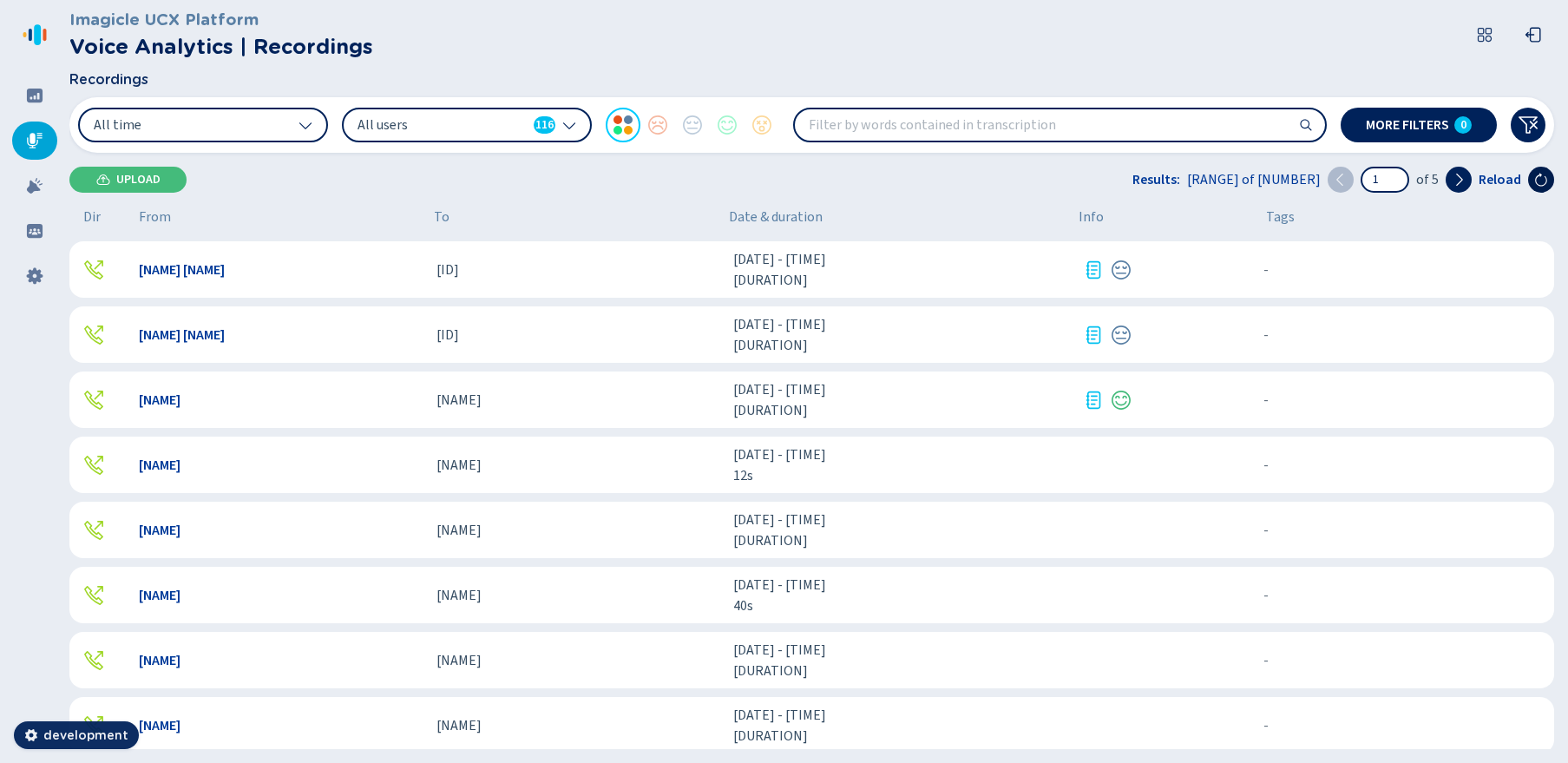 click at bounding box center (1541, 180) 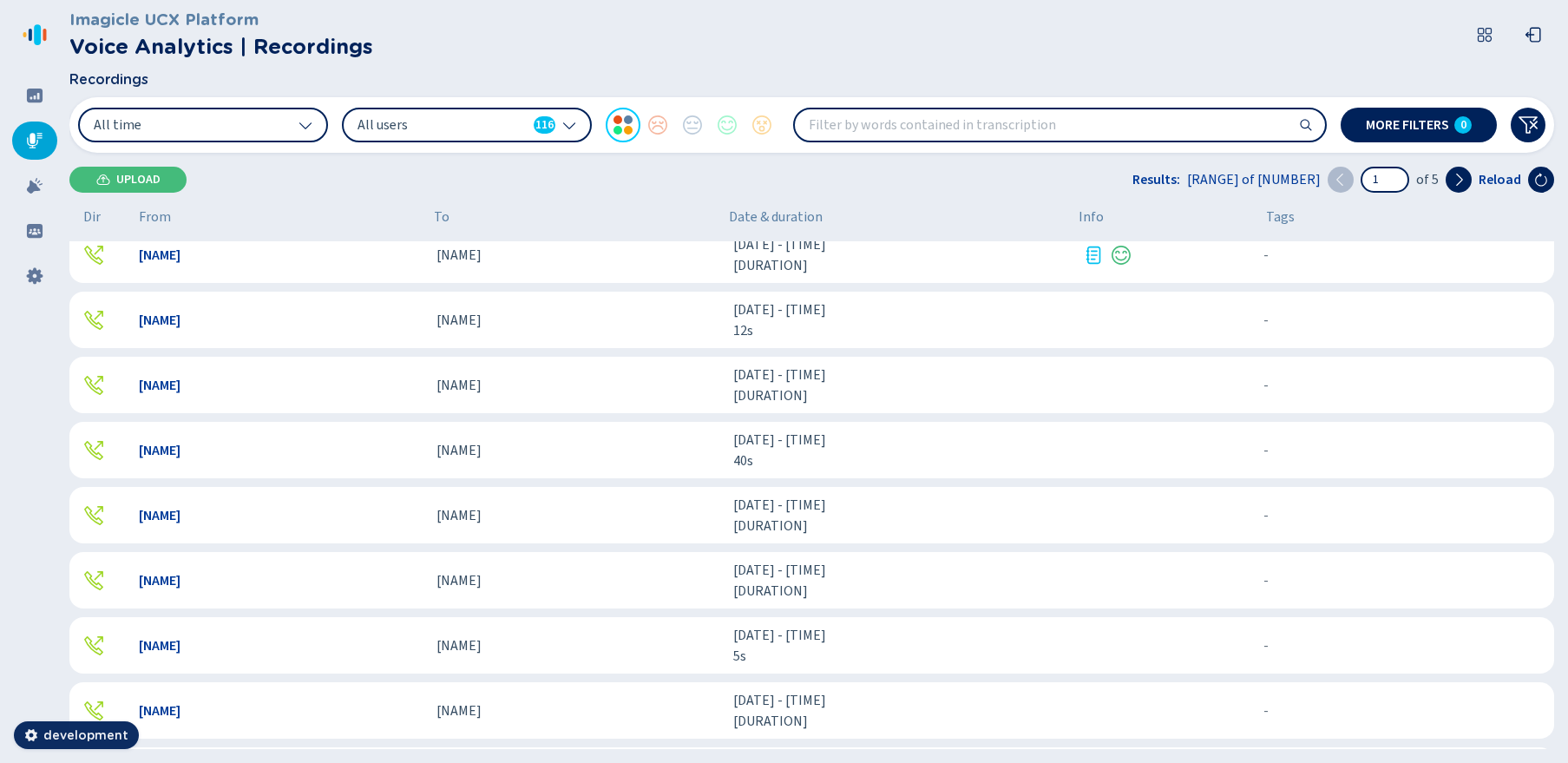 scroll, scrollTop: 0, scrollLeft: 0, axis: both 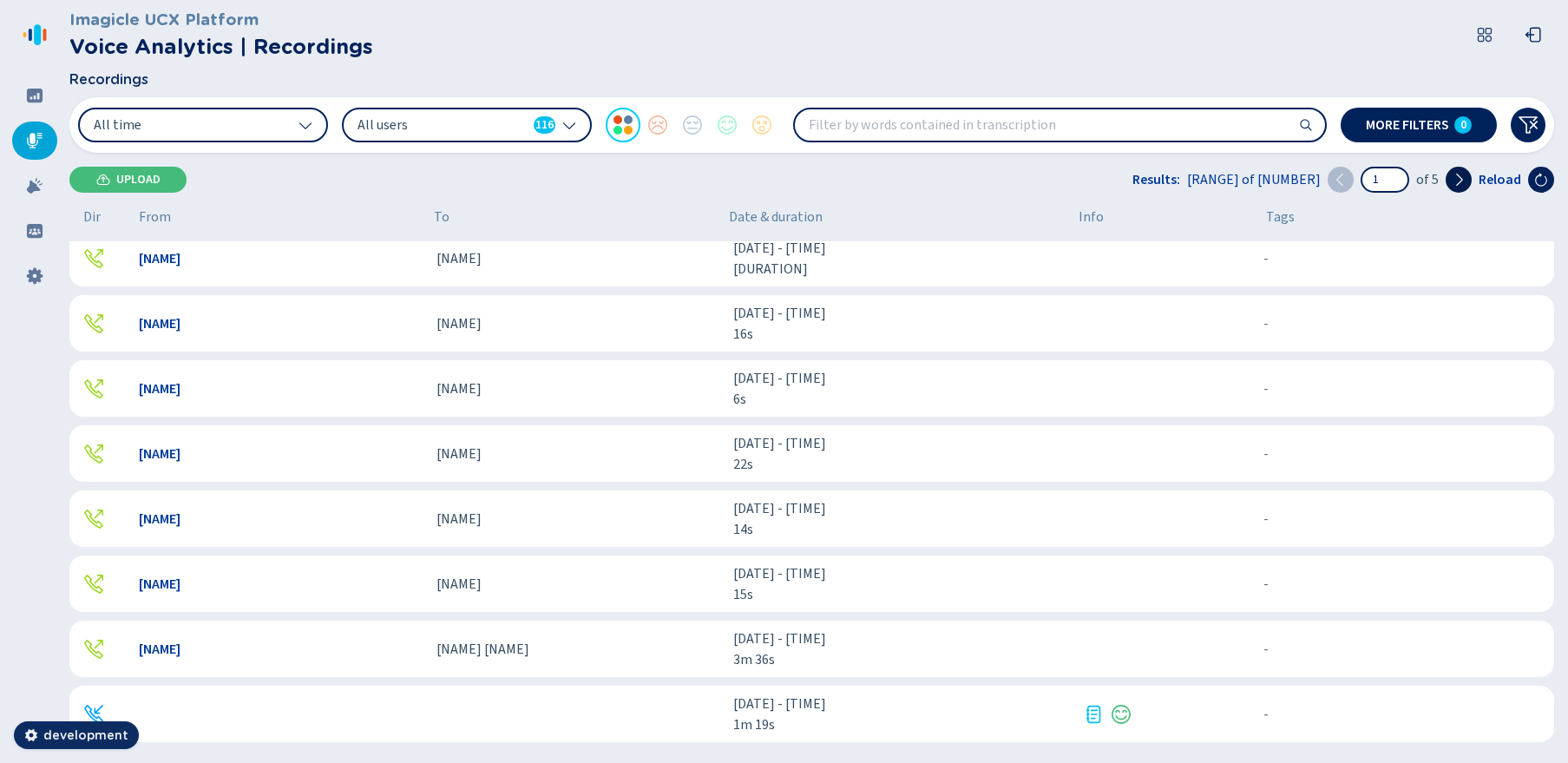 click 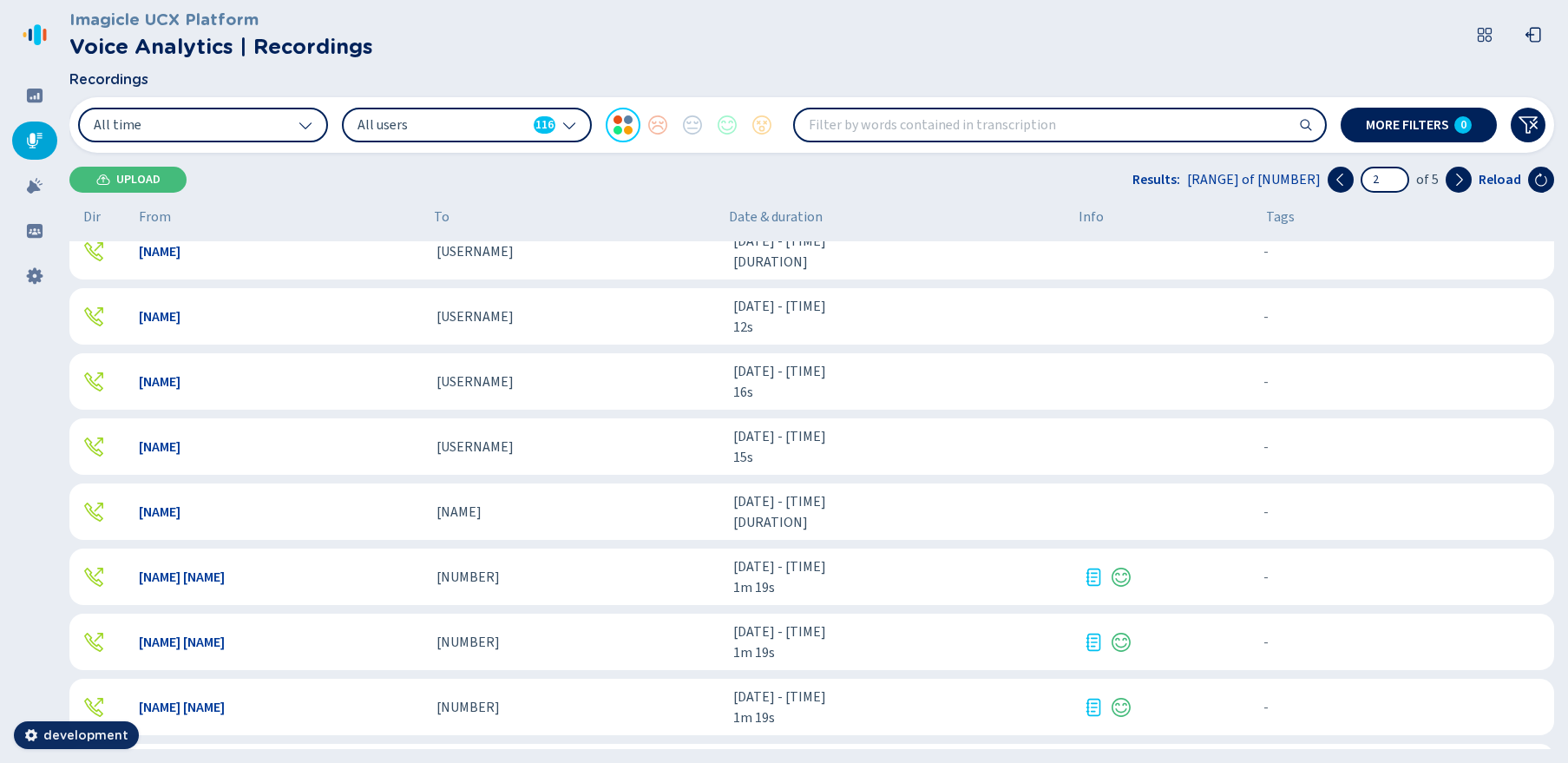 scroll, scrollTop: 640, scrollLeft: 0, axis: vertical 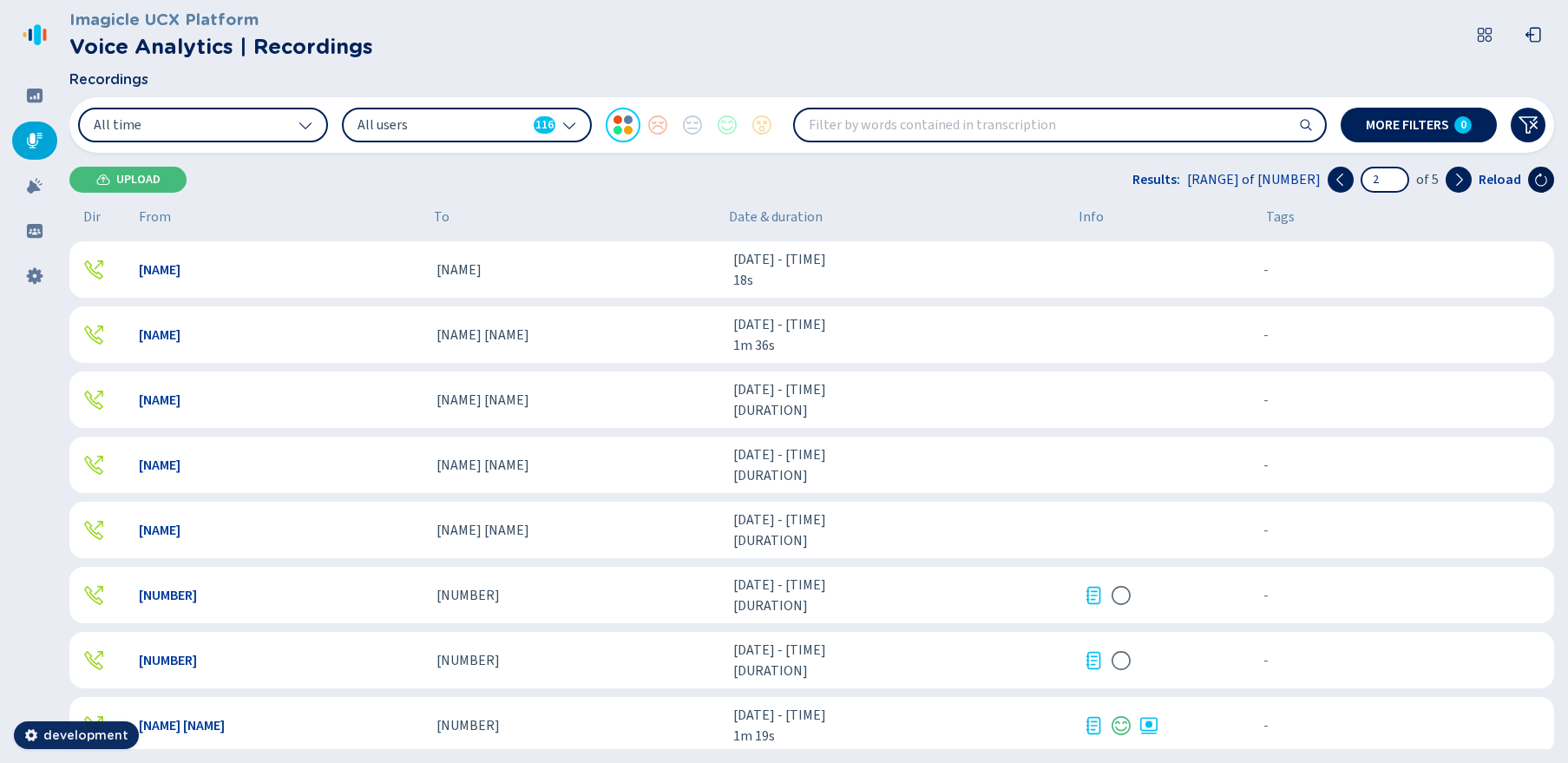 click at bounding box center [1541, 180] 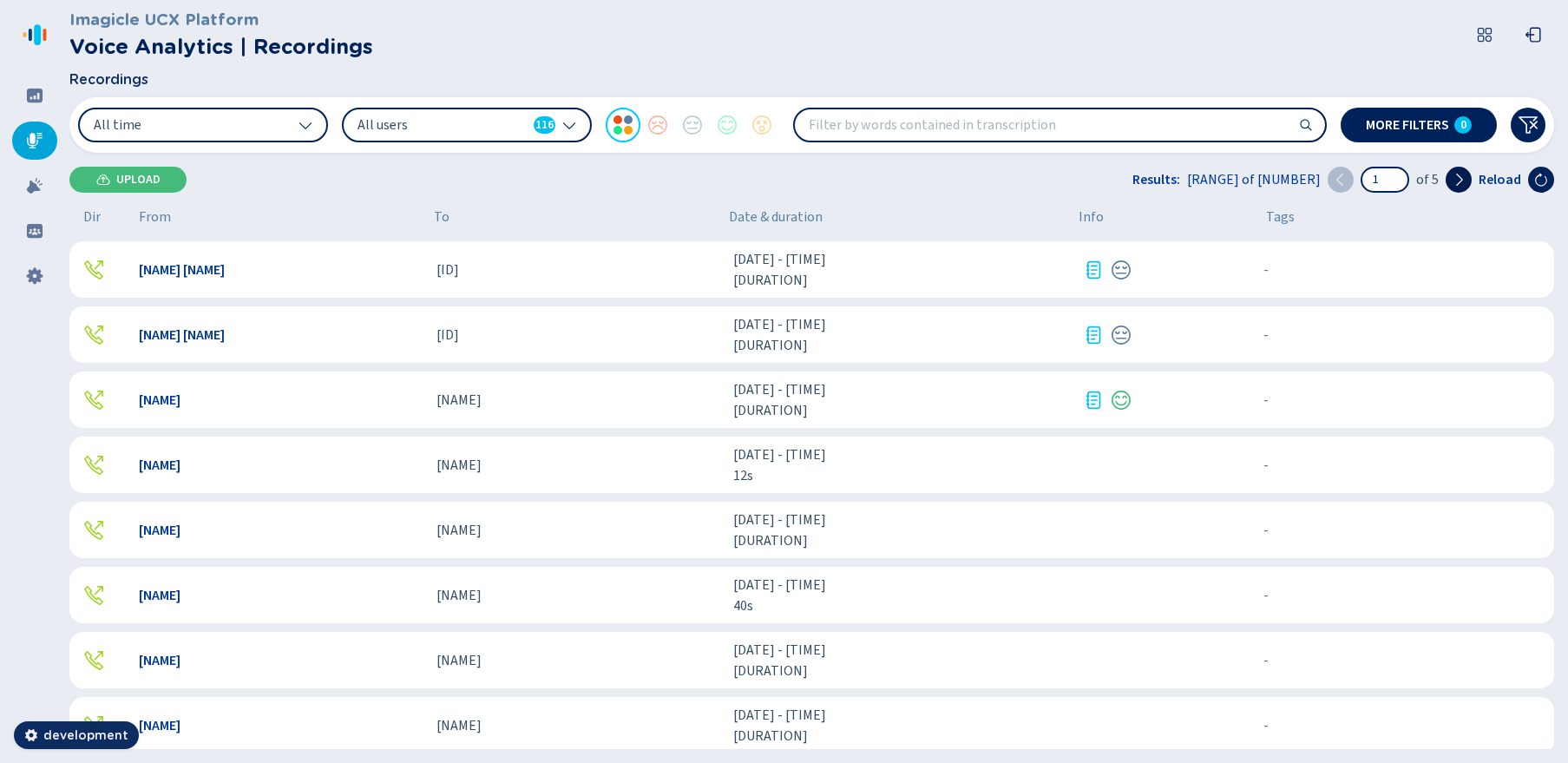 click at bounding box center (1459, 180) 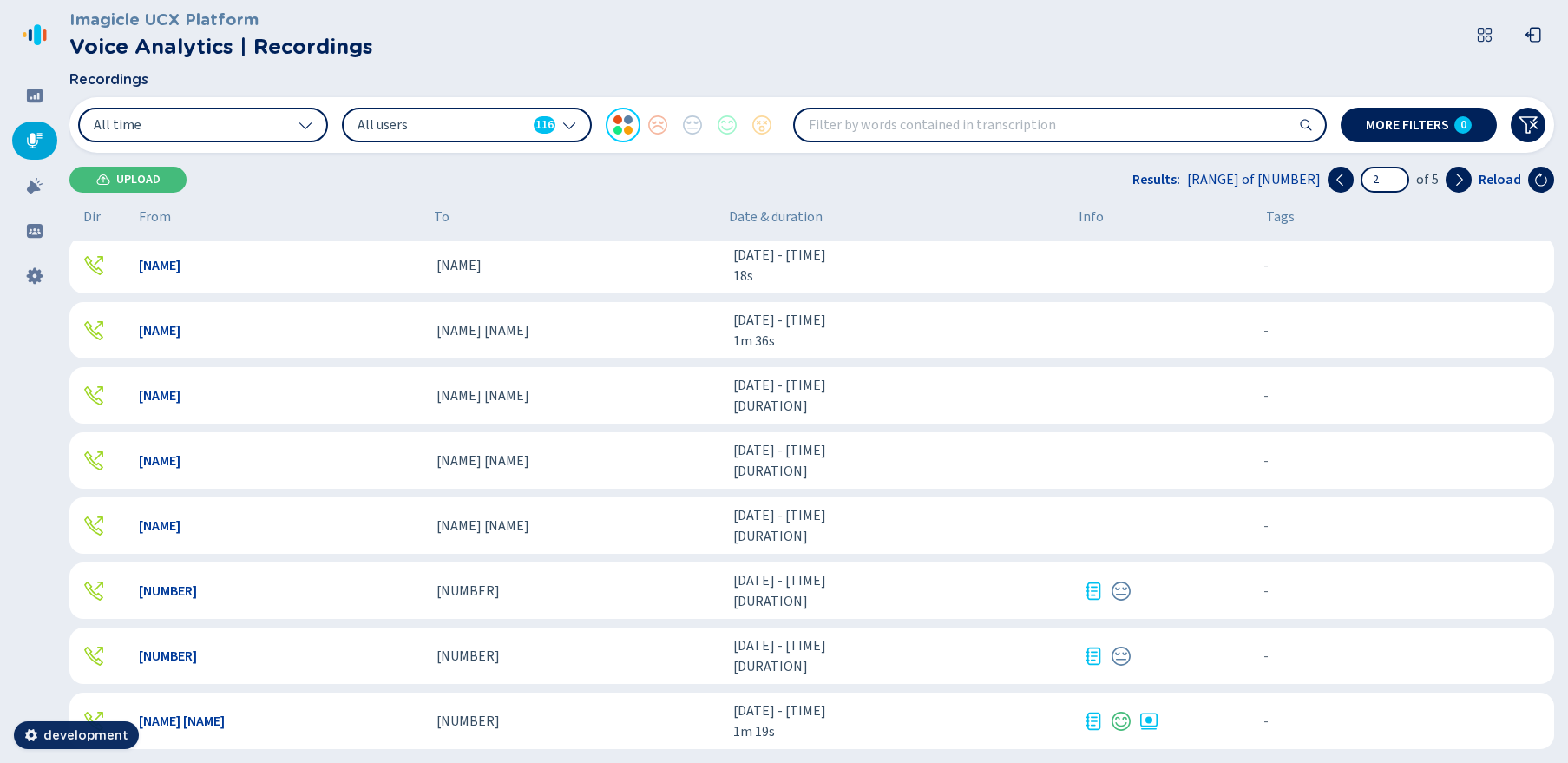 scroll, scrollTop: 0, scrollLeft: 0, axis: both 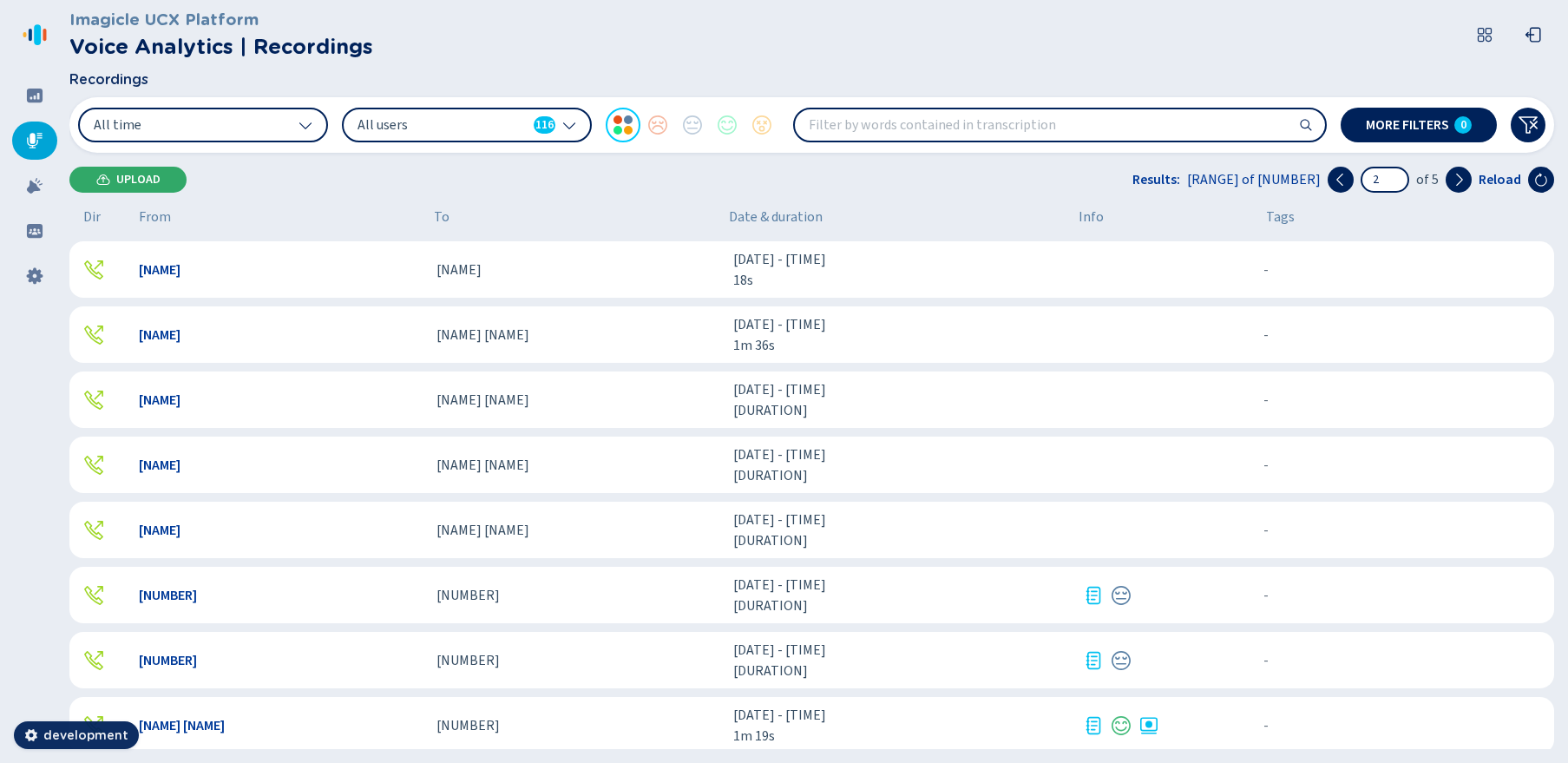click on "Upload" at bounding box center [128, 180] 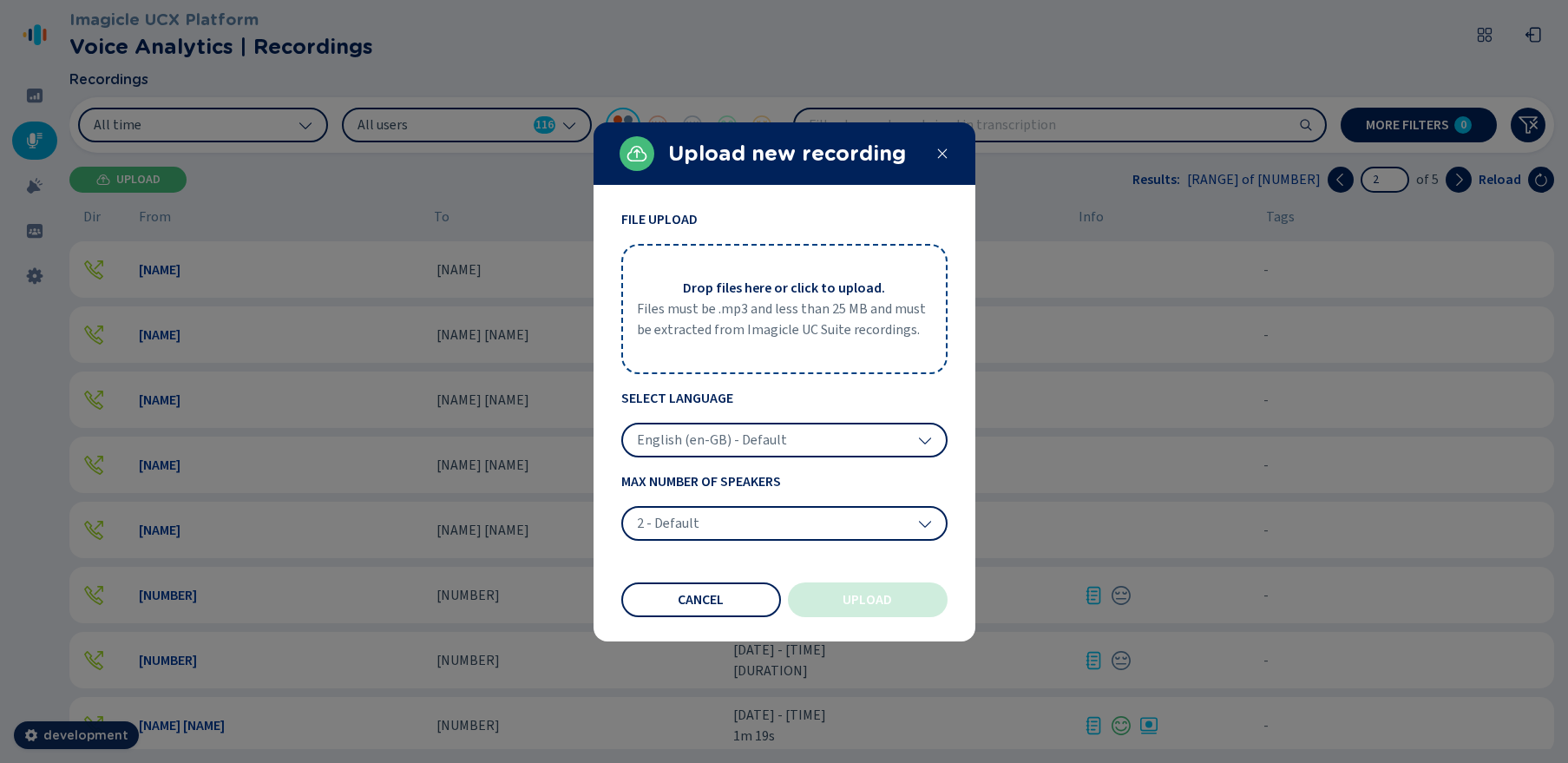 click on "File Upload Drop files here or click to upload. Files must be .mp3 and less than 25 MB and must be extracted from Imagicle UC Suite recordings. Select Language English (en-GB) - Default Max Number of Speakers 2 - Default Cancel Upload" at bounding box center (784, 413) 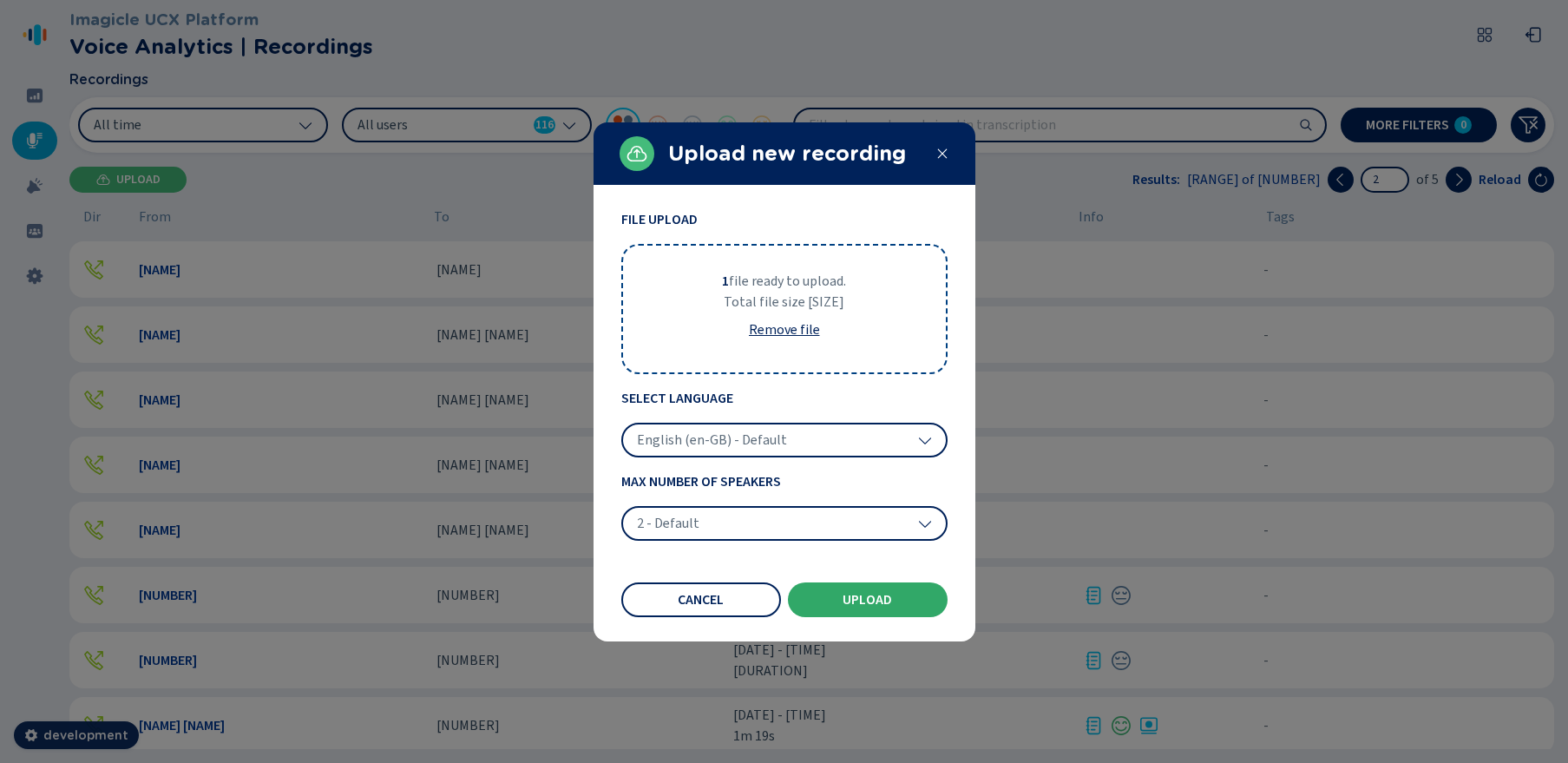 click on "Upload" at bounding box center (868, 600) 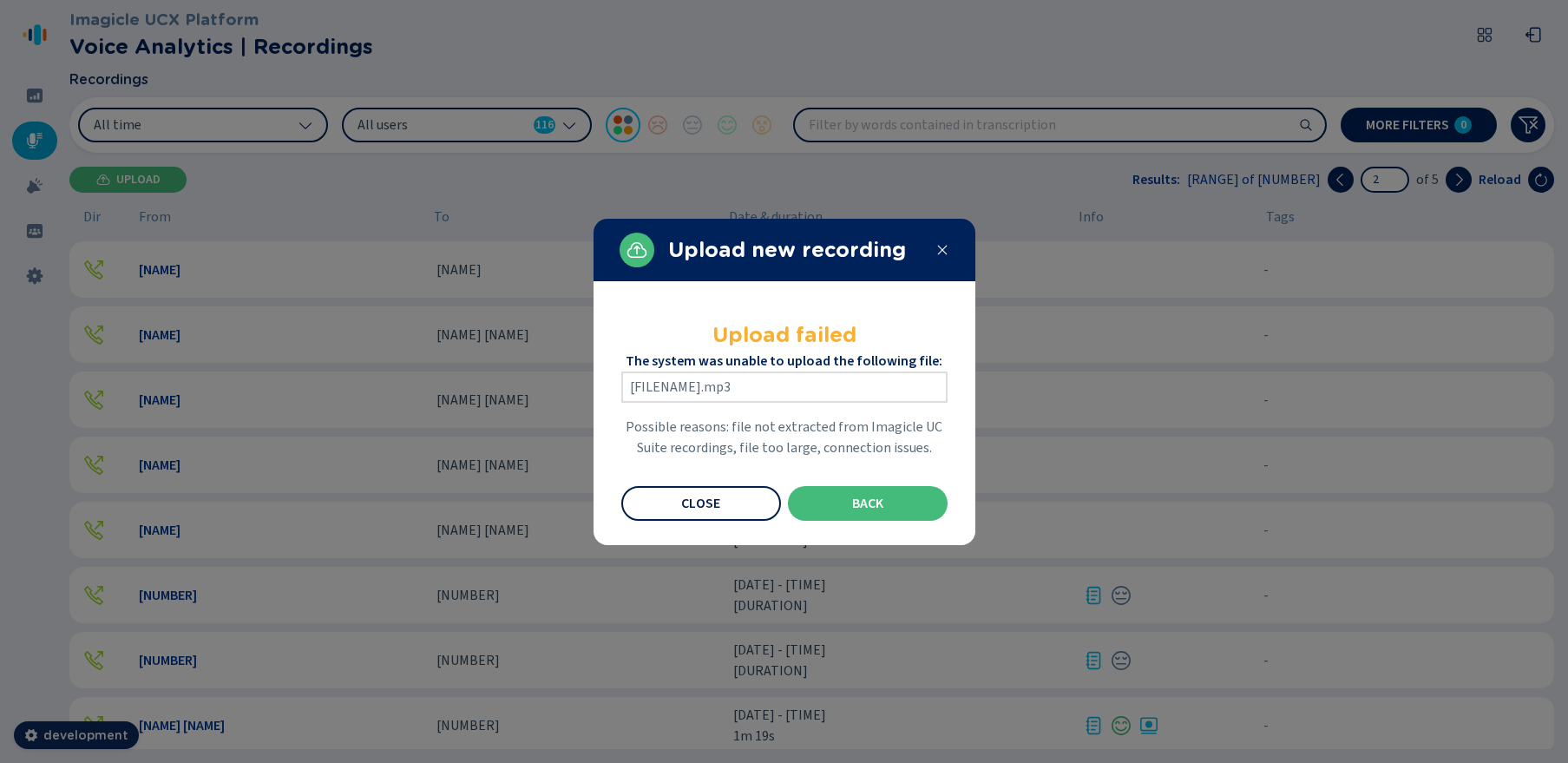 click on "Close" at bounding box center [700, 503] 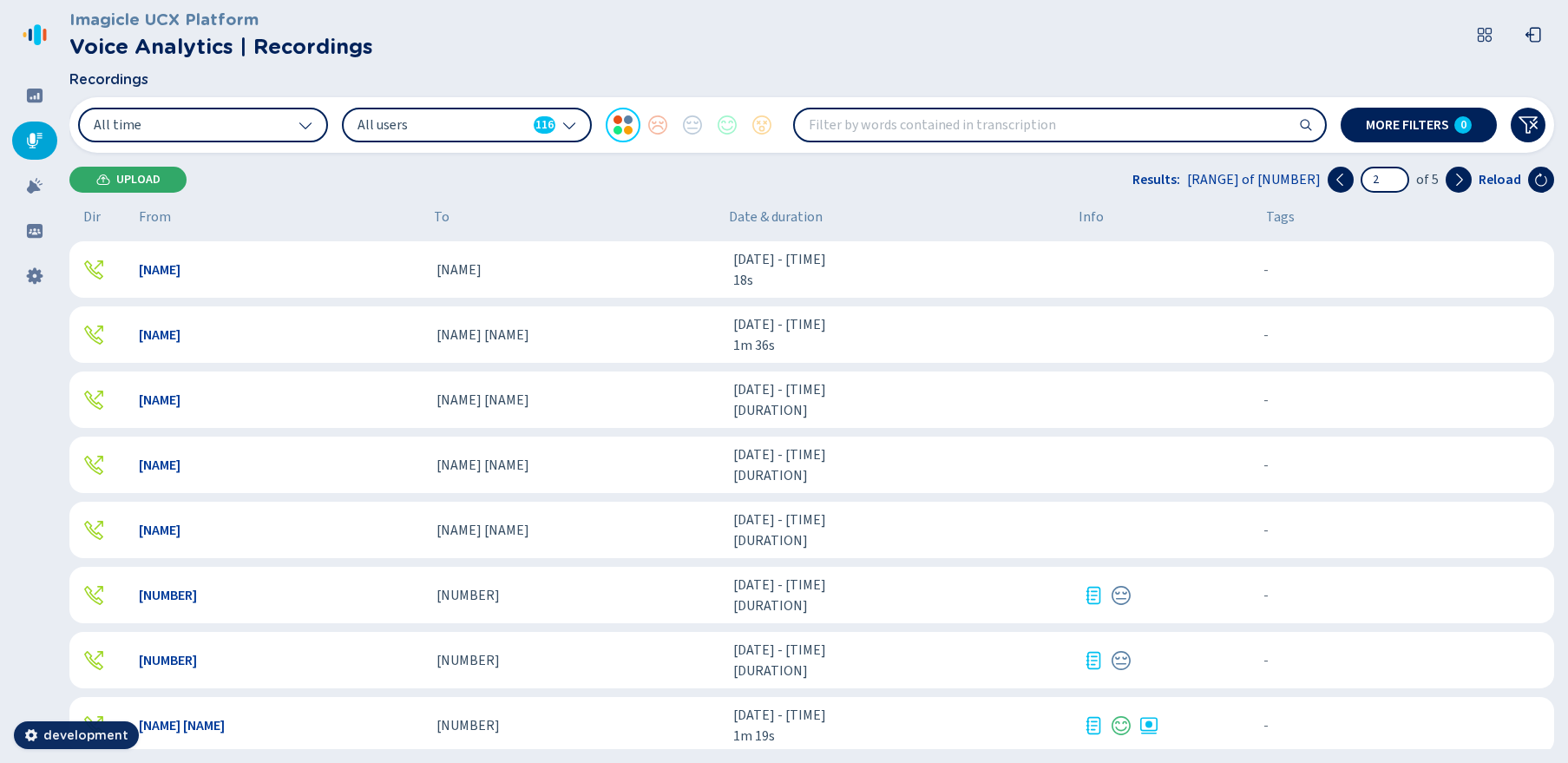 click on "Upload" at bounding box center (128, 180) 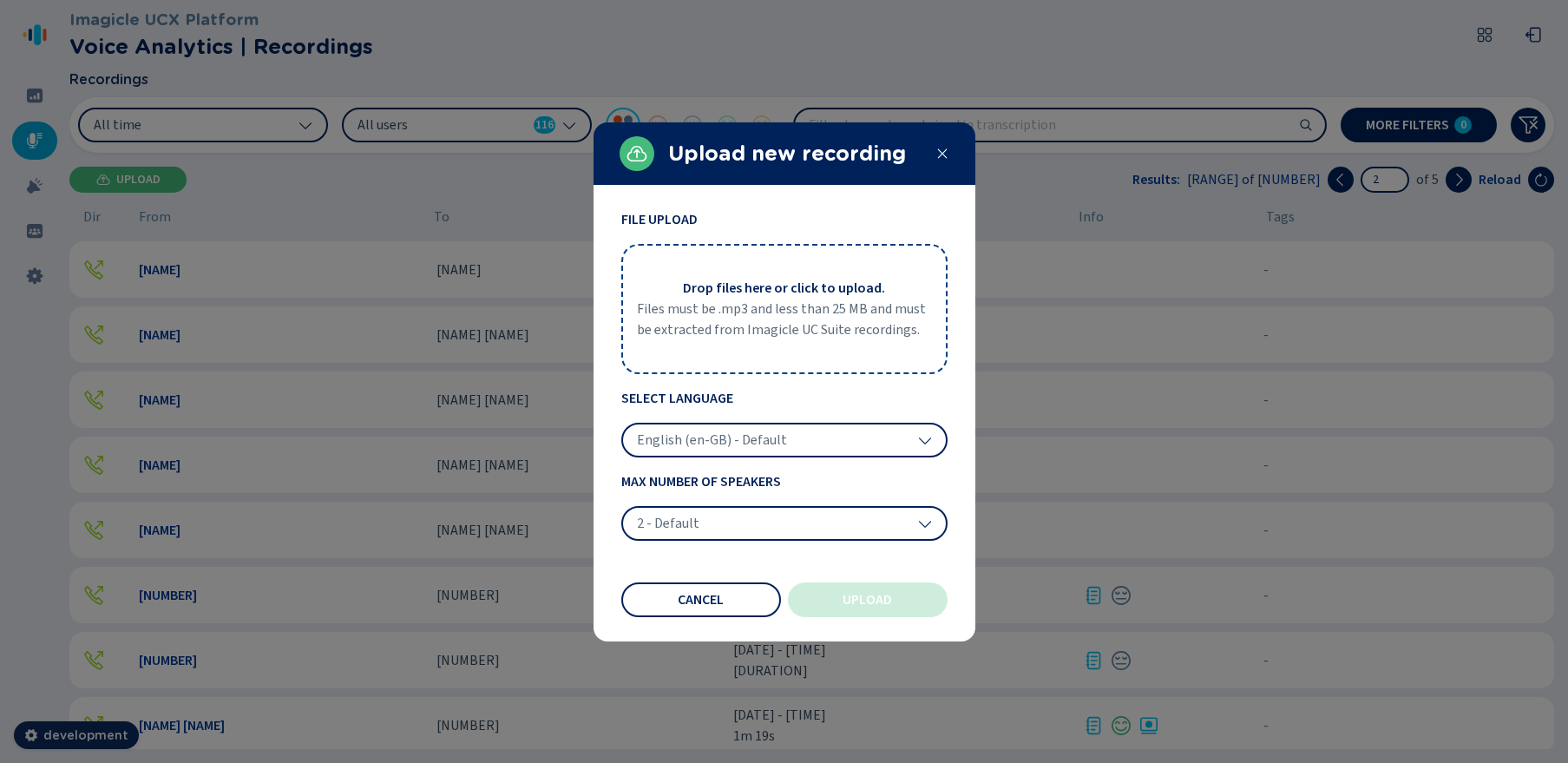 click on "Drop files here or click to upload." at bounding box center [784, 288] 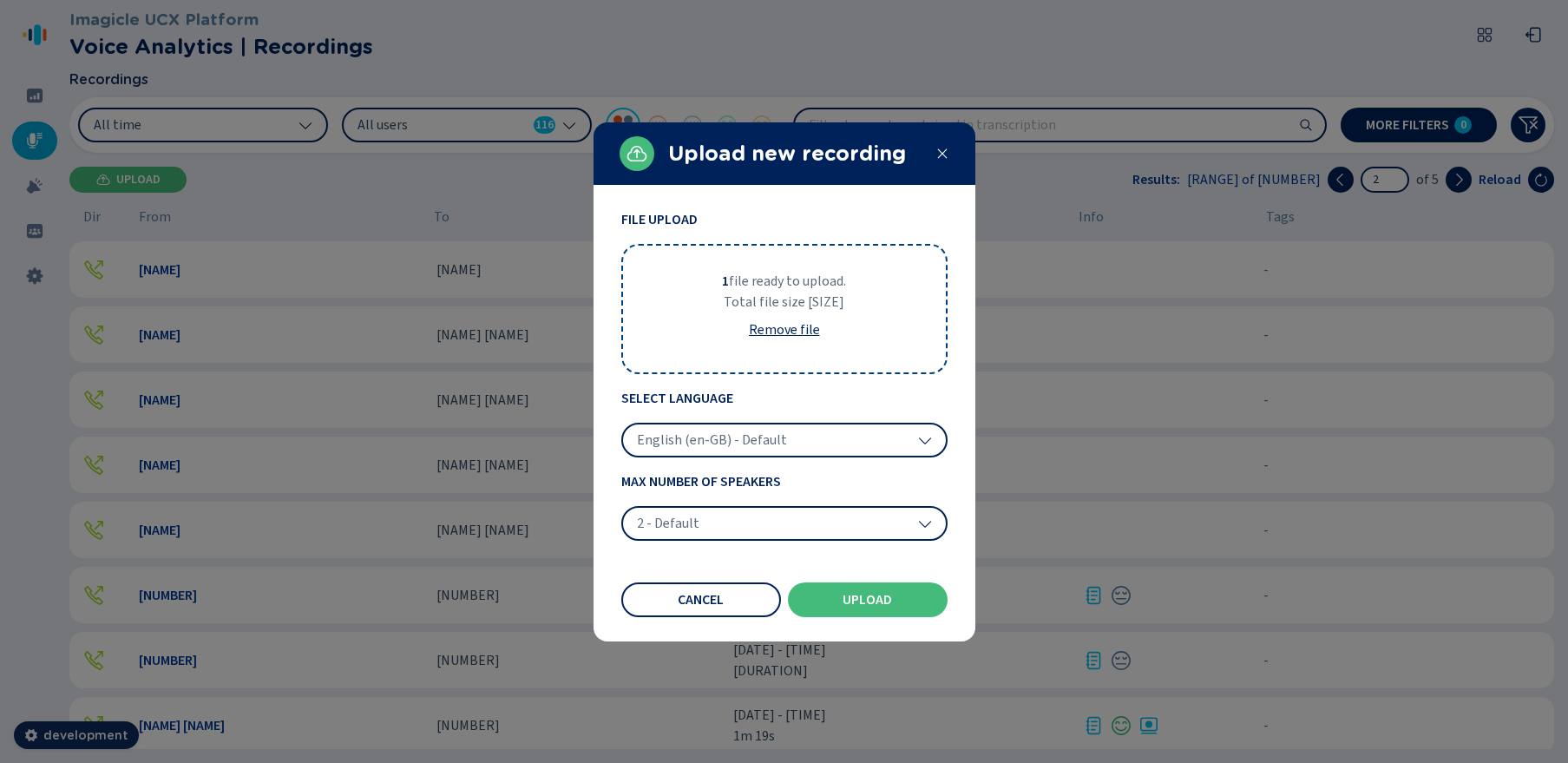 click on "Upload" at bounding box center [868, 600] 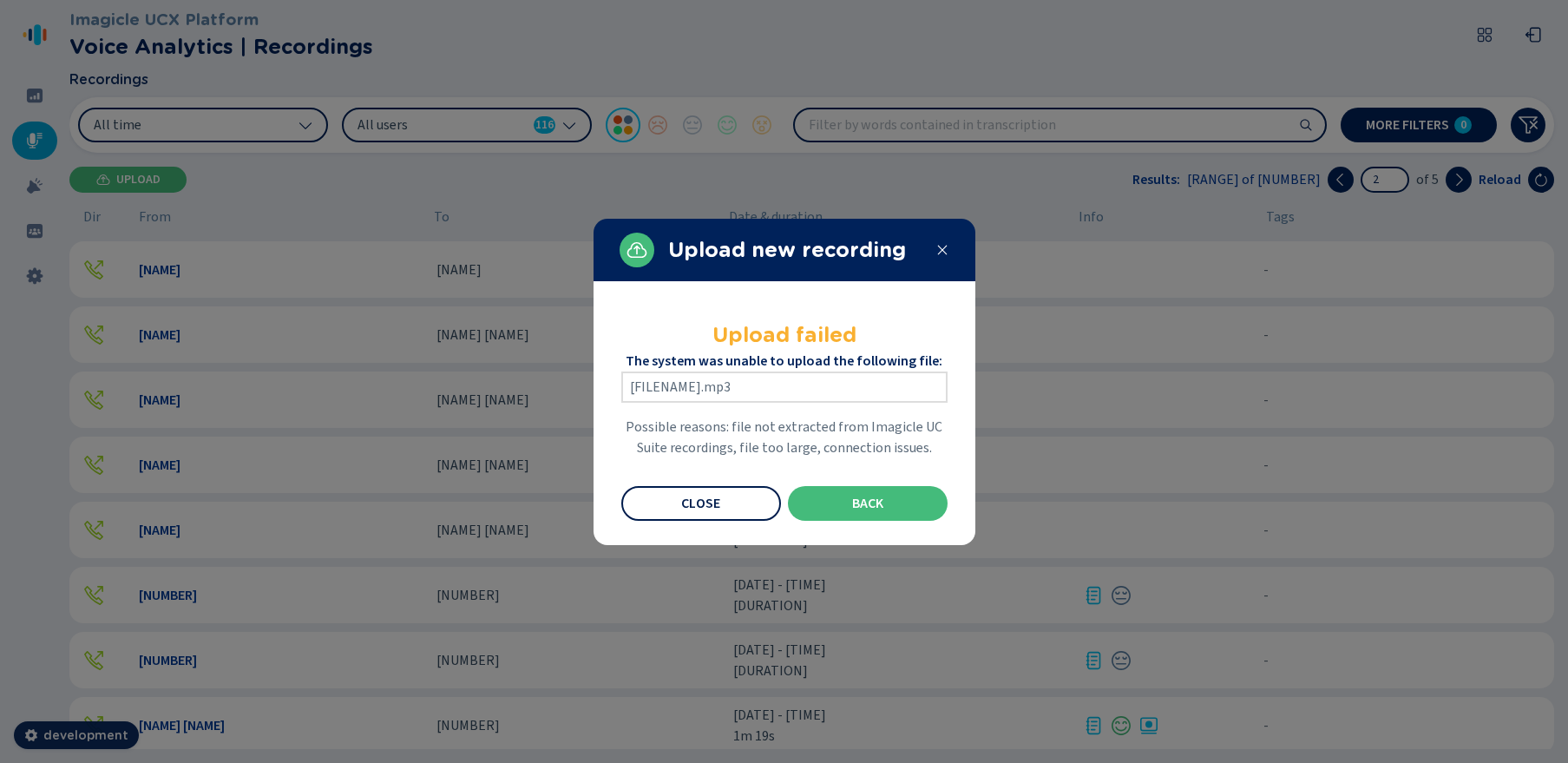 drag, startPoint x: 710, startPoint y: 475, endPoint x: 712, endPoint y: 486, distance: 11.18034 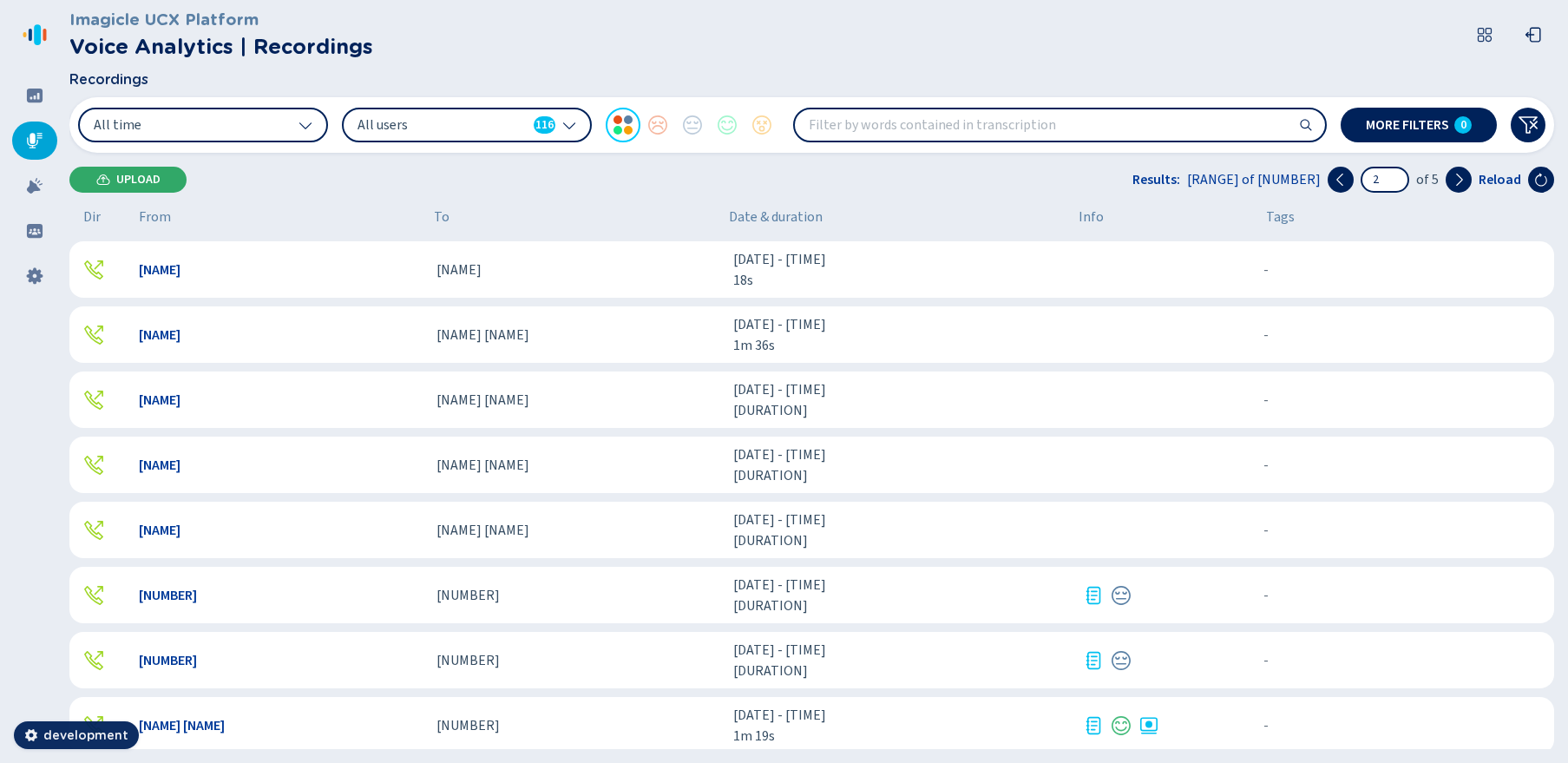 click on "Upload" at bounding box center (128, 180) 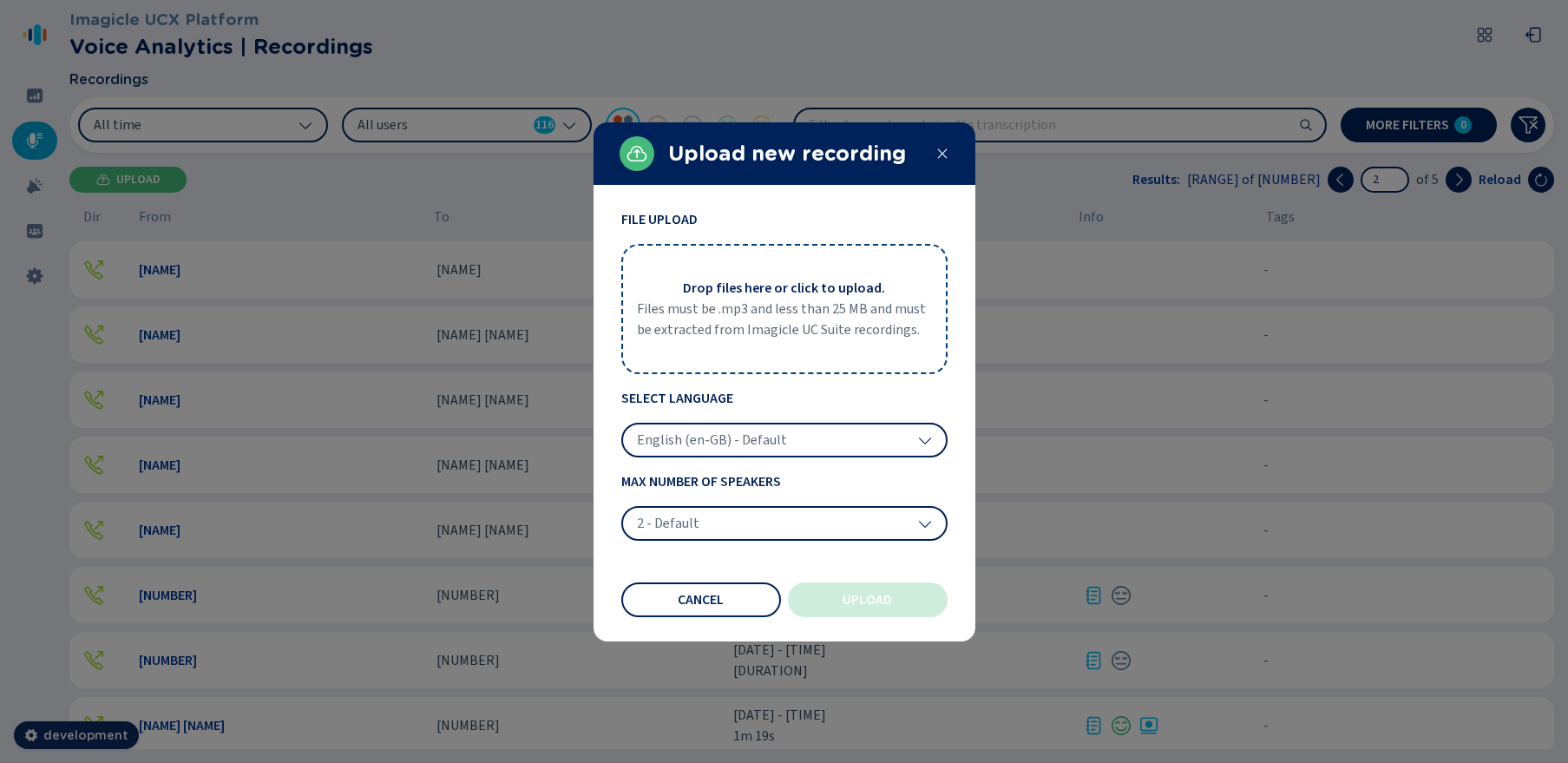 click on "Files must be .mp3 and less than 25 MB and must be extracted from Imagicle UC Suite recordings." at bounding box center [784, 319] 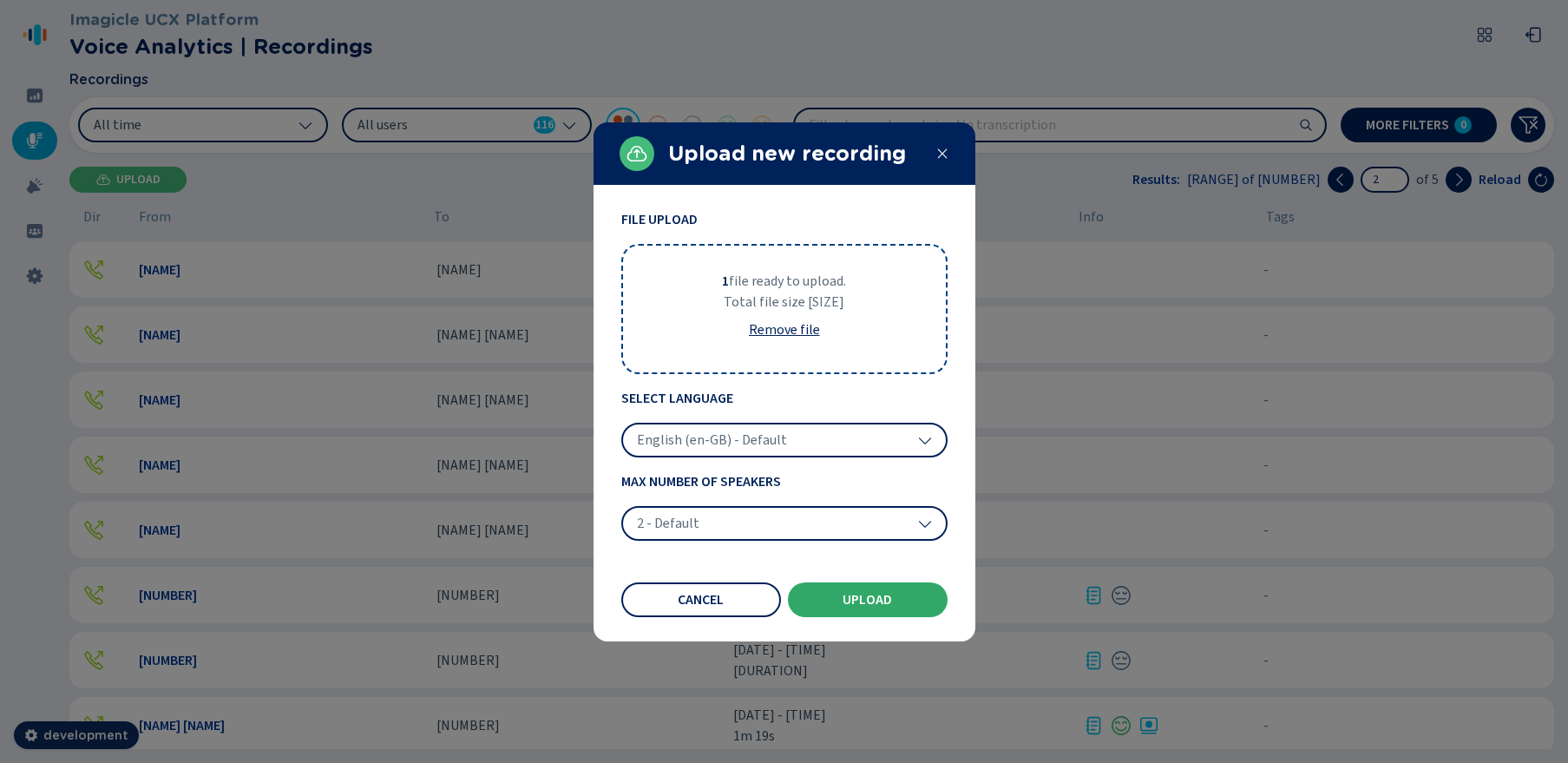 click on "Upload" at bounding box center [868, 600] 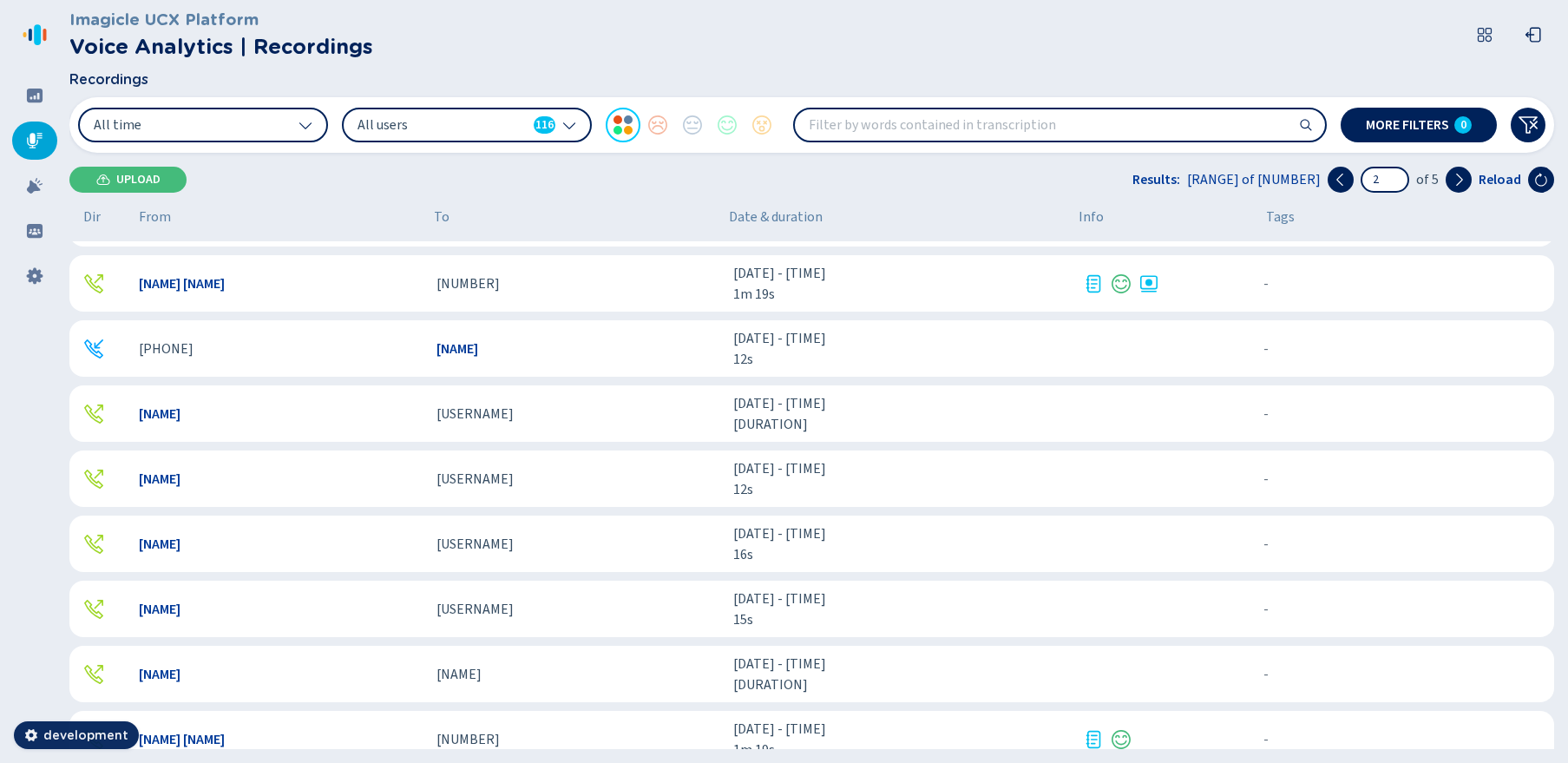 scroll, scrollTop: 793, scrollLeft: 0, axis: vertical 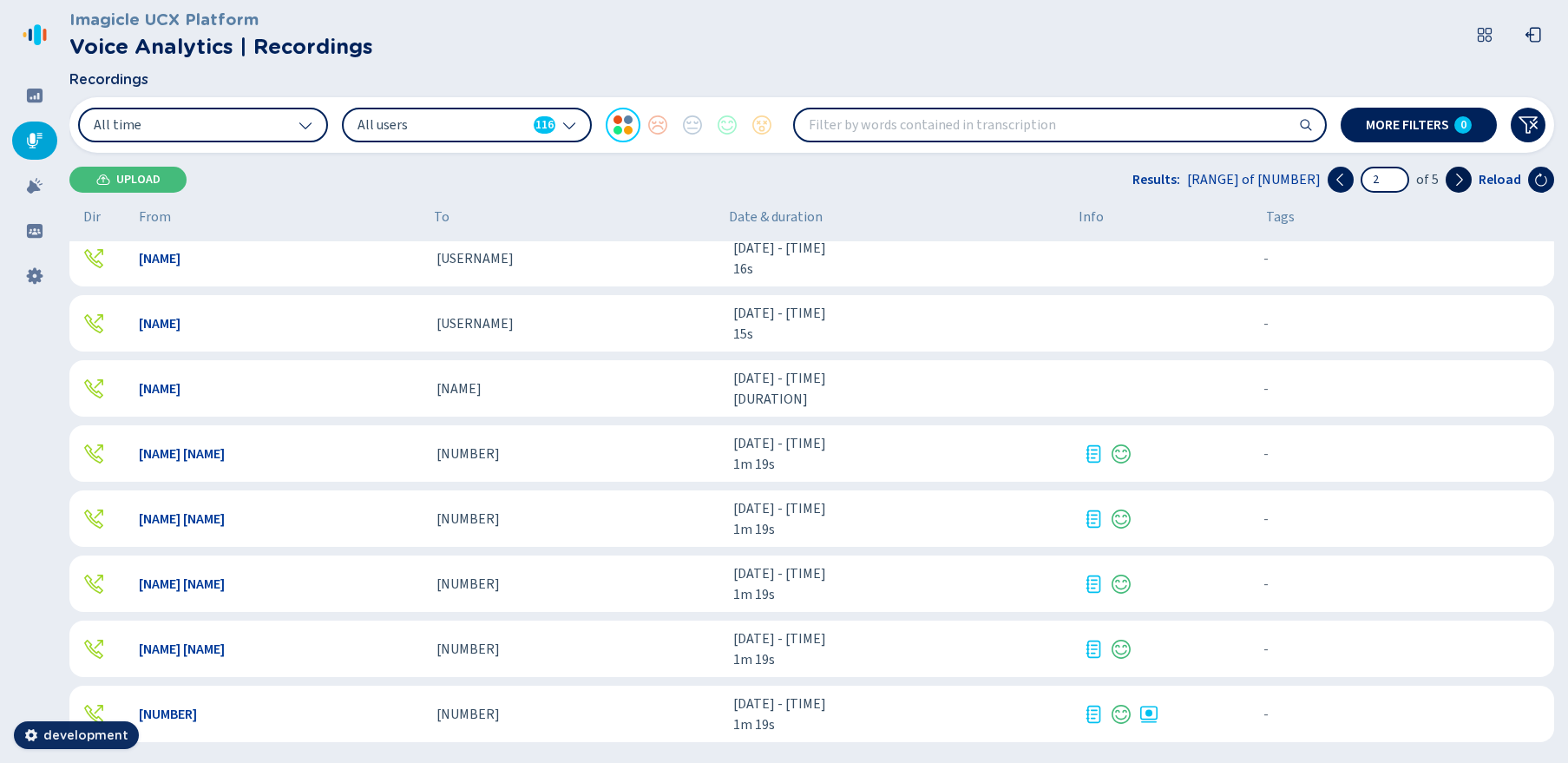 click 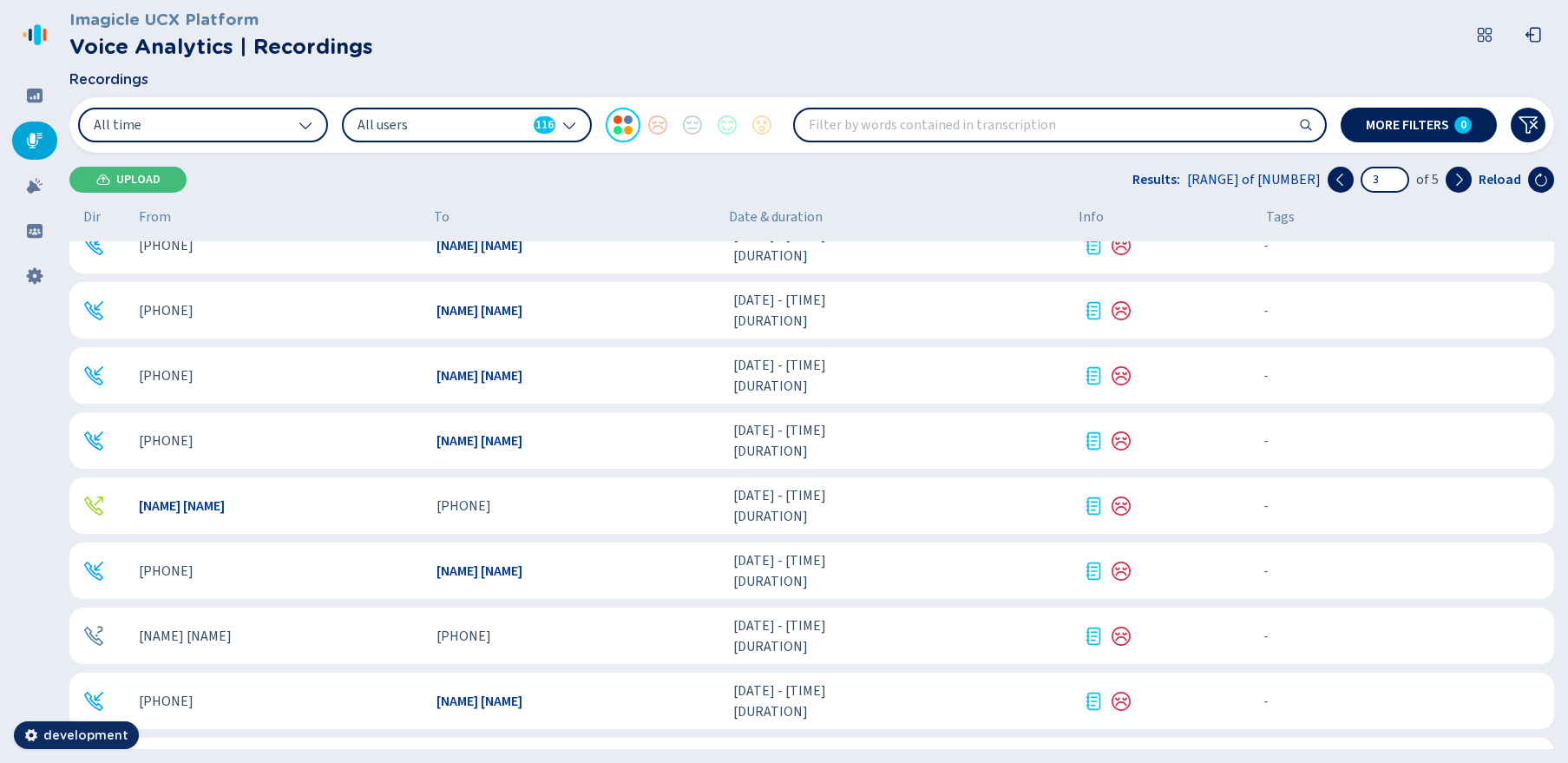 scroll, scrollTop: 0, scrollLeft: 0, axis: both 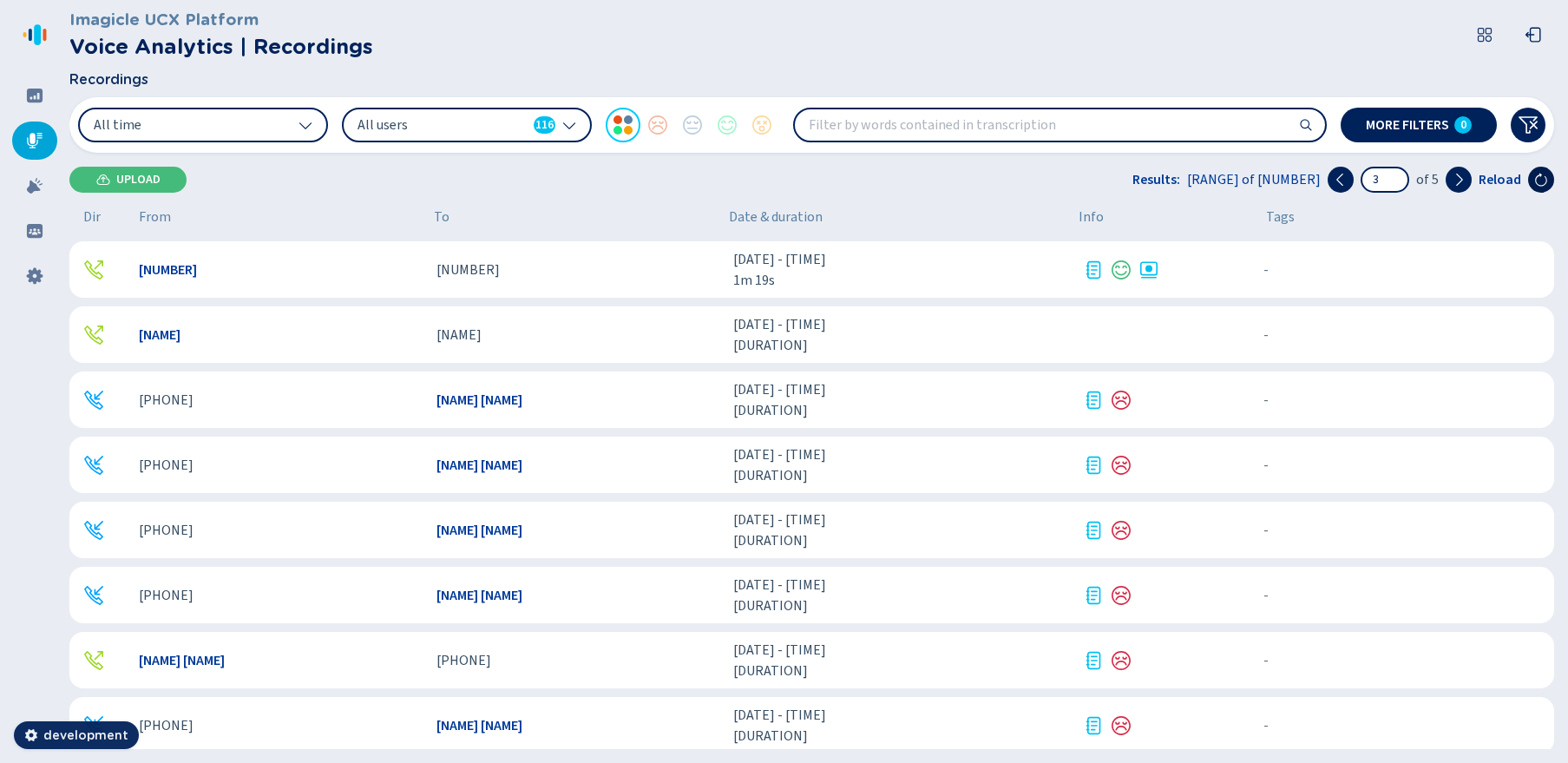 click at bounding box center [1541, 180] 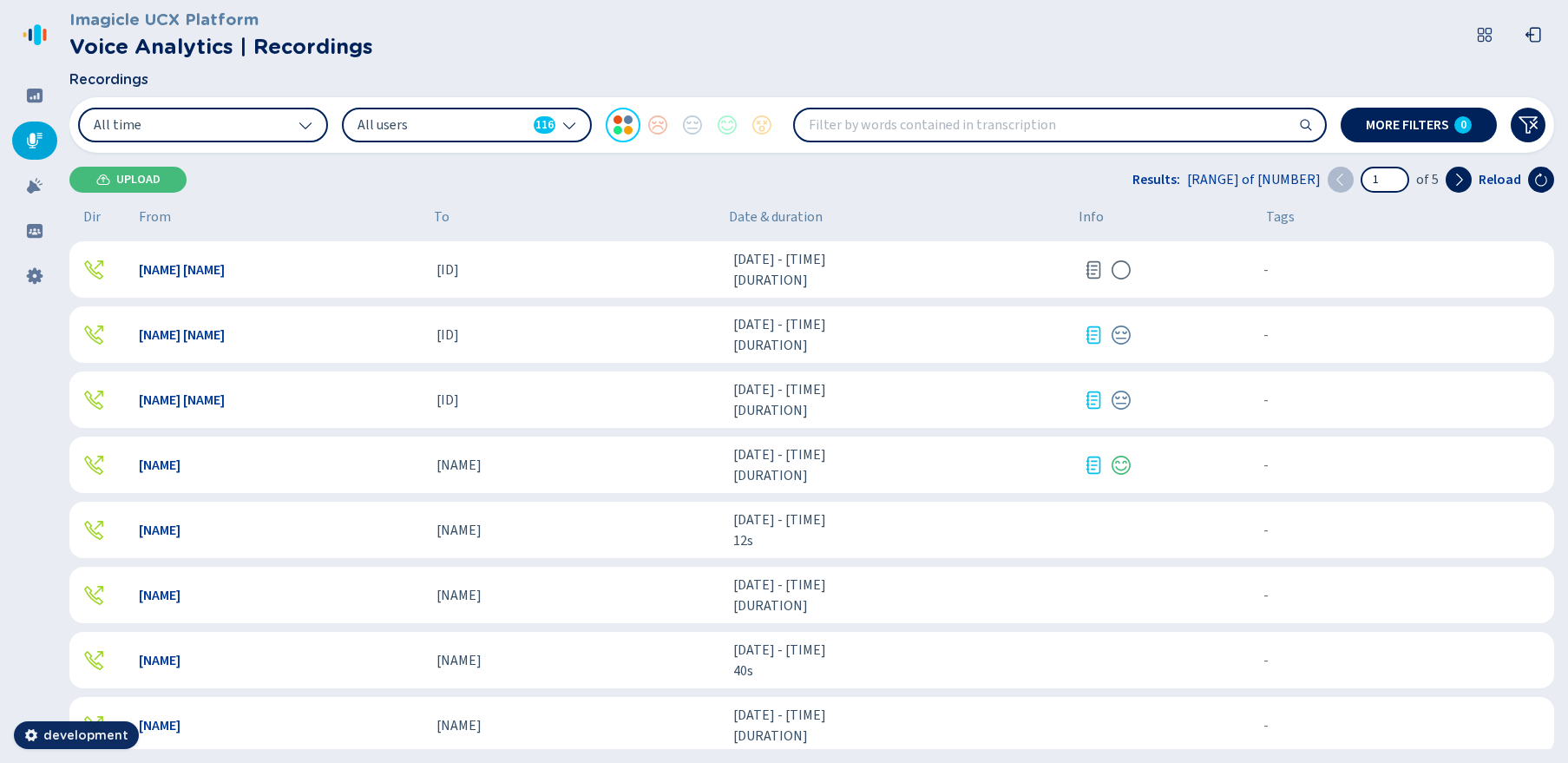 drag, startPoint x: 518, startPoint y: 266, endPoint x: 423, endPoint y: 262, distance: 95.08417 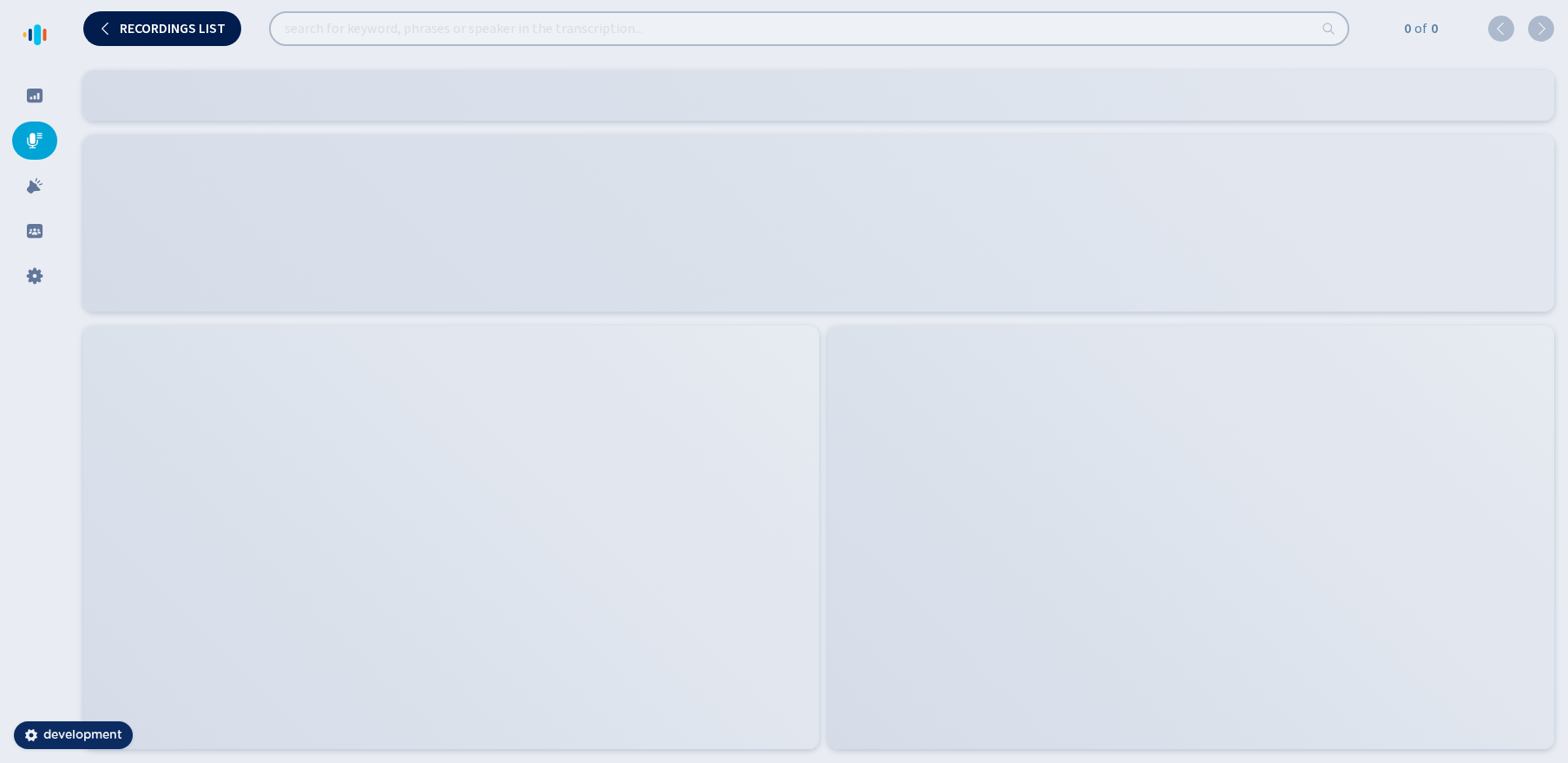 click on "Recordings list" at bounding box center [173, 29] 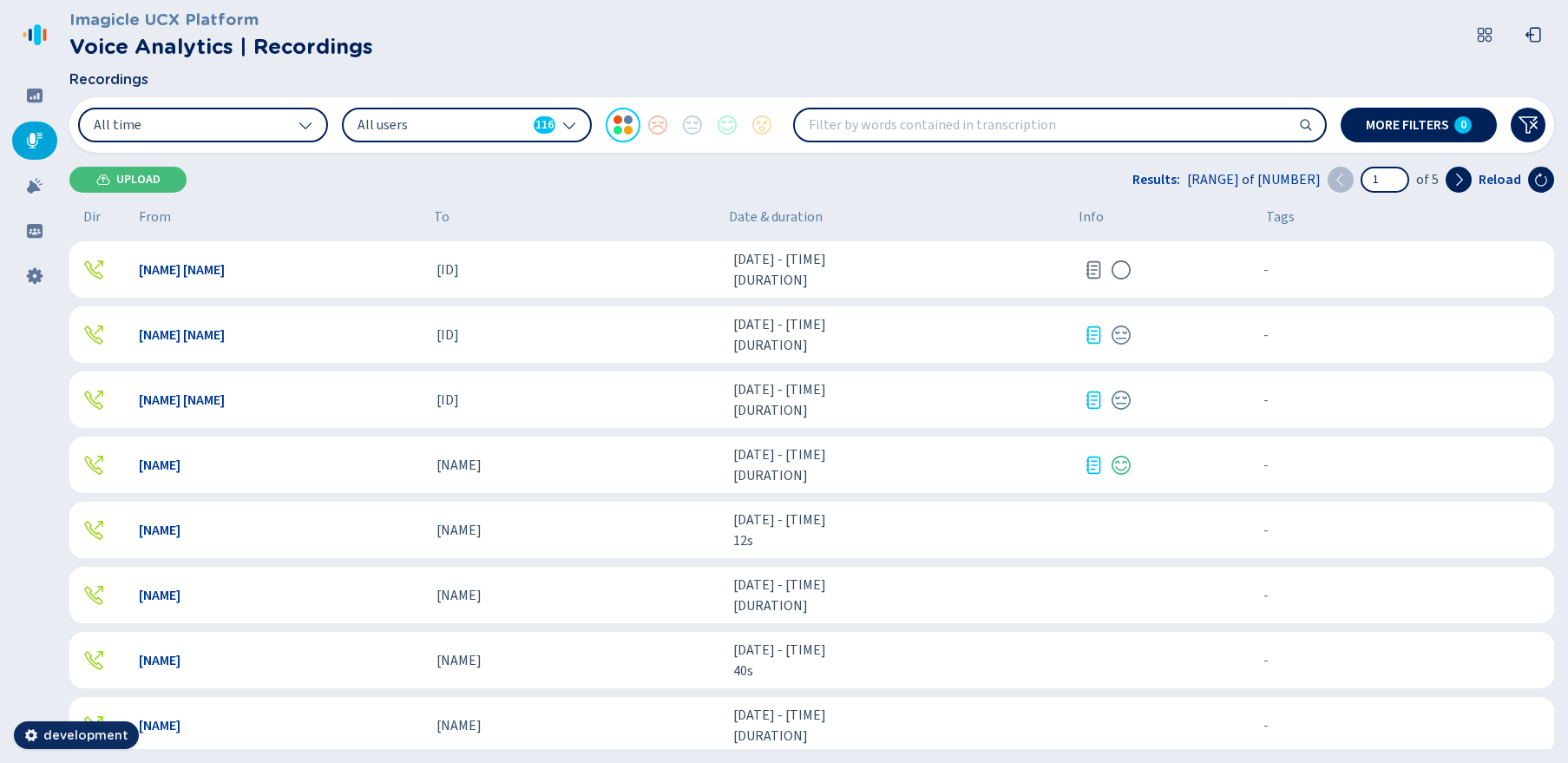 click on "- {{hiddenTagsCount}} more" at bounding box center [1398, 270] 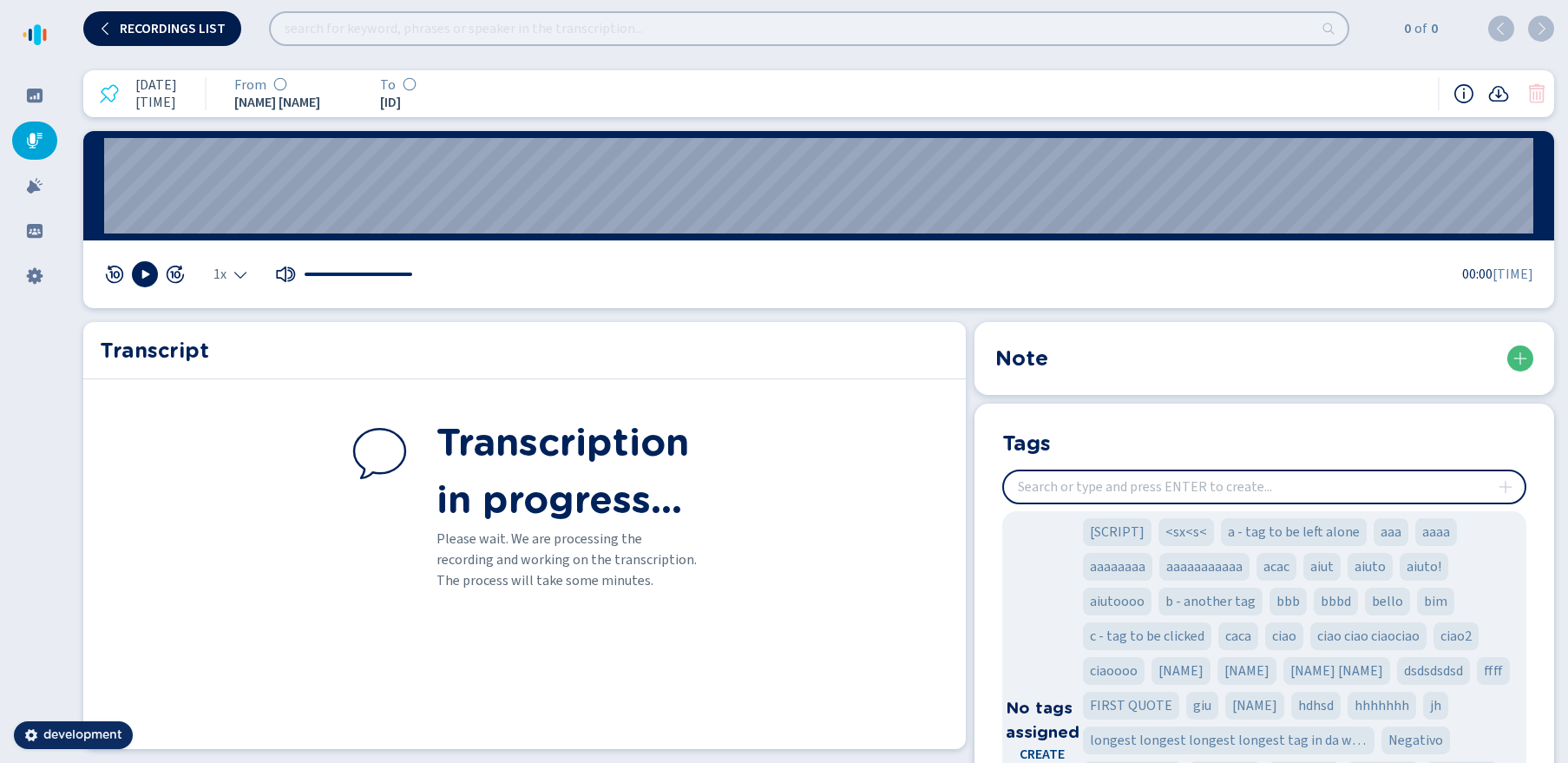 click on "Recordings list" at bounding box center (162, 29) 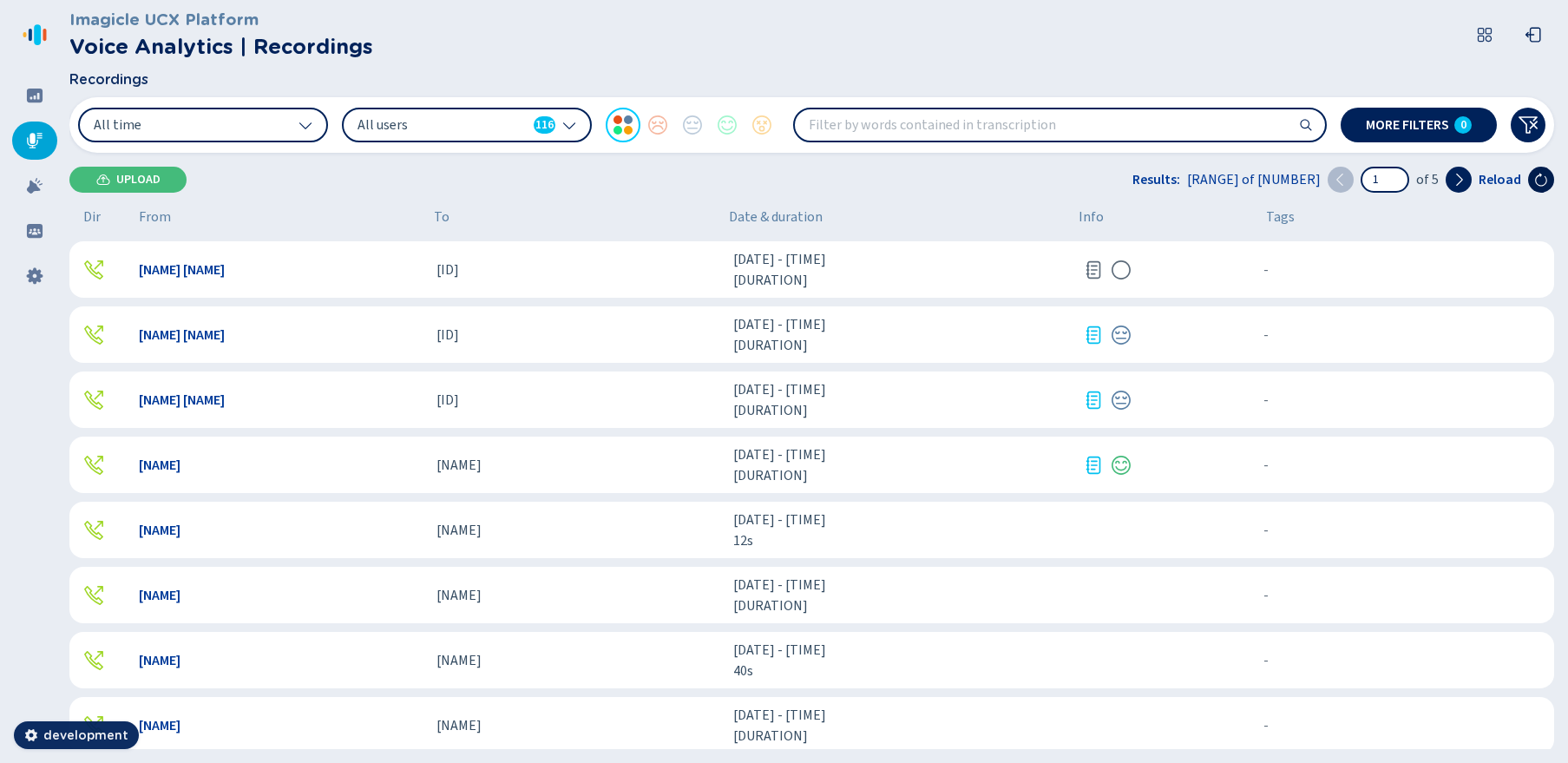click 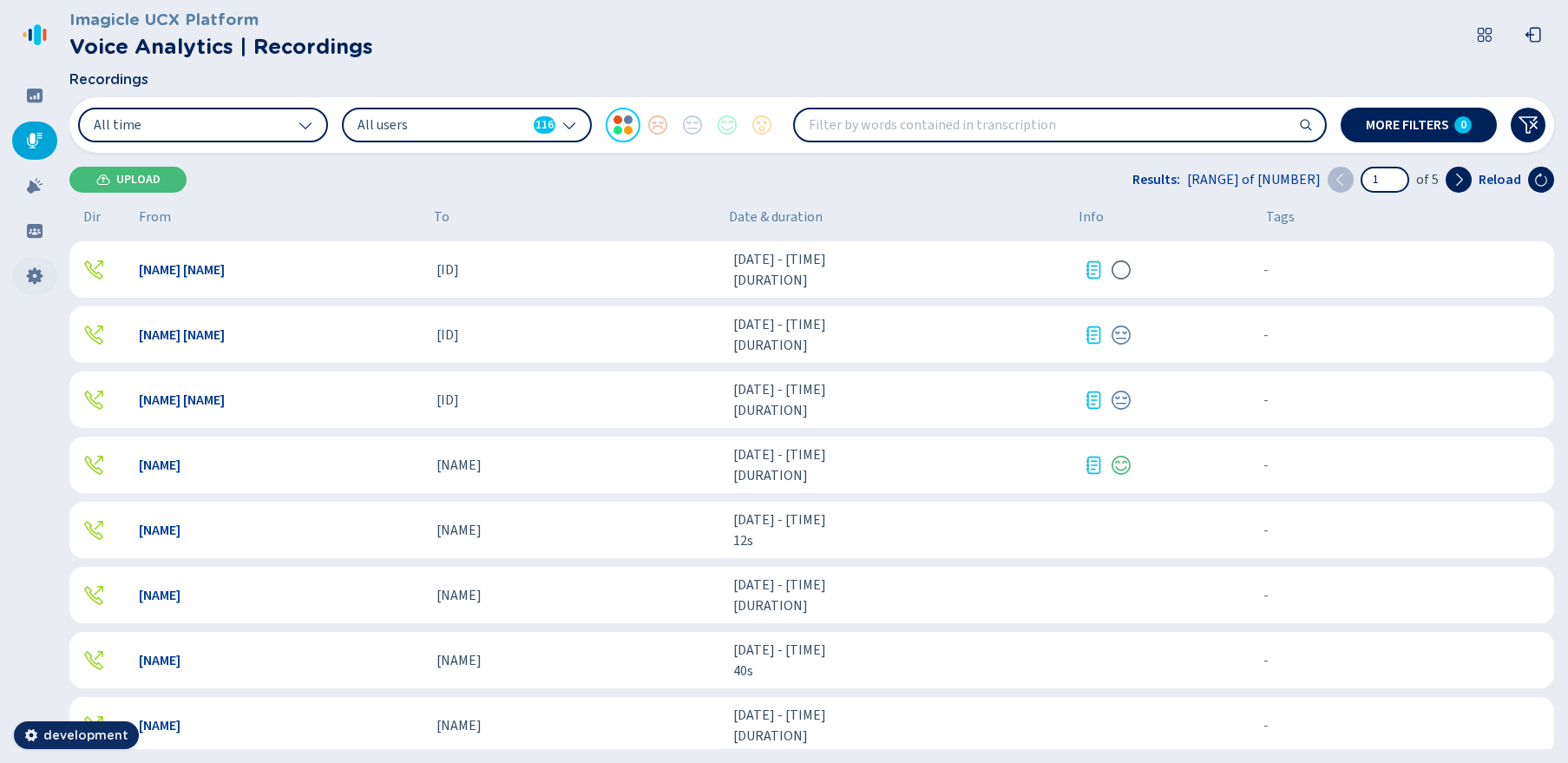 click at bounding box center [35, 276] 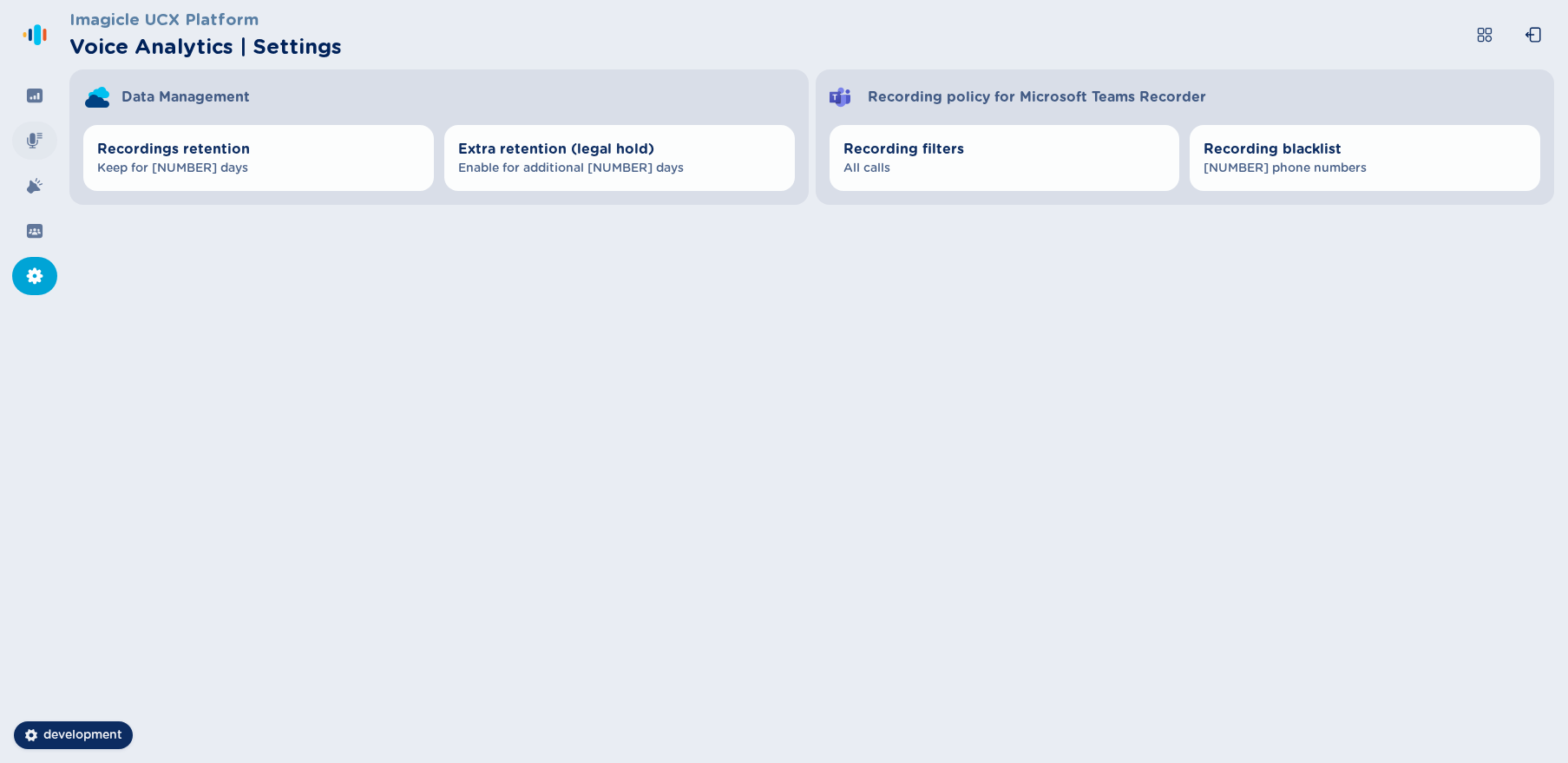 click at bounding box center (35, 141) 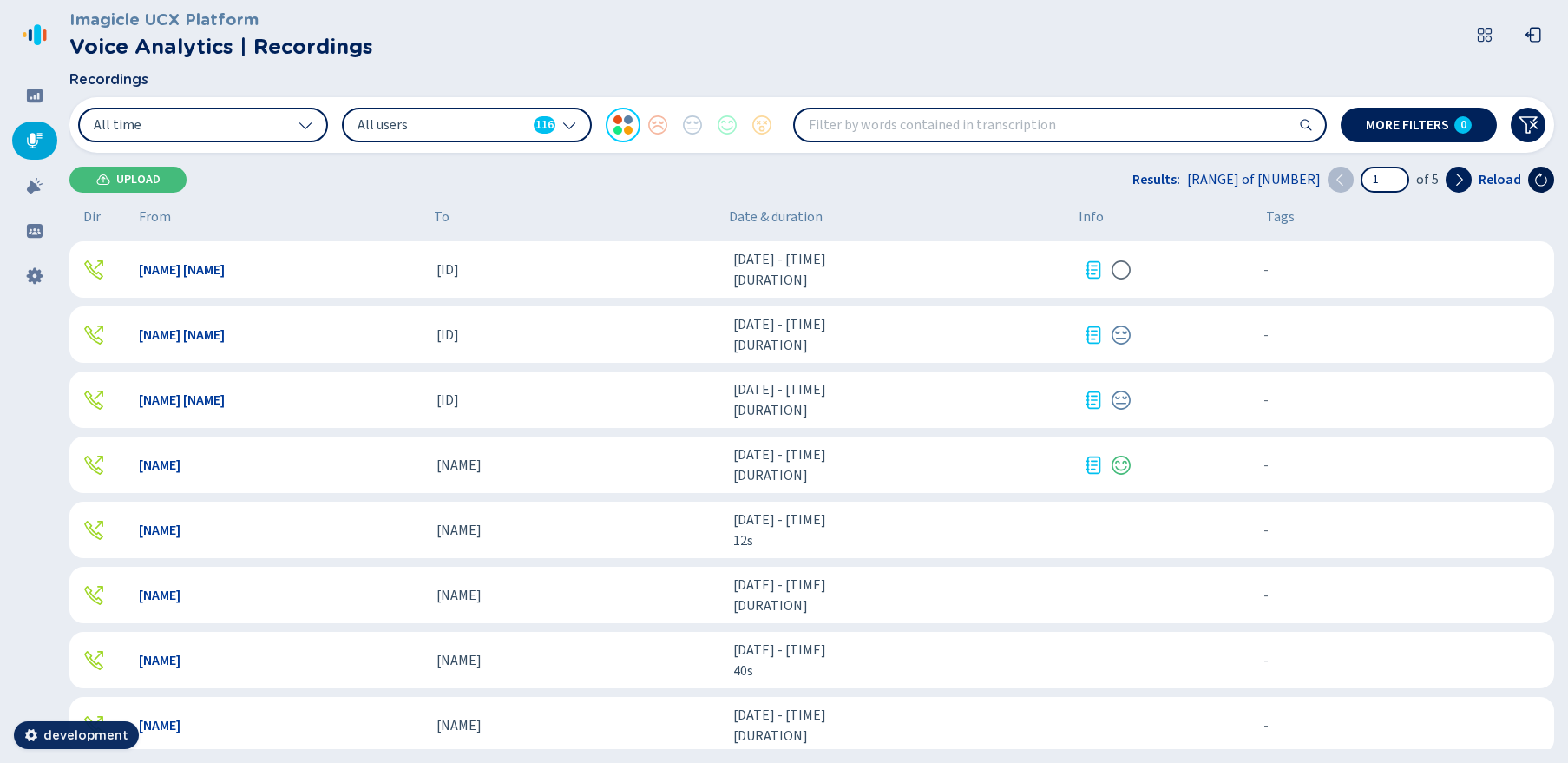 click at bounding box center [1541, 180] 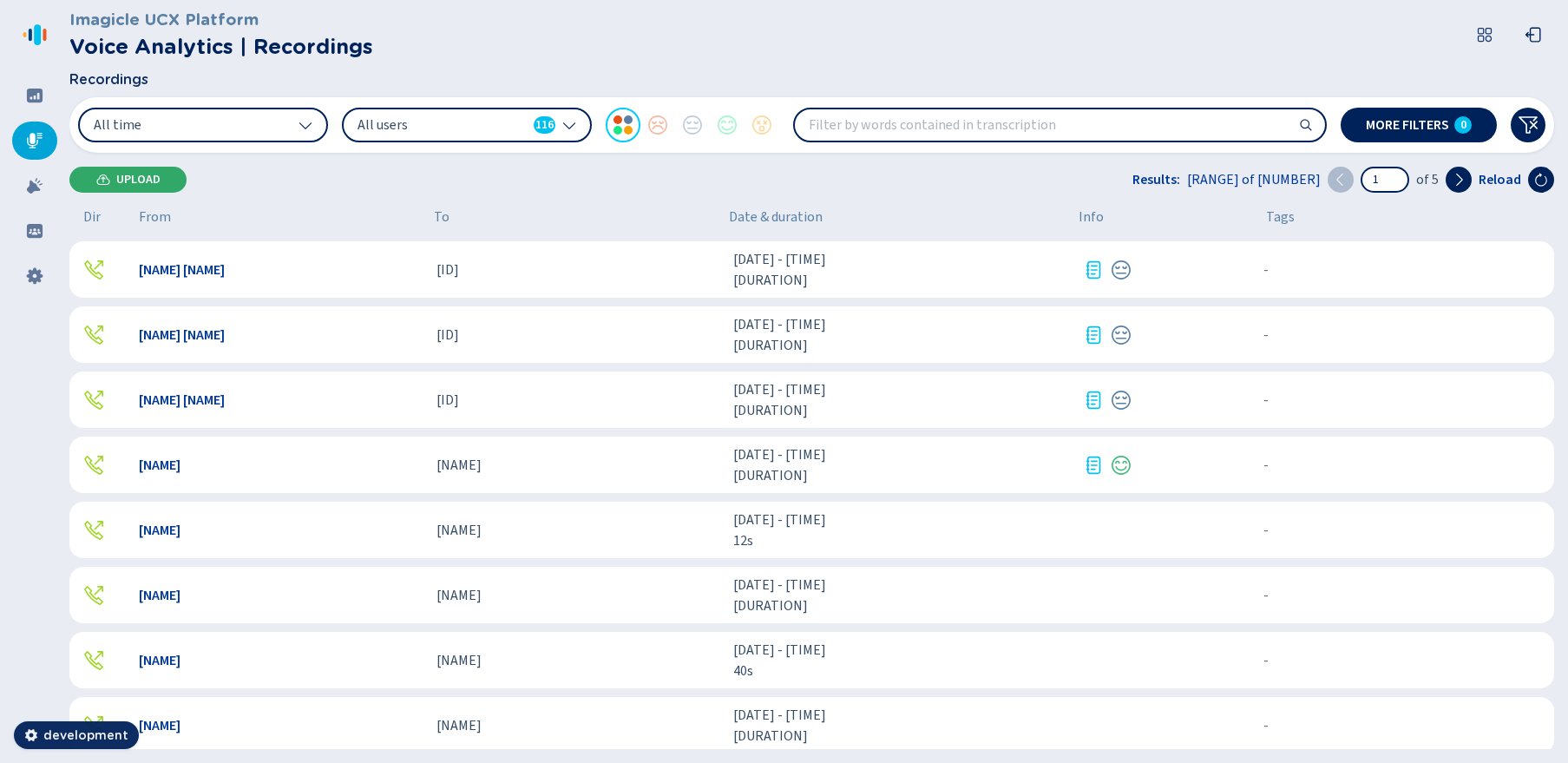 click on "Upload" at bounding box center (128, 180) 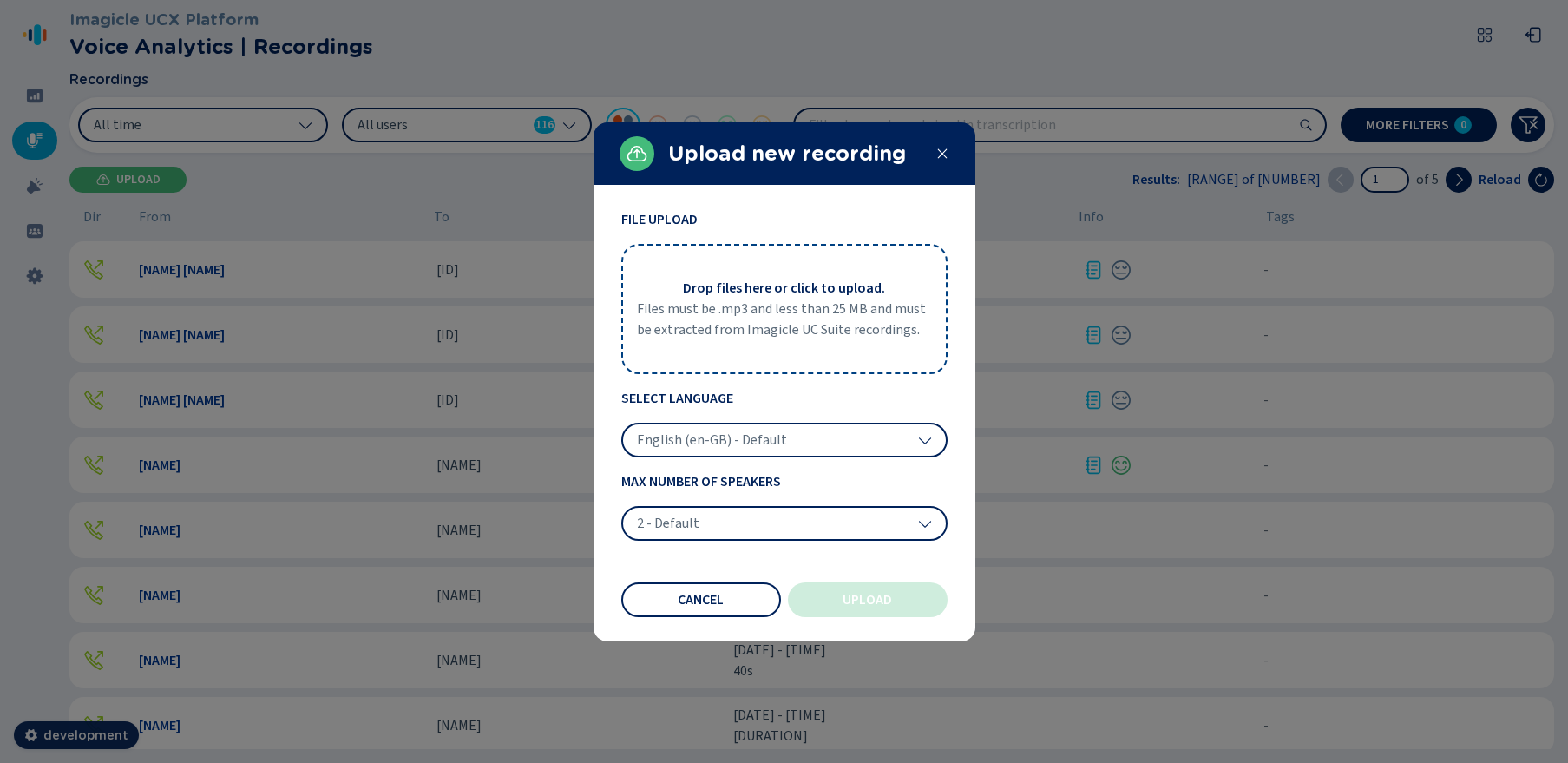 click on "Drop files here or click to upload. Files must be .mp3 and less than 25 MB and must be extracted from Imagicle UC Suite recordings." at bounding box center (784, 309) 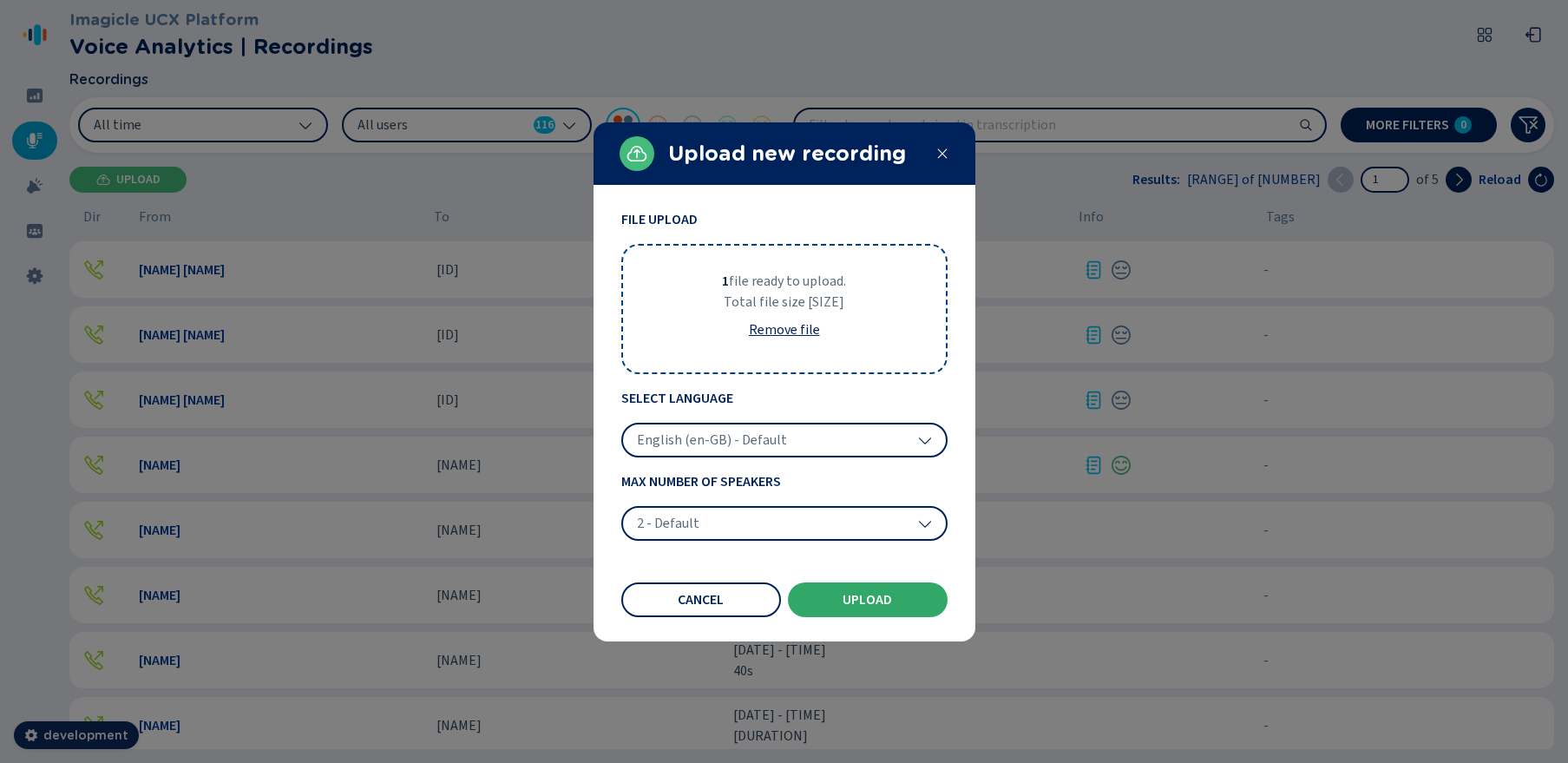 click on "Upload" at bounding box center [867, 600] 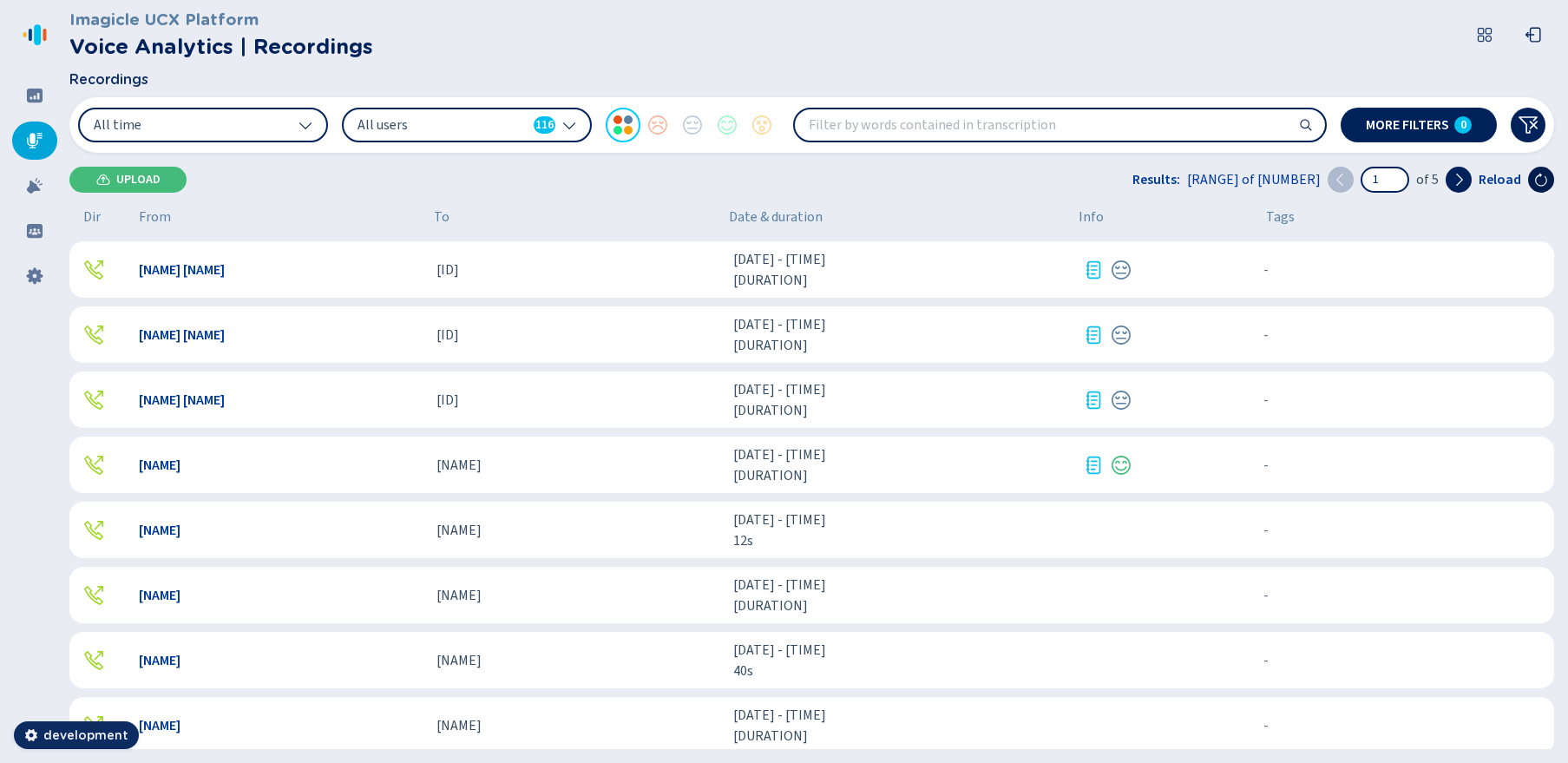 click 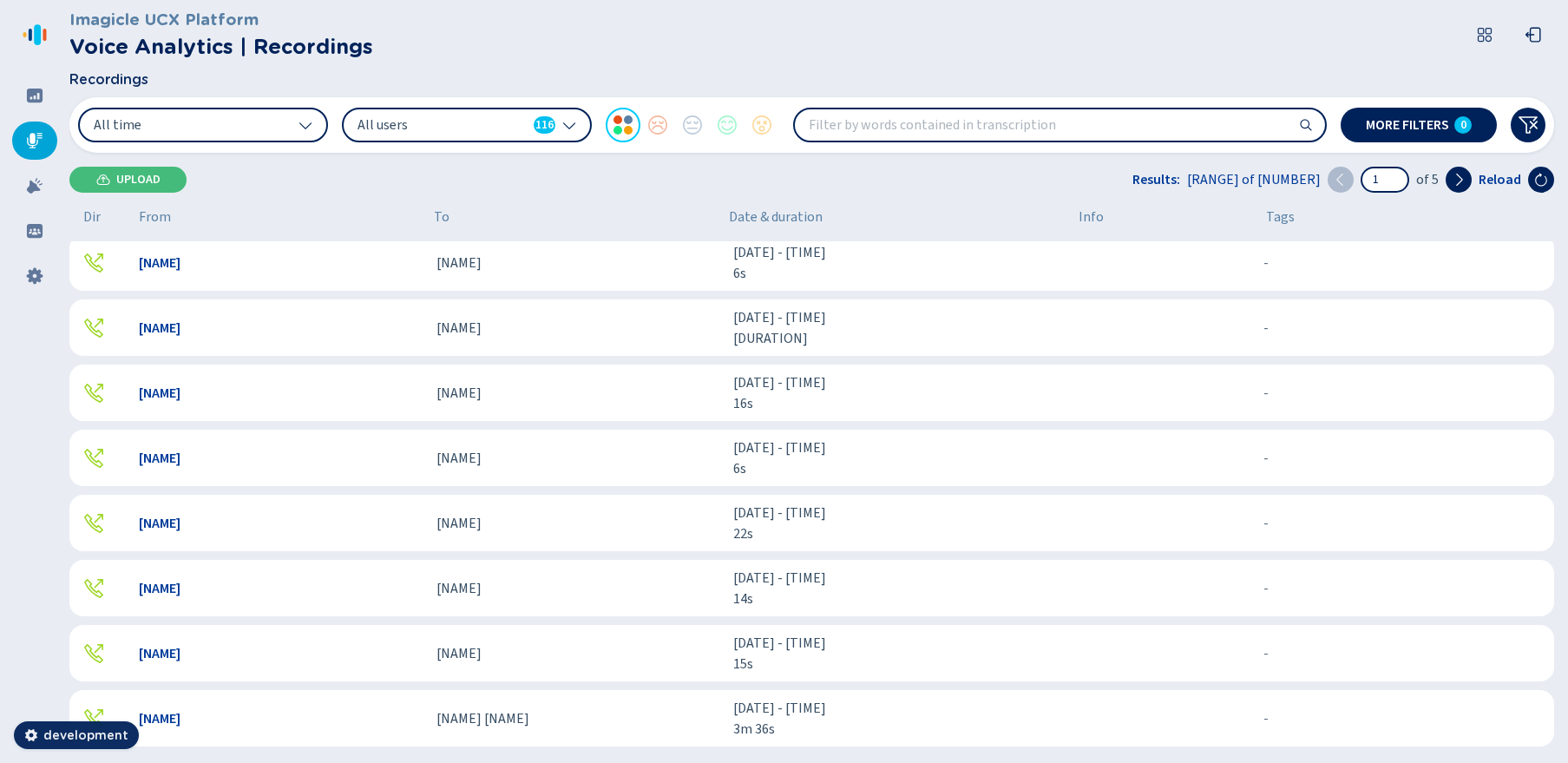 scroll, scrollTop: 793, scrollLeft: 0, axis: vertical 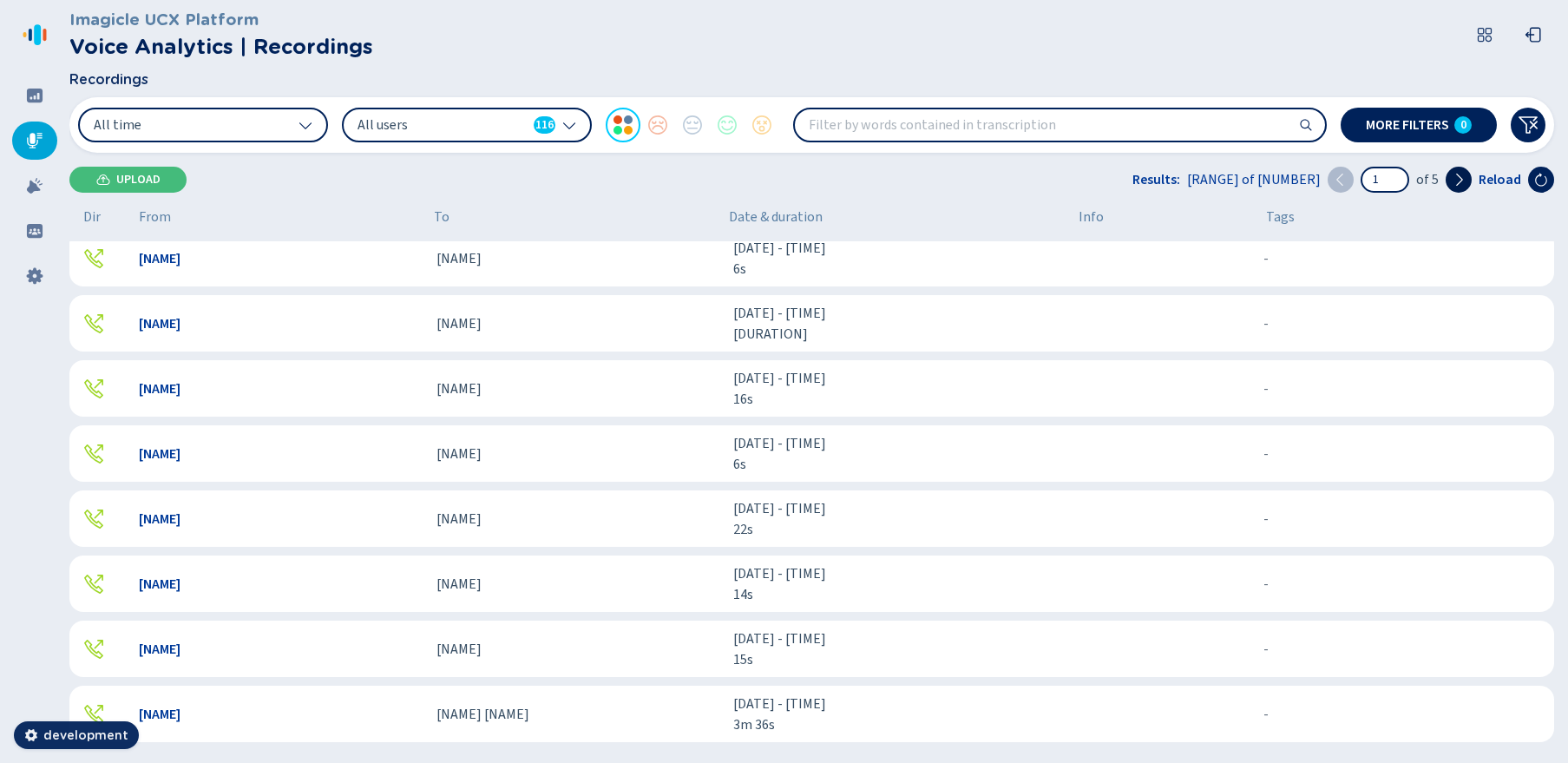 click at bounding box center [1459, 180] 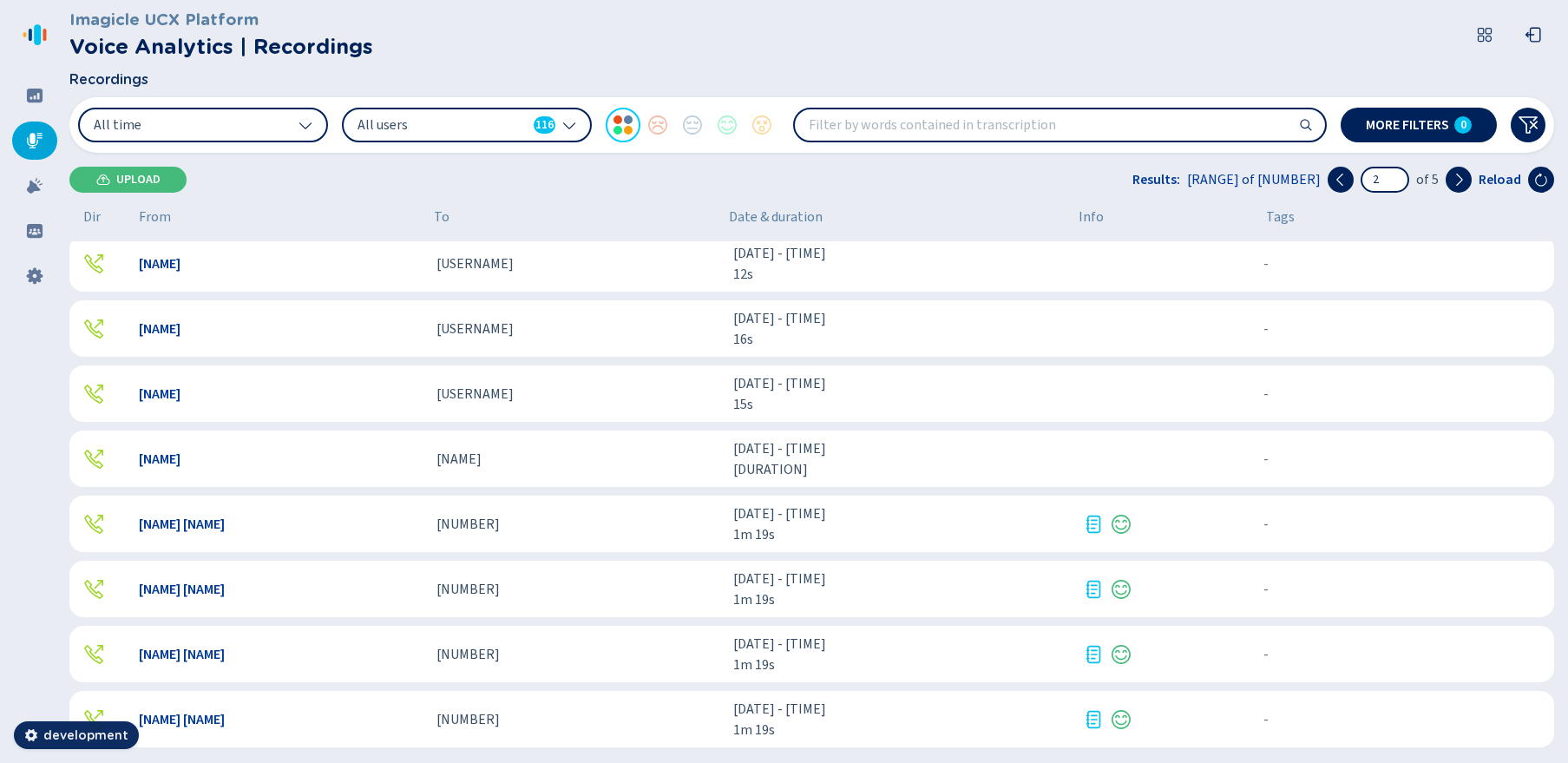 scroll, scrollTop: 793, scrollLeft: 0, axis: vertical 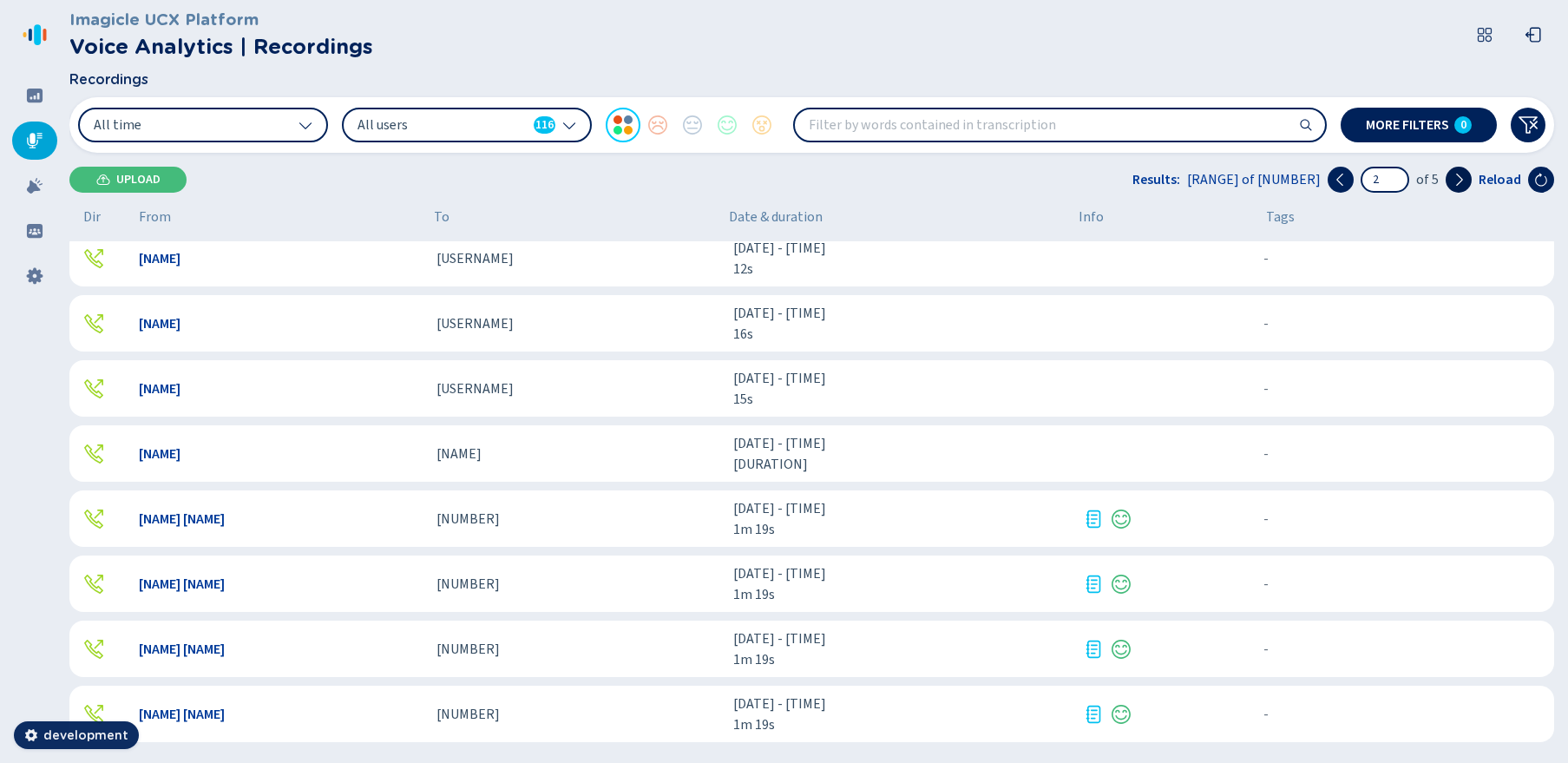 click at bounding box center [1459, 180] 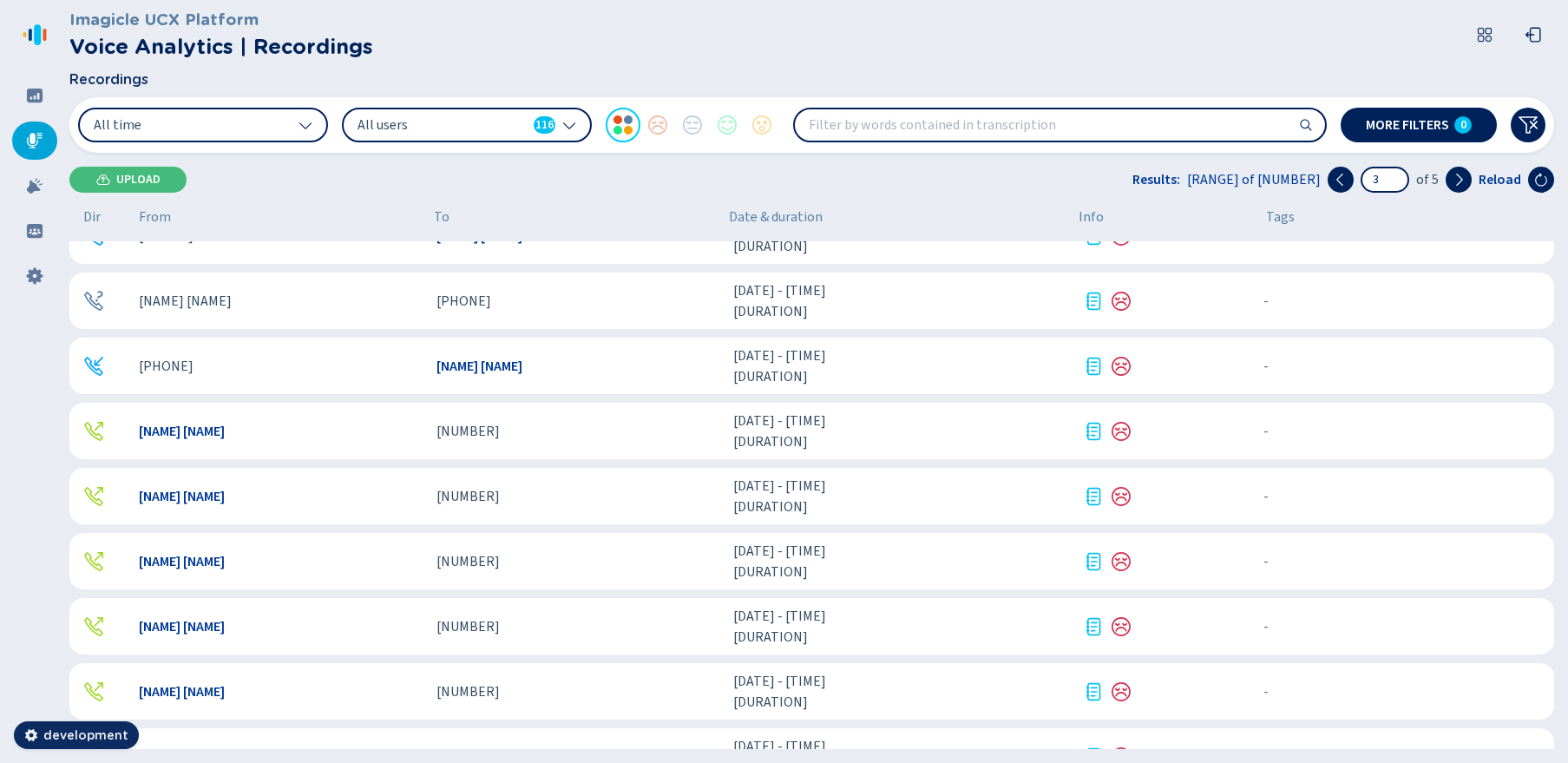 scroll, scrollTop: 793, scrollLeft: 0, axis: vertical 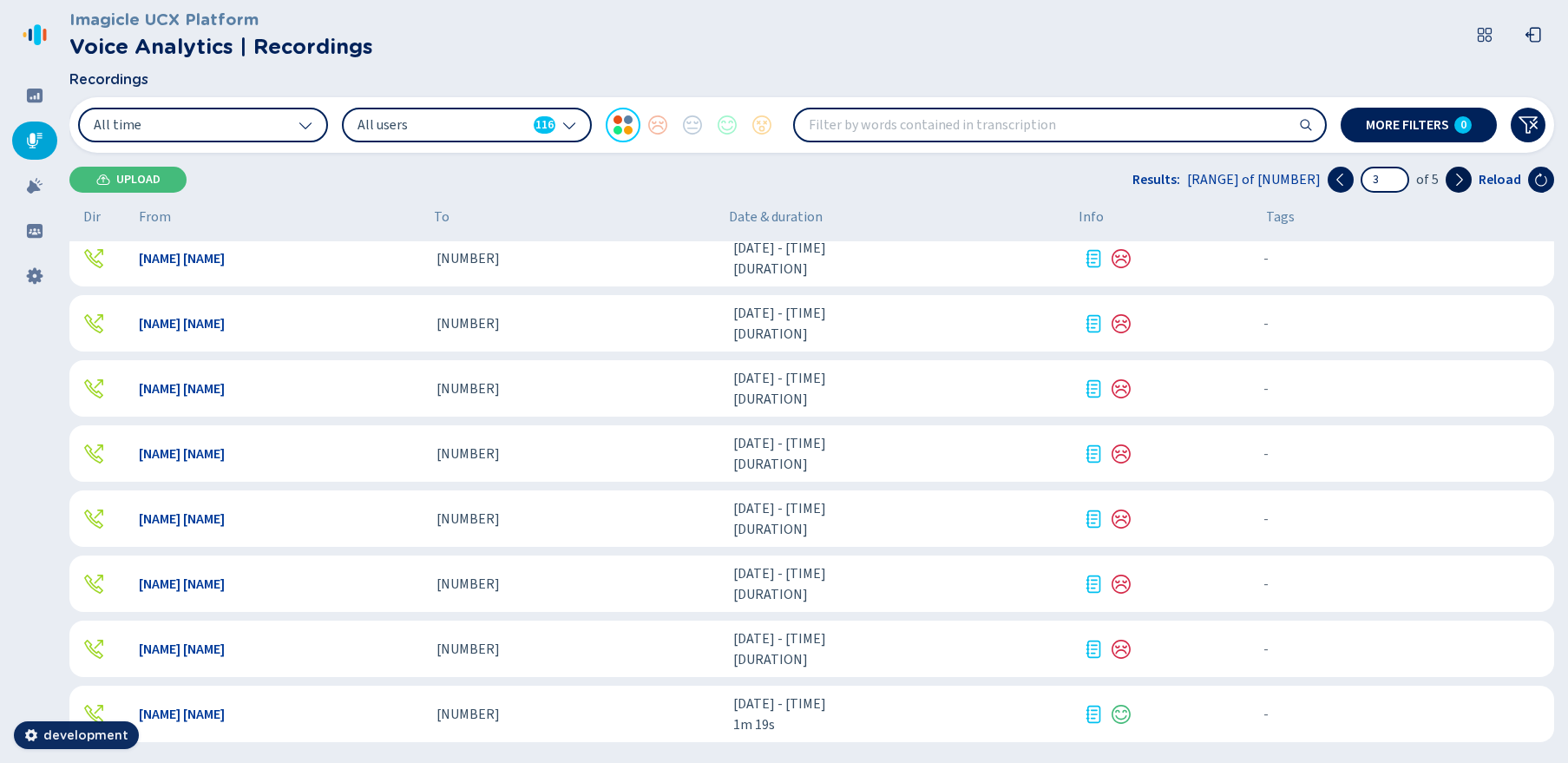 click at bounding box center [1459, 180] 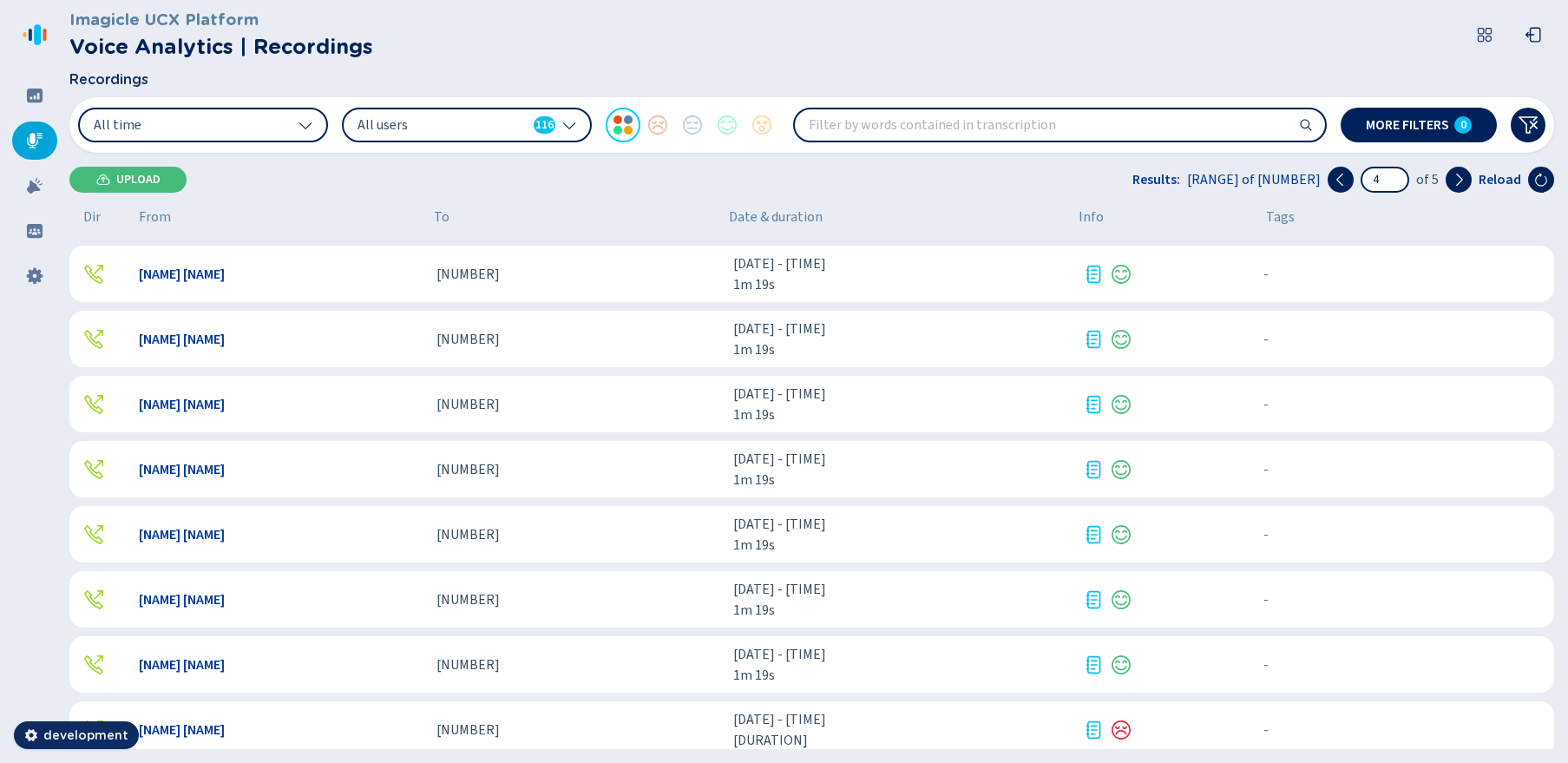 scroll, scrollTop: 793, scrollLeft: 0, axis: vertical 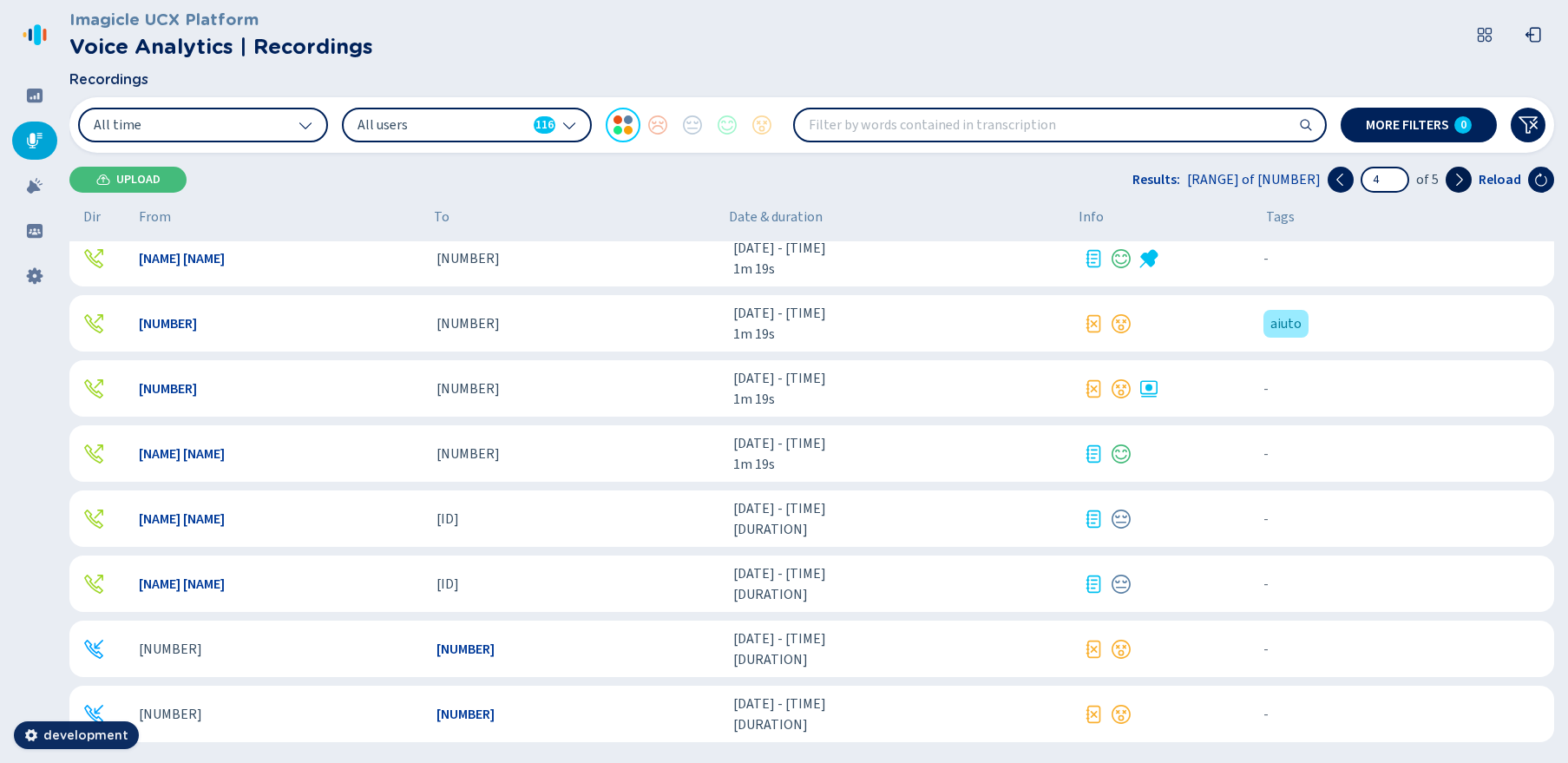 click at bounding box center [1459, 180] 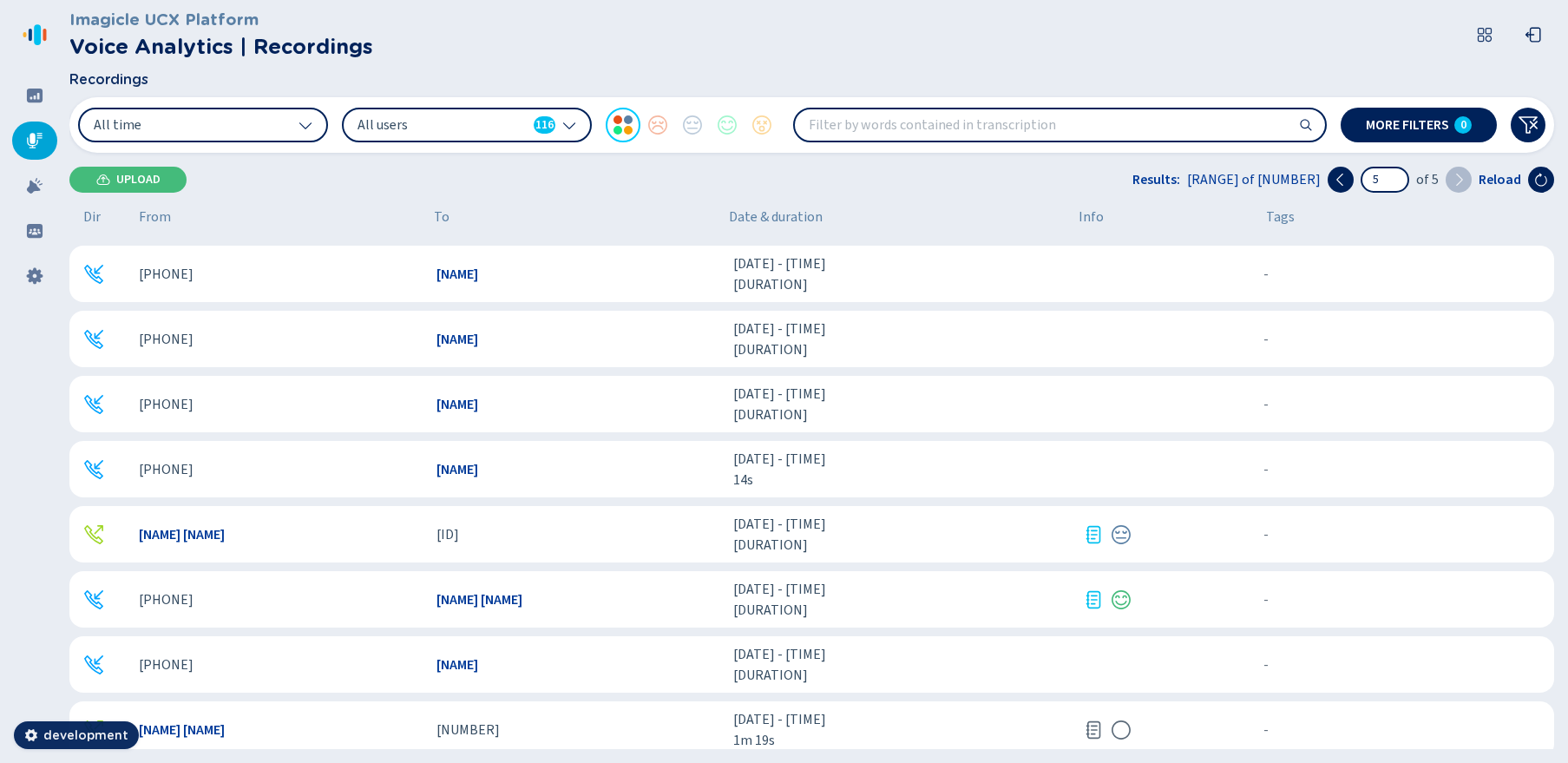 scroll, scrollTop: 141, scrollLeft: 0, axis: vertical 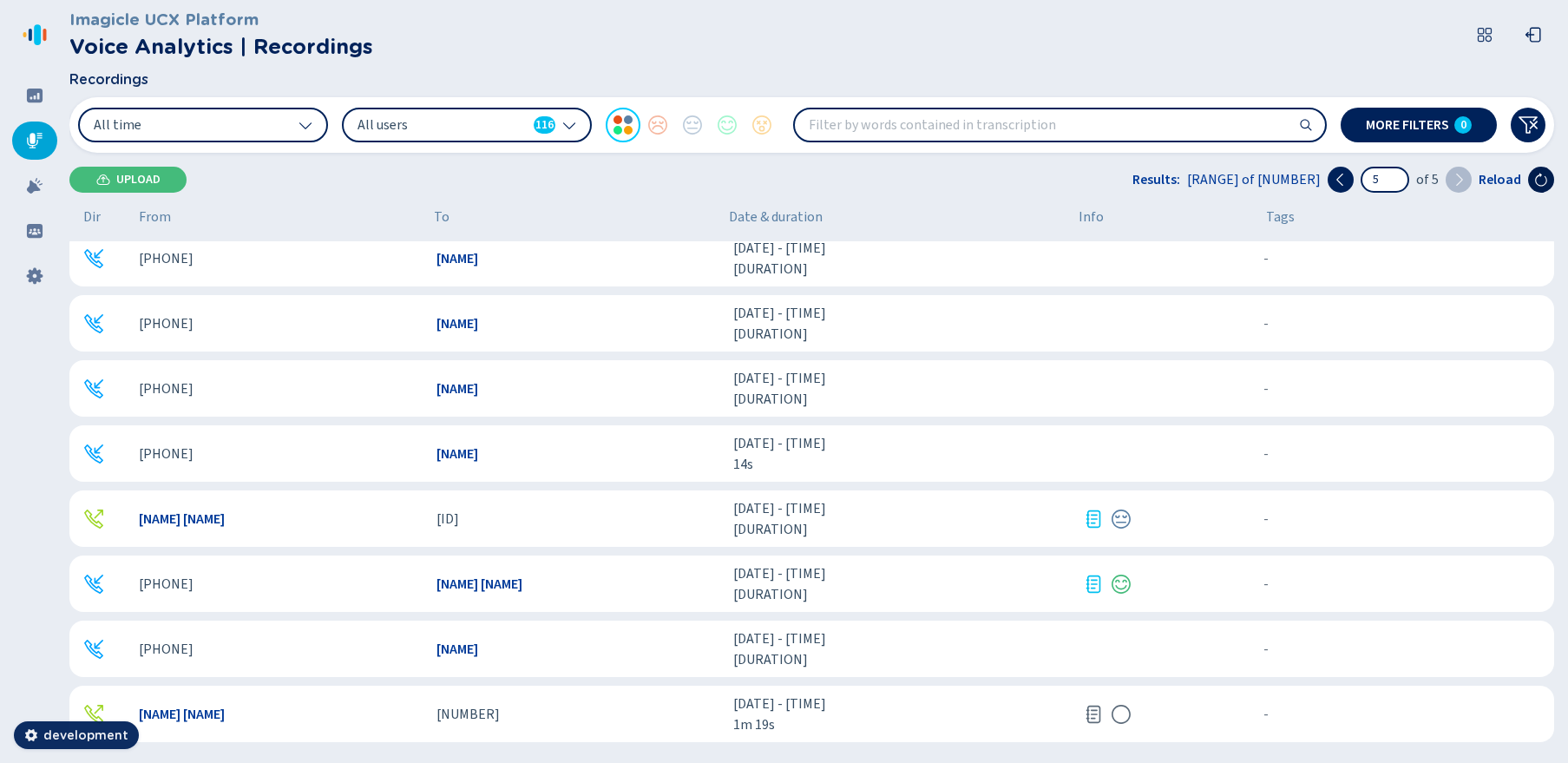 click 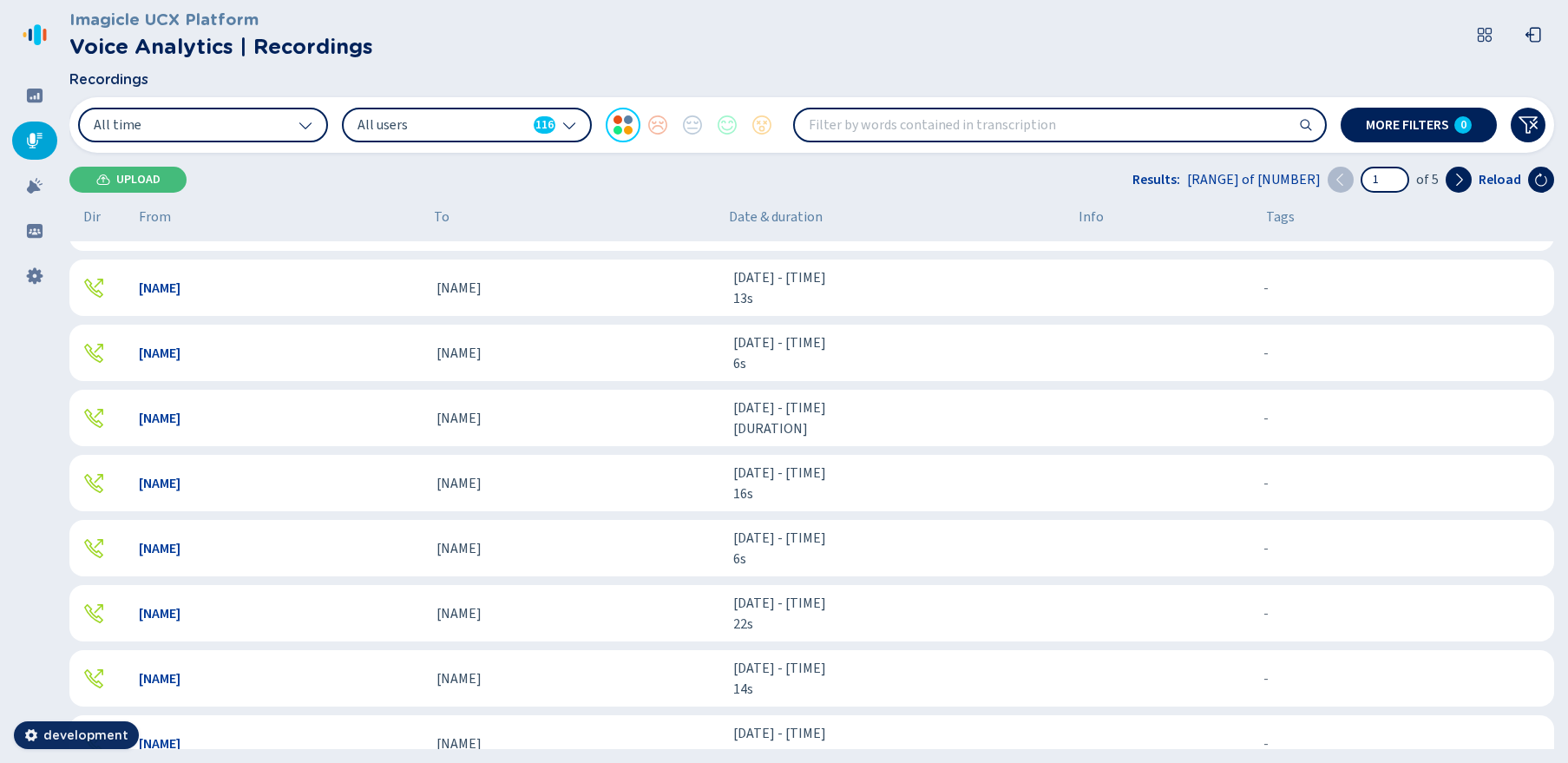 scroll, scrollTop: 793, scrollLeft: 0, axis: vertical 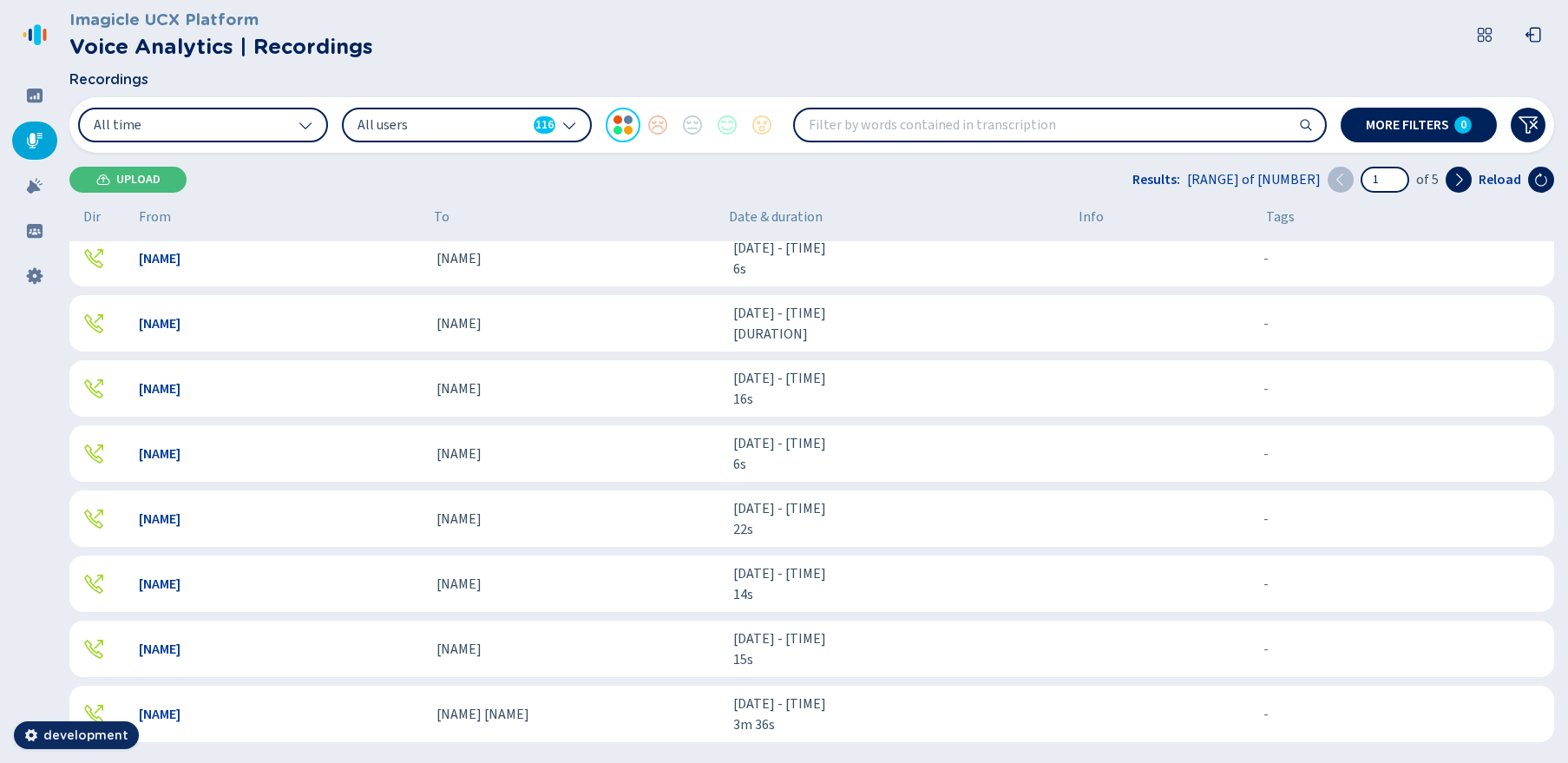 click on "Upload Results: 1-20 of 90 1 of   5 Reload" at bounding box center (811, 180) 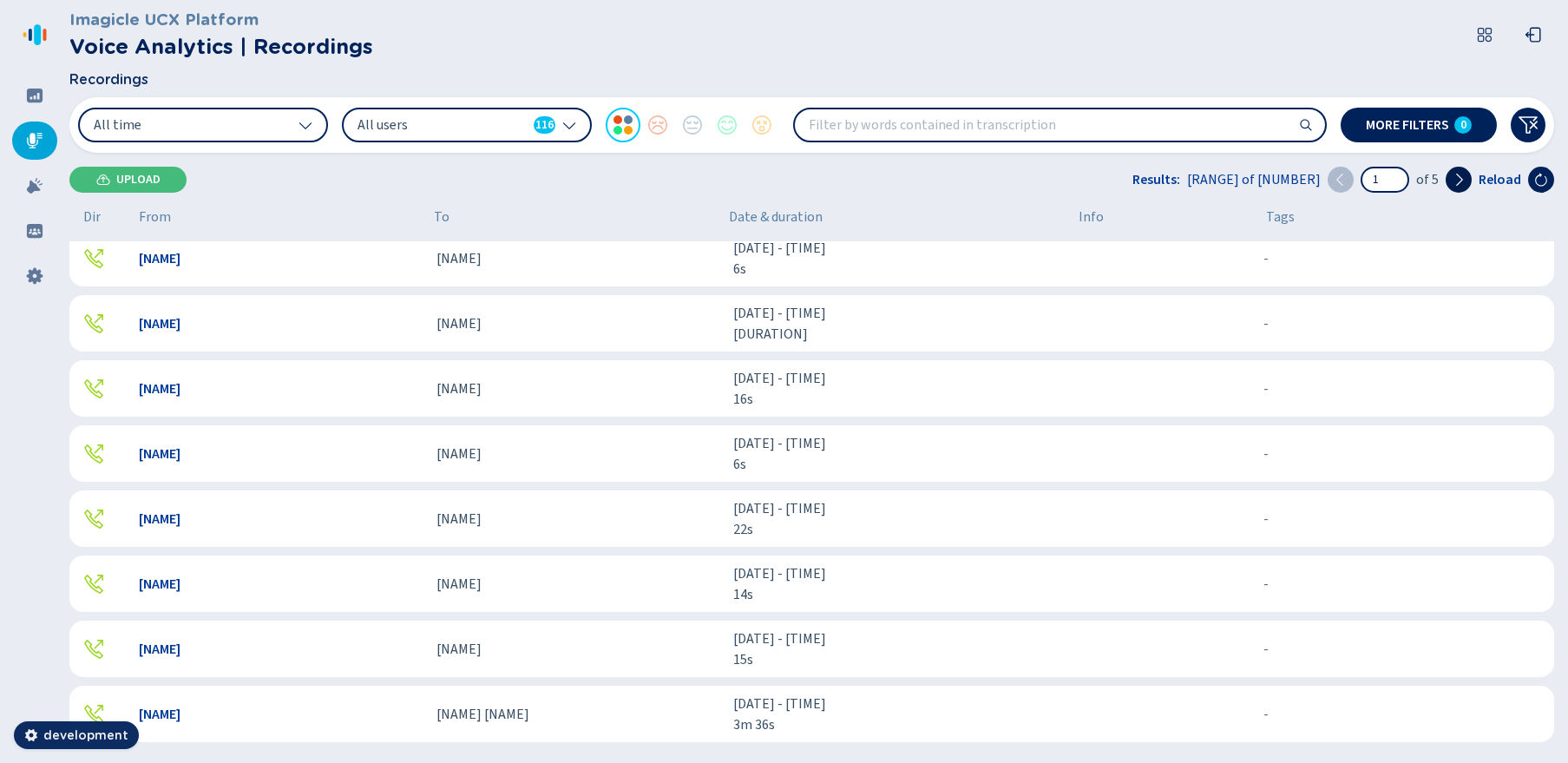 click 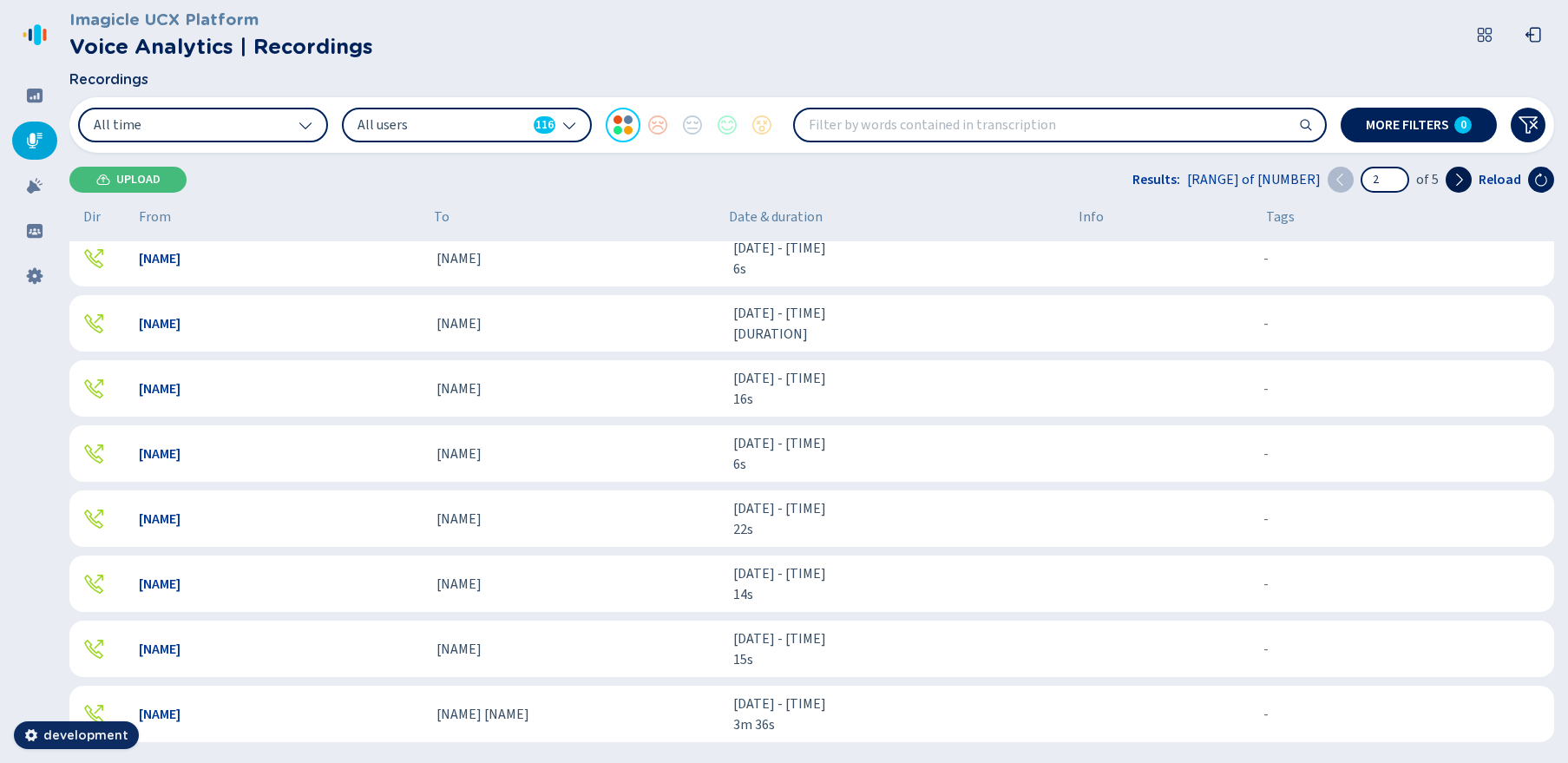 scroll, scrollTop: 126, scrollLeft: 0, axis: vertical 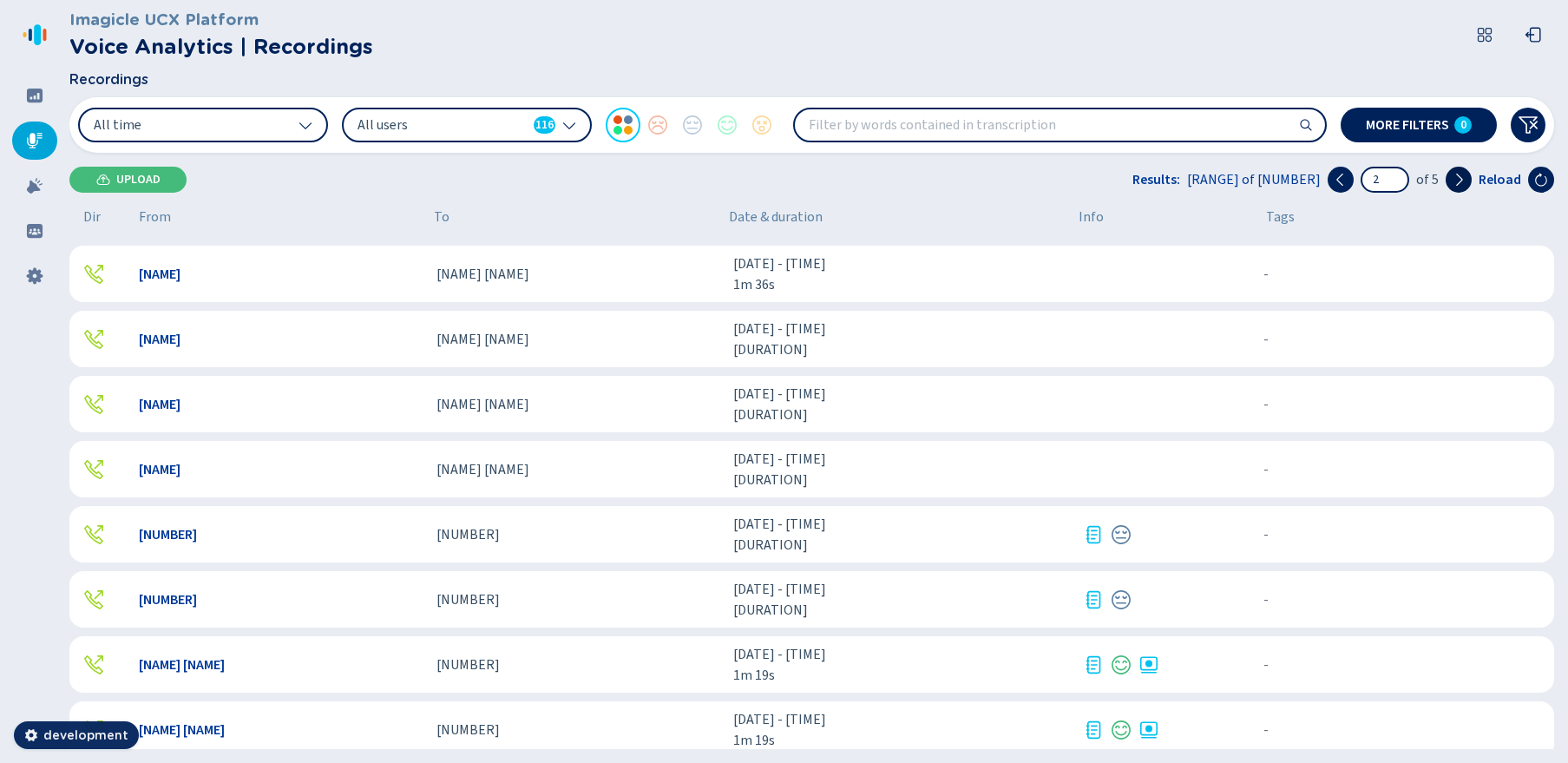 click 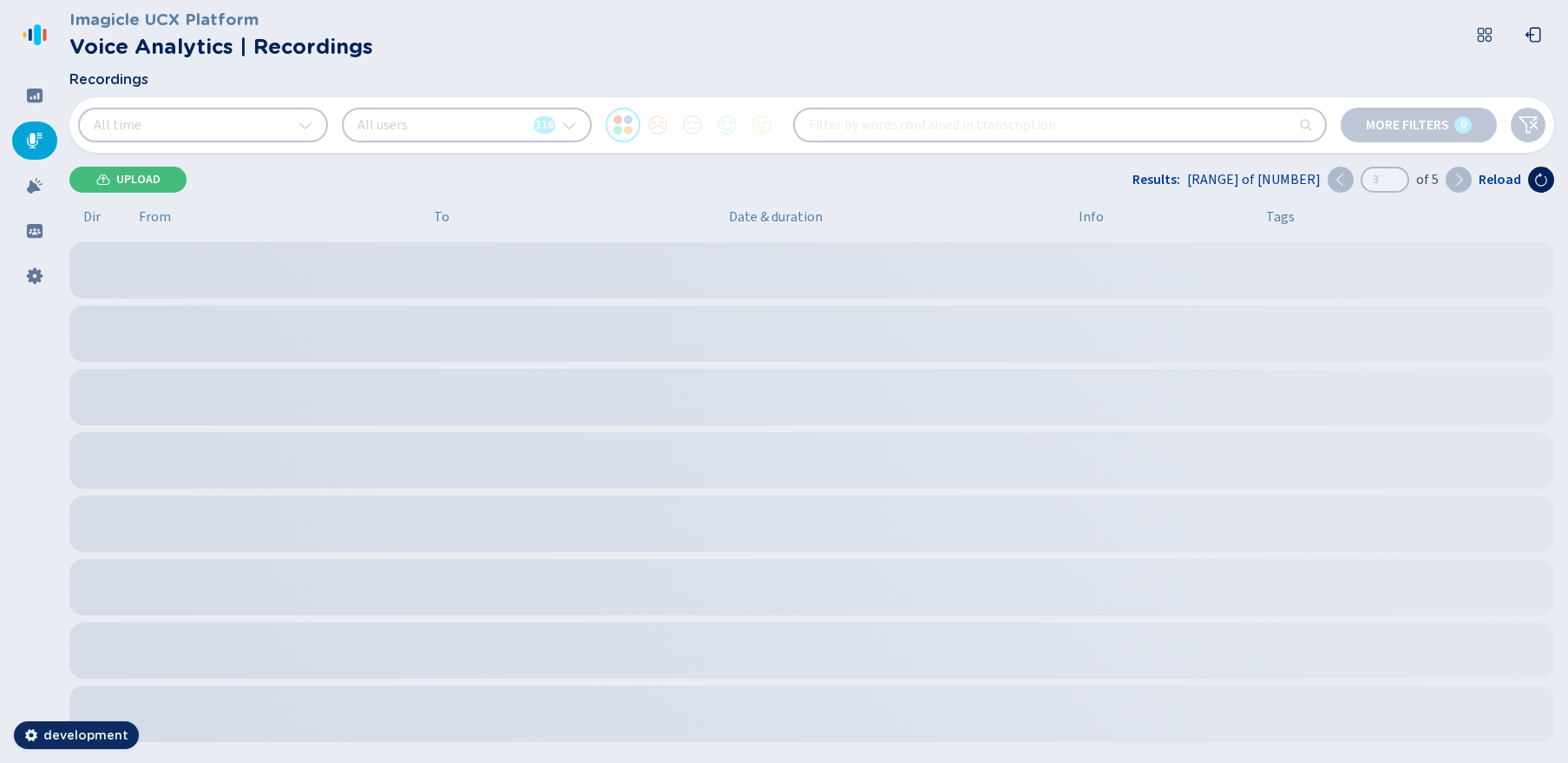 click 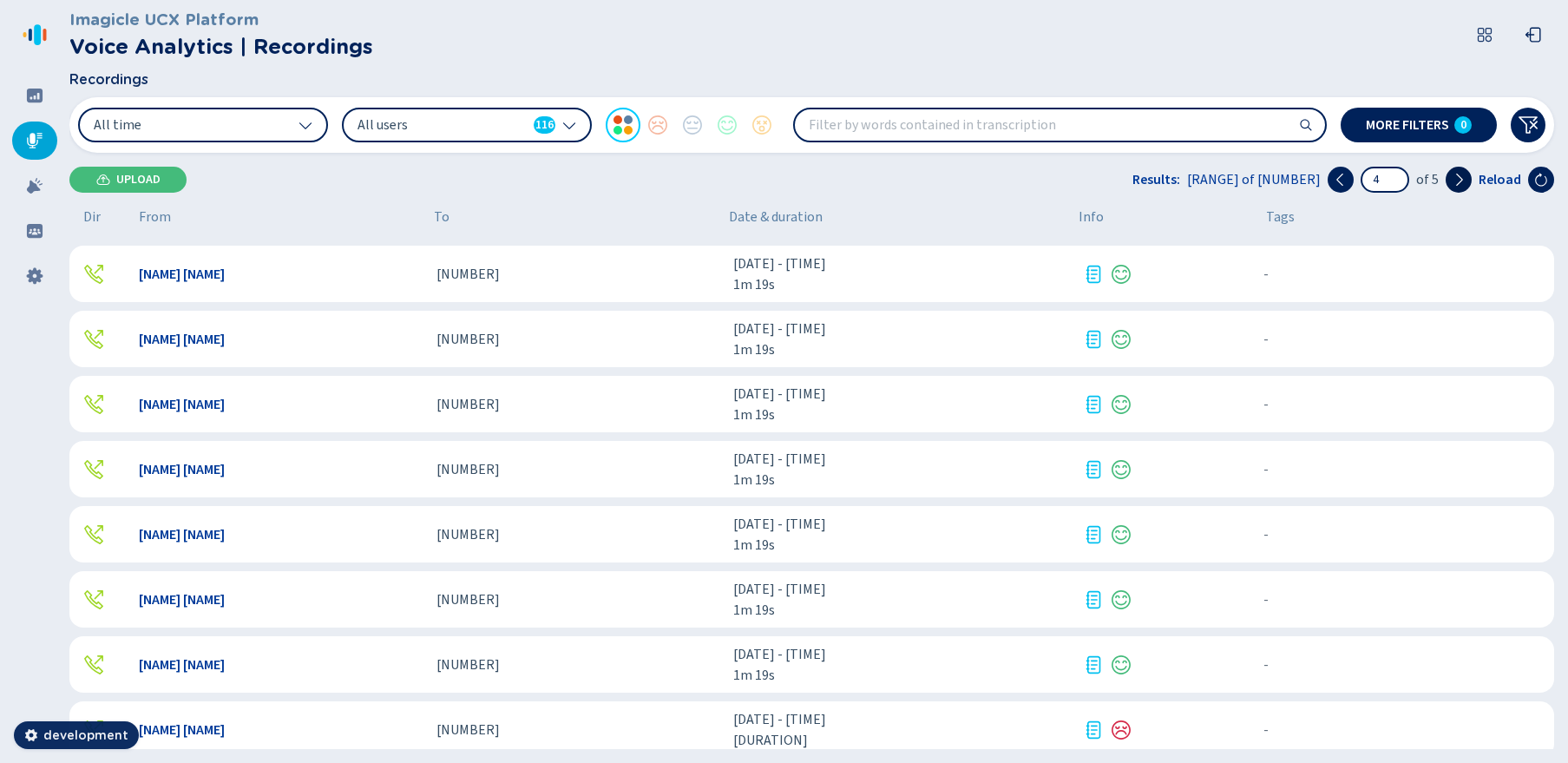 click 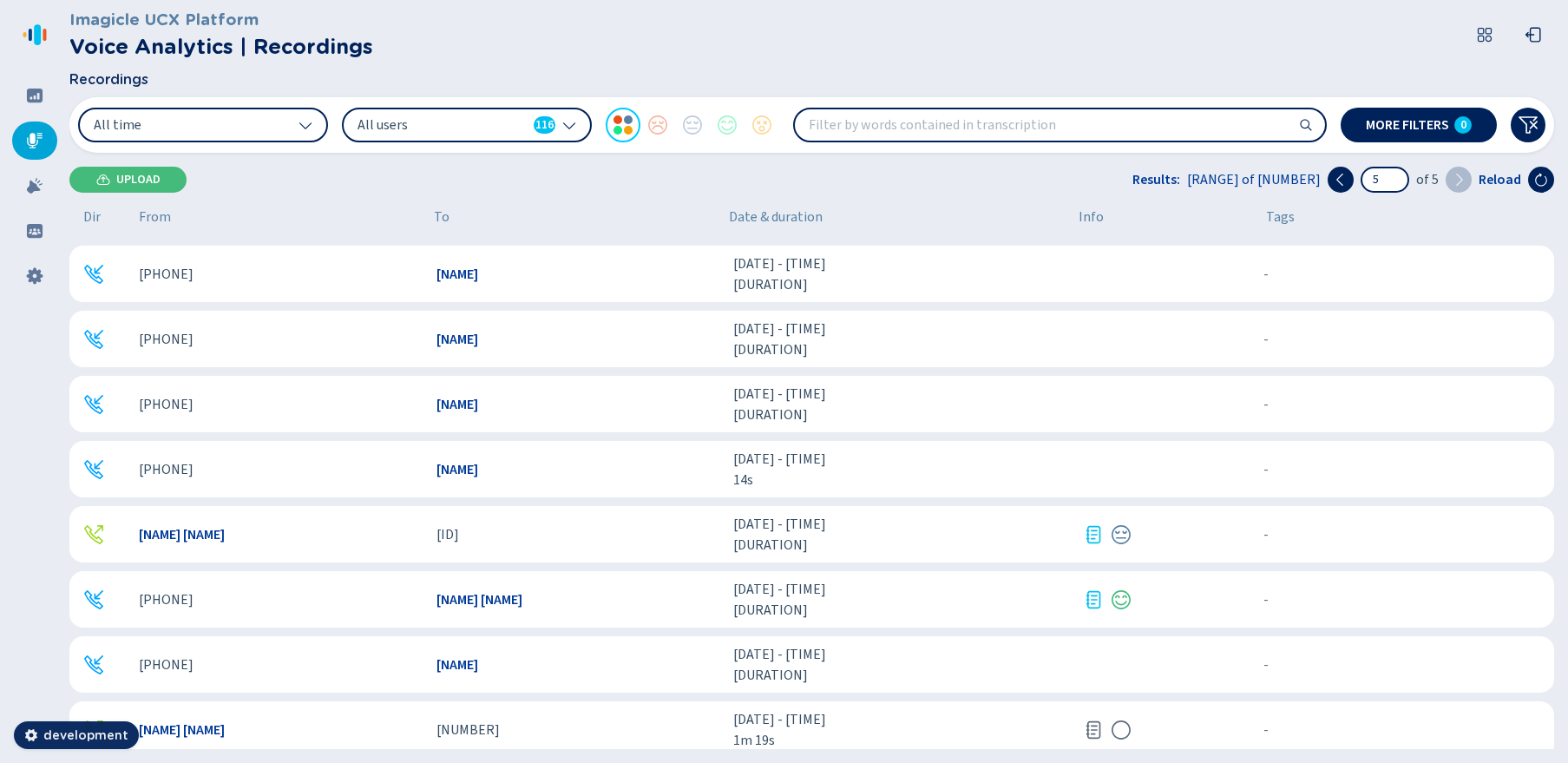 scroll, scrollTop: 141, scrollLeft: 0, axis: vertical 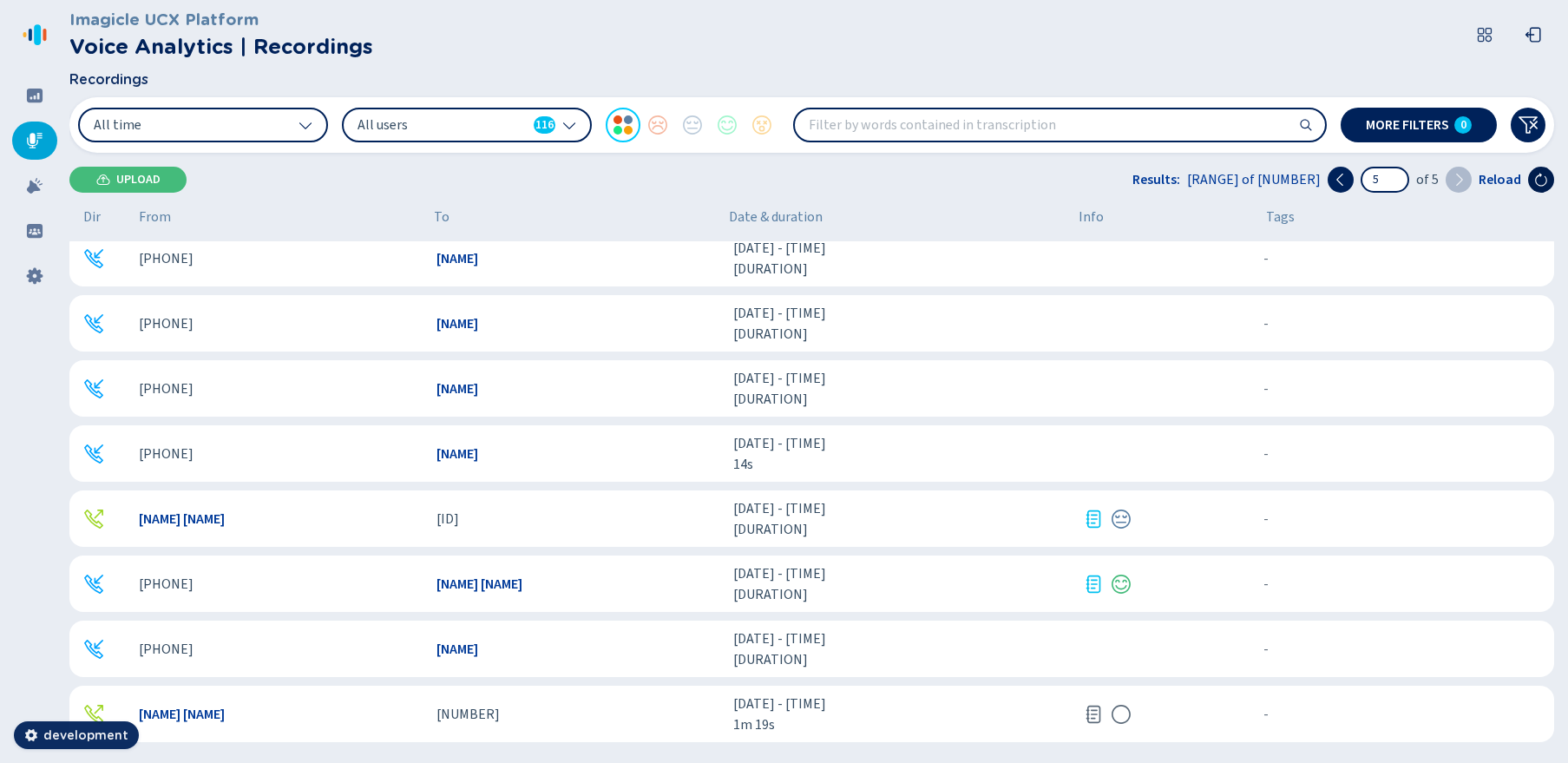 click 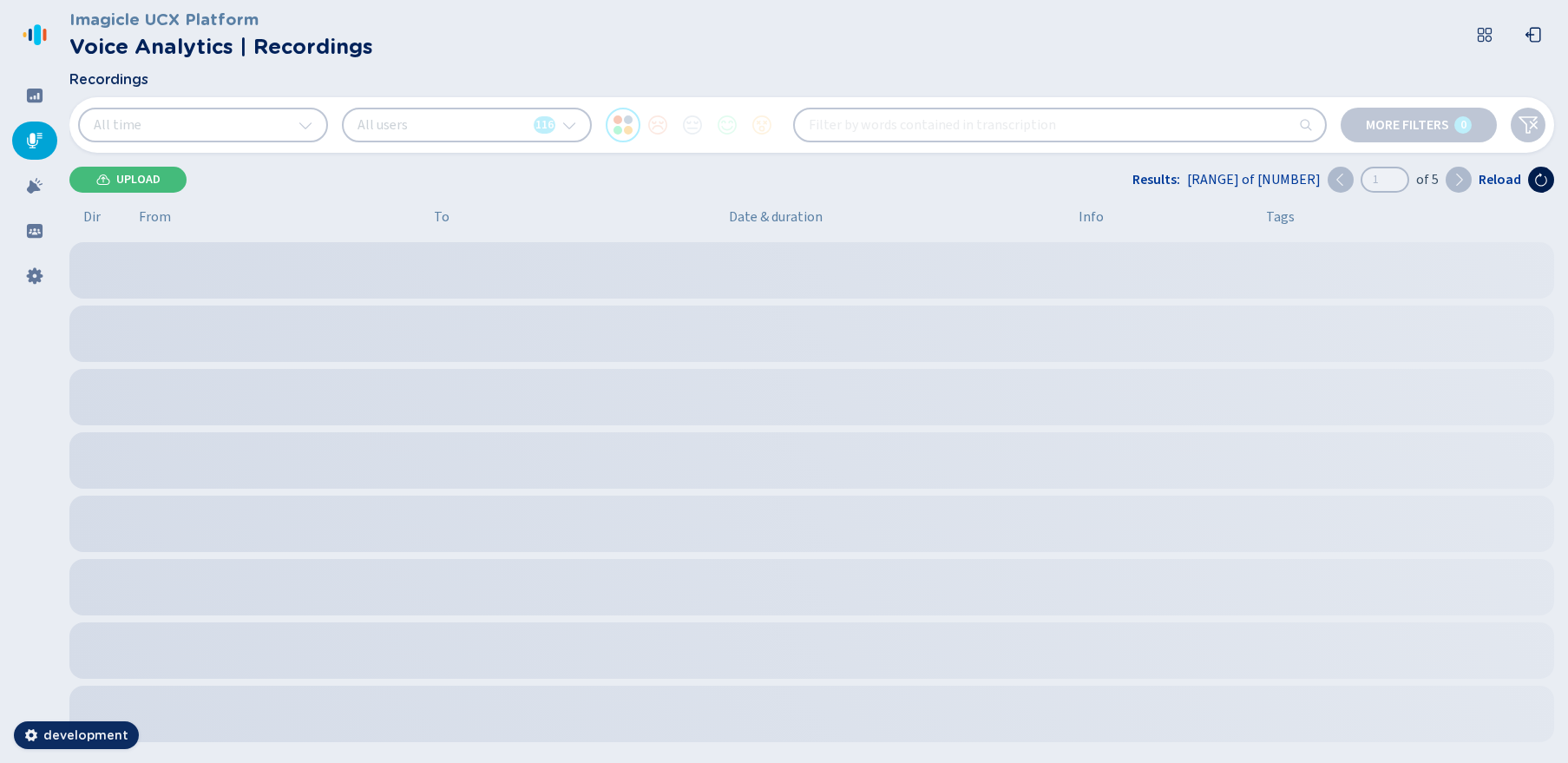 scroll, scrollTop: 126, scrollLeft: 0, axis: vertical 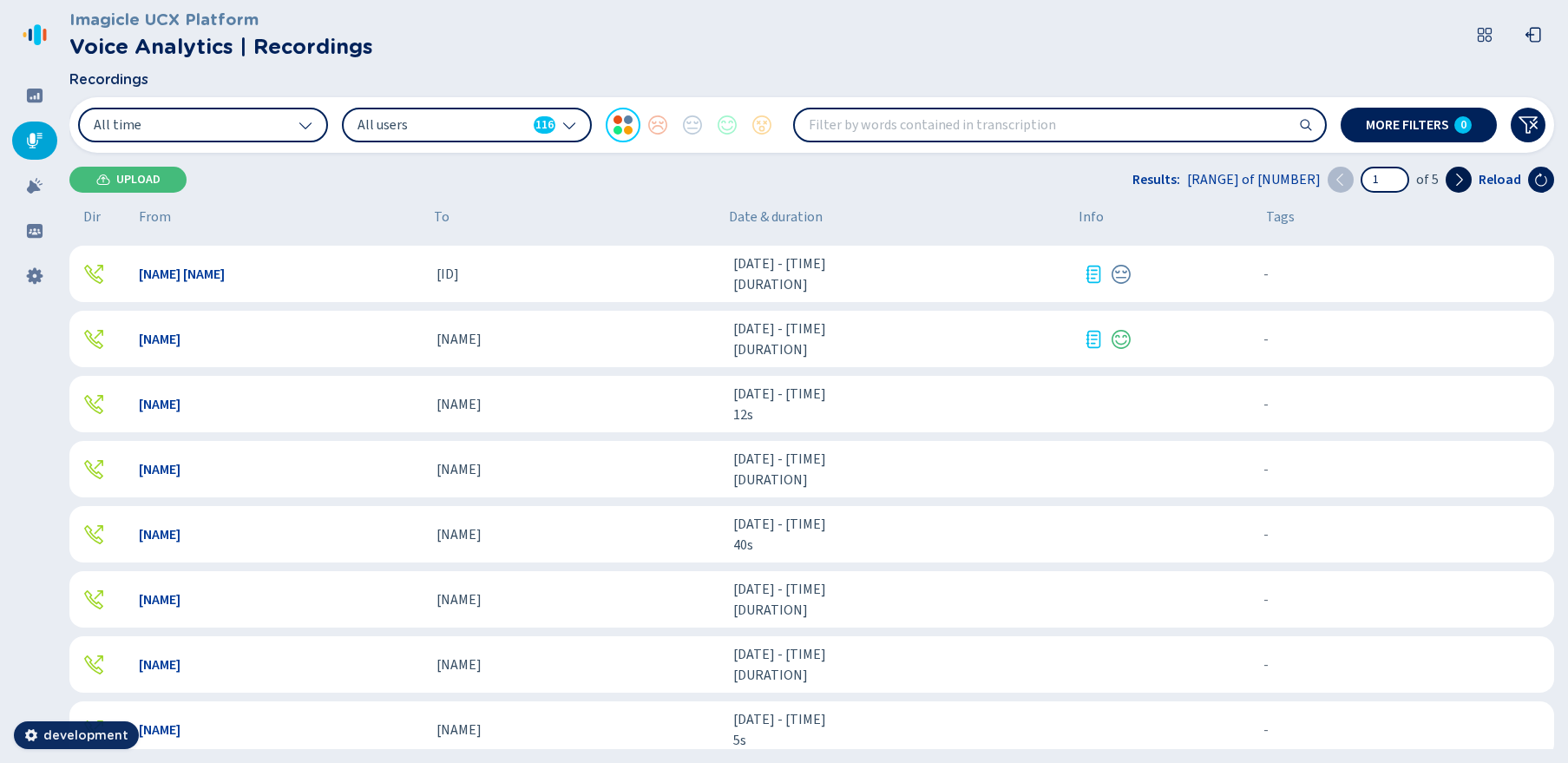 click at bounding box center (1459, 180) 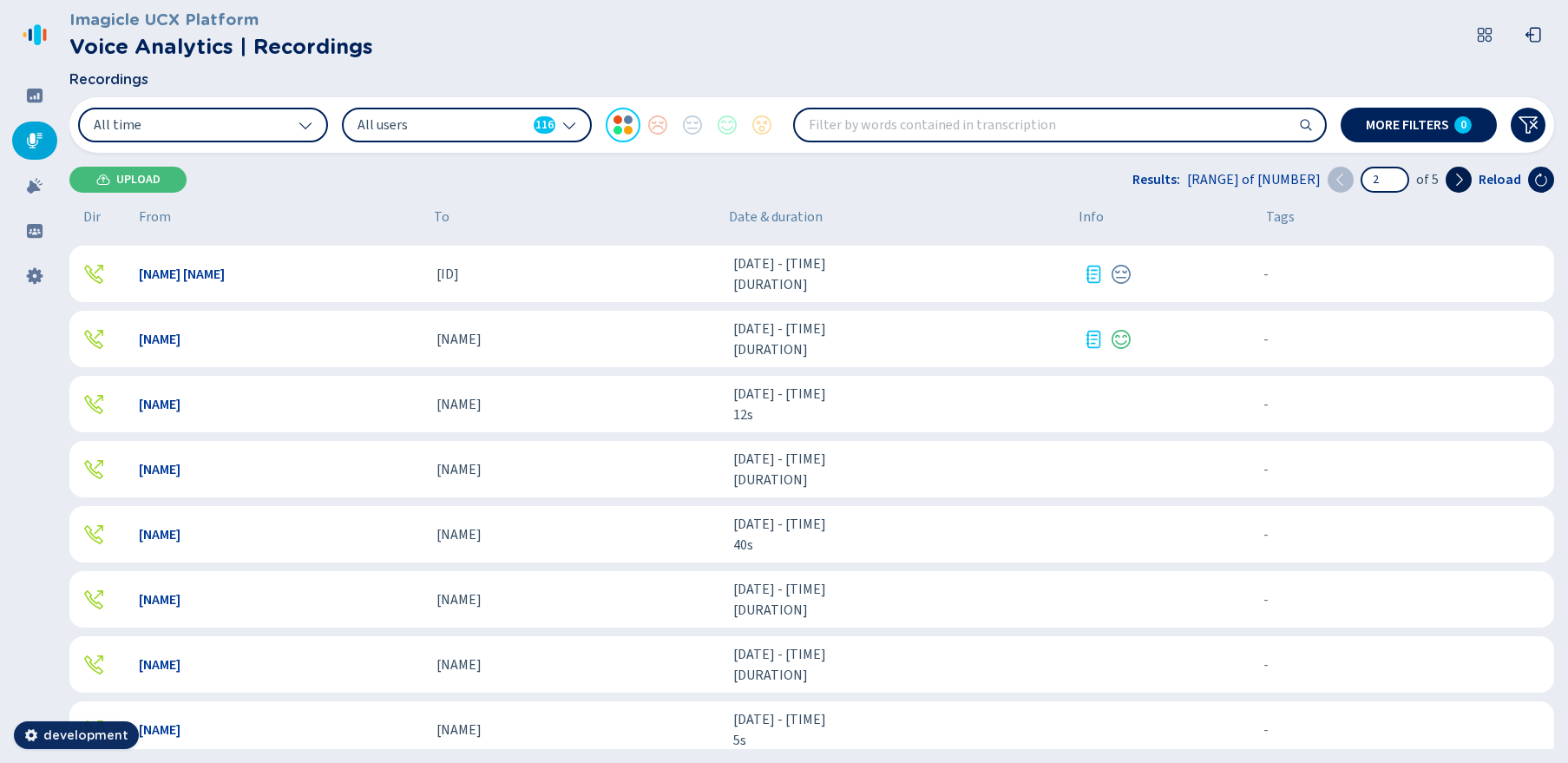 click at bounding box center (1459, 180) 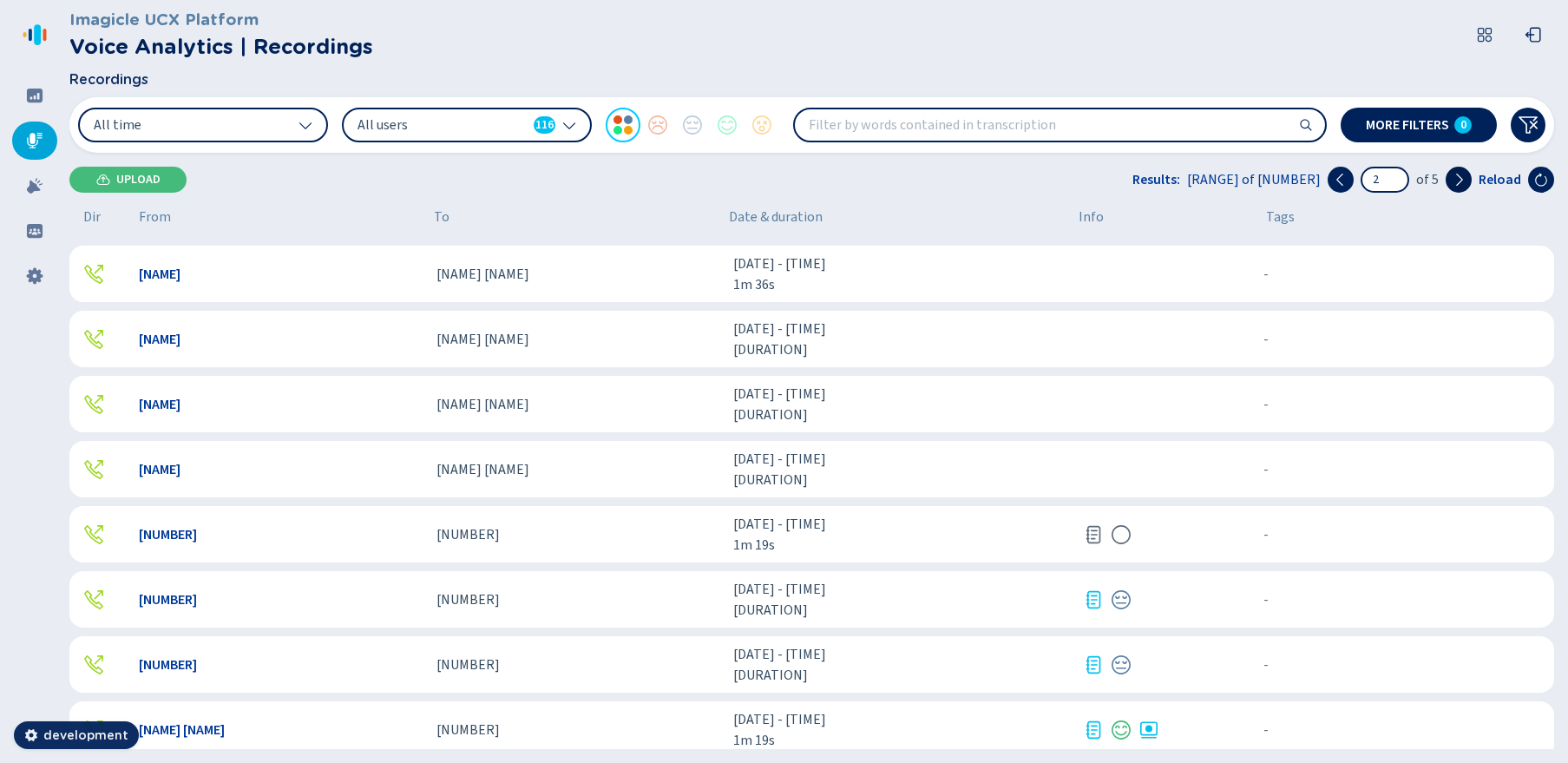 click at bounding box center (1459, 180) 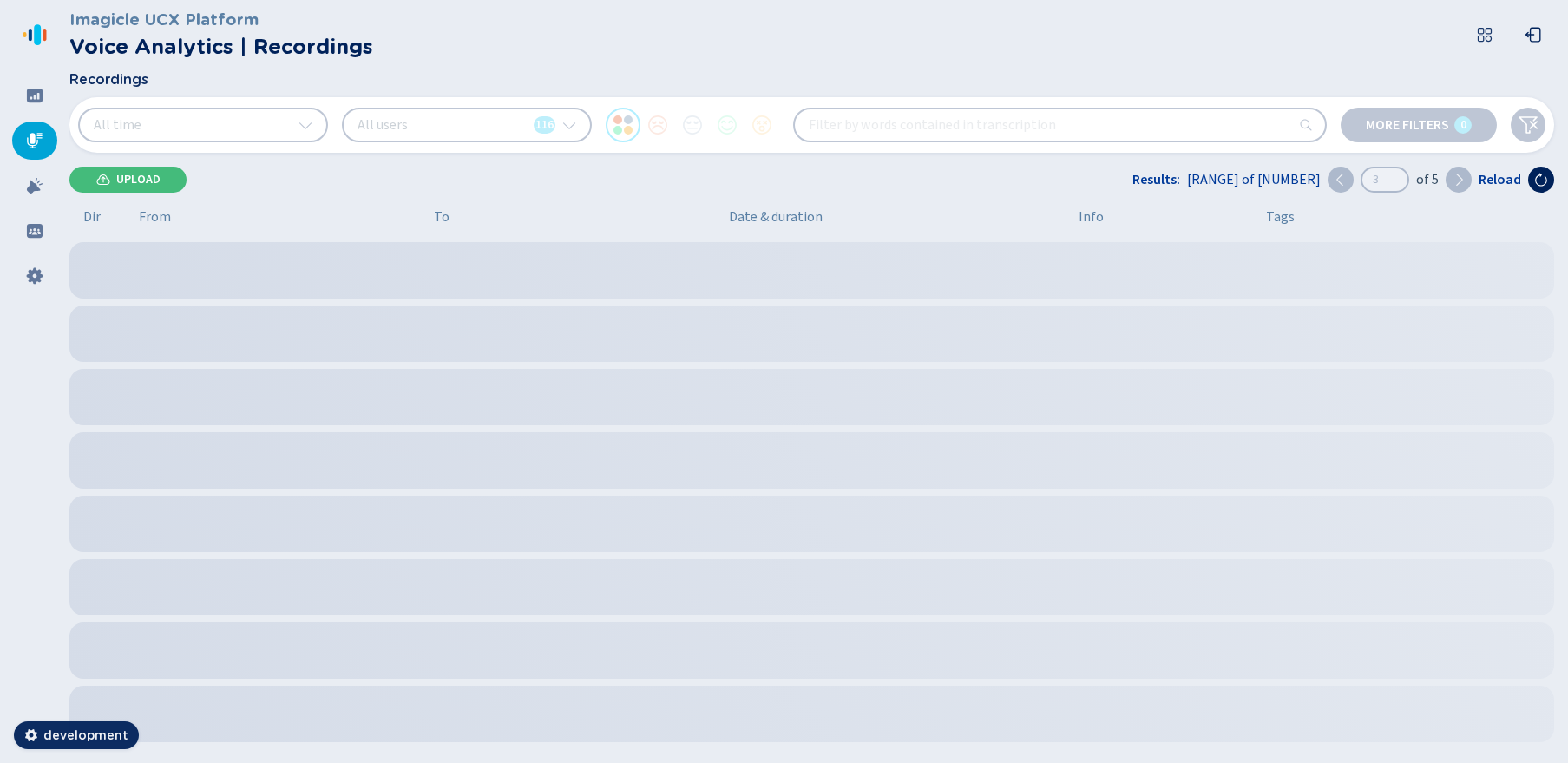 click at bounding box center [1459, 180] 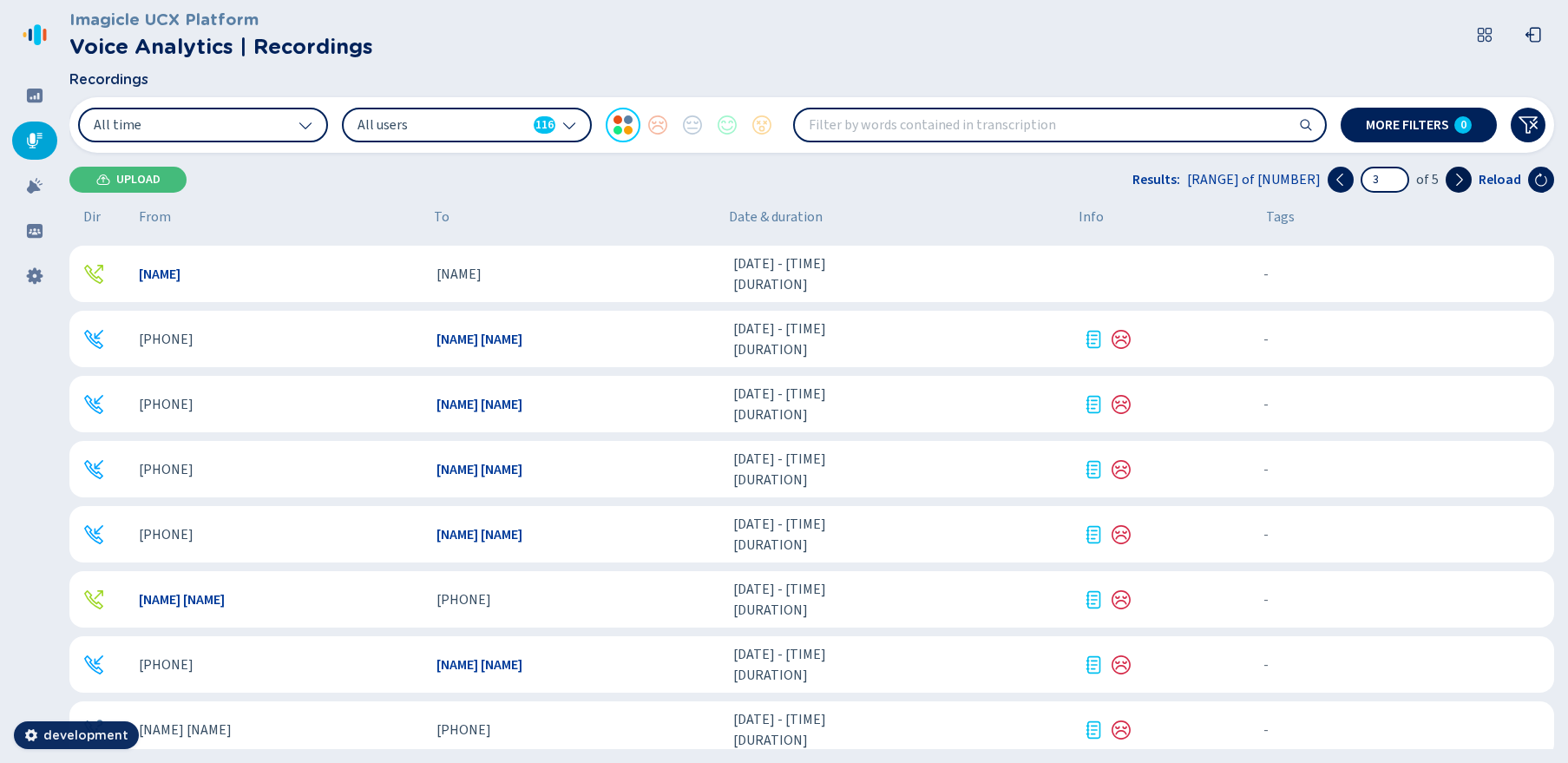 click at bounding box center [1459, 180] 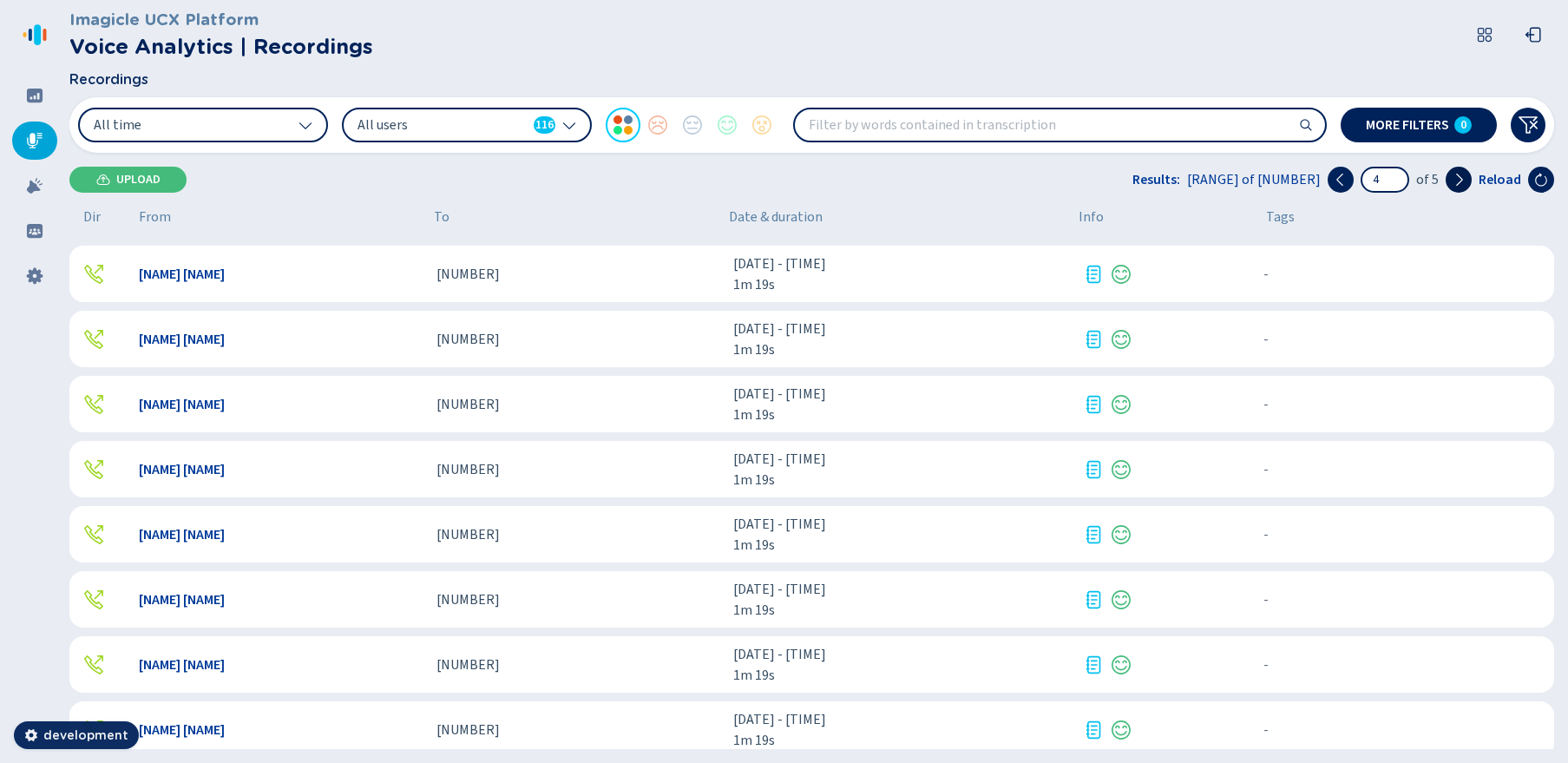 click at bounding box center [1459, 180] 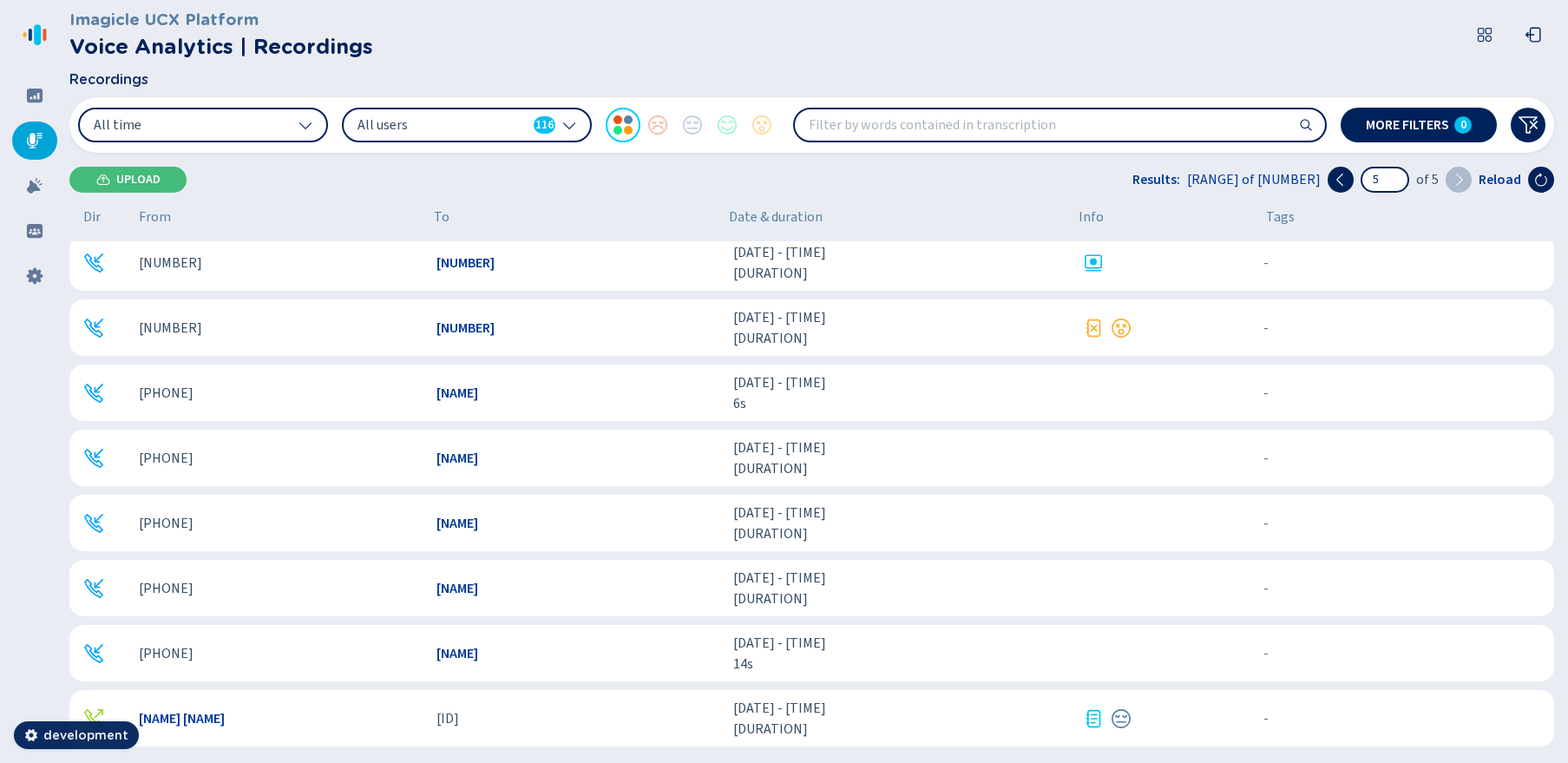 scroll, scrollTop: 0, scrollLeft: 0, axis: both 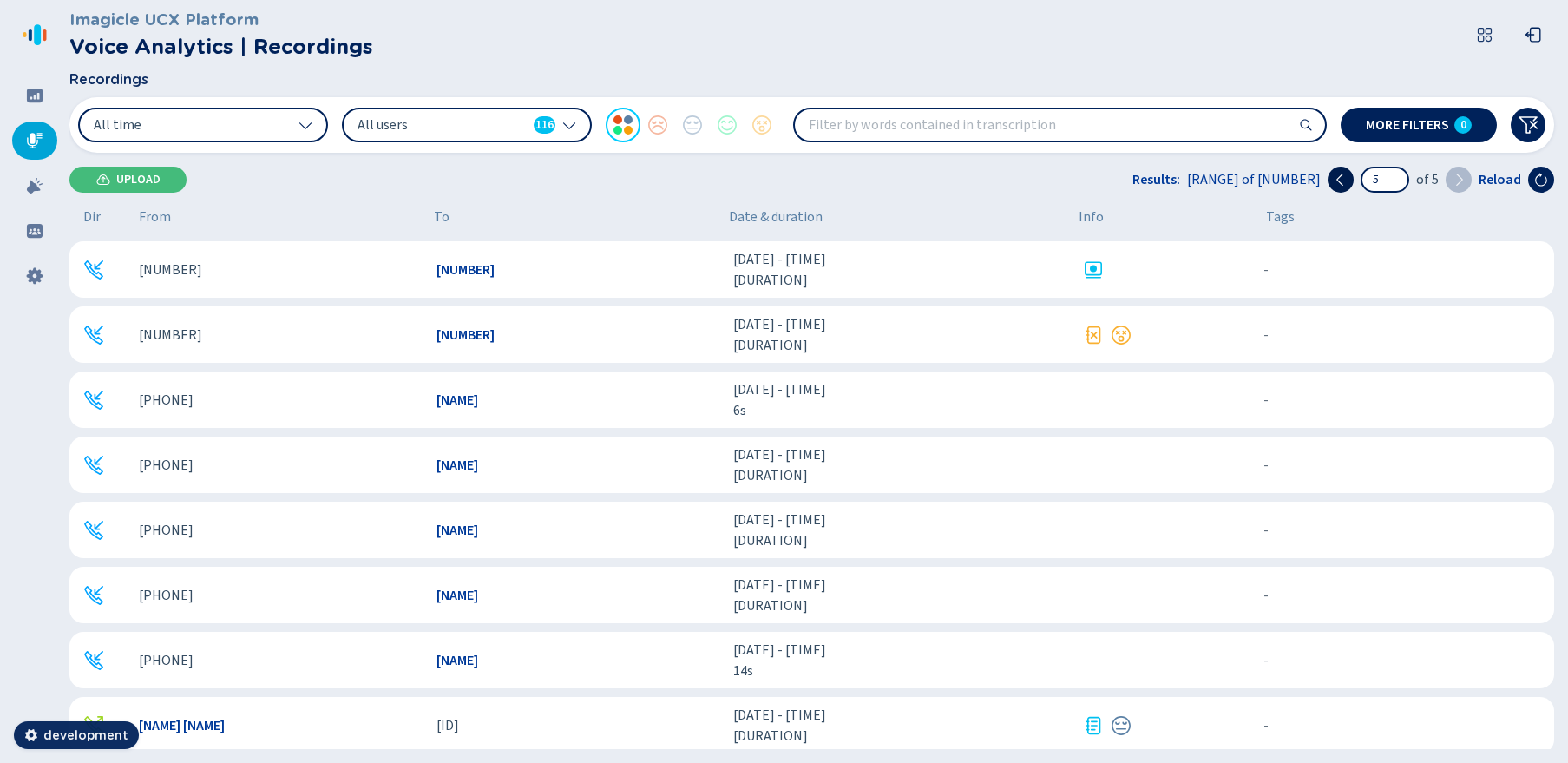 click at bounding box center [1341, 180] 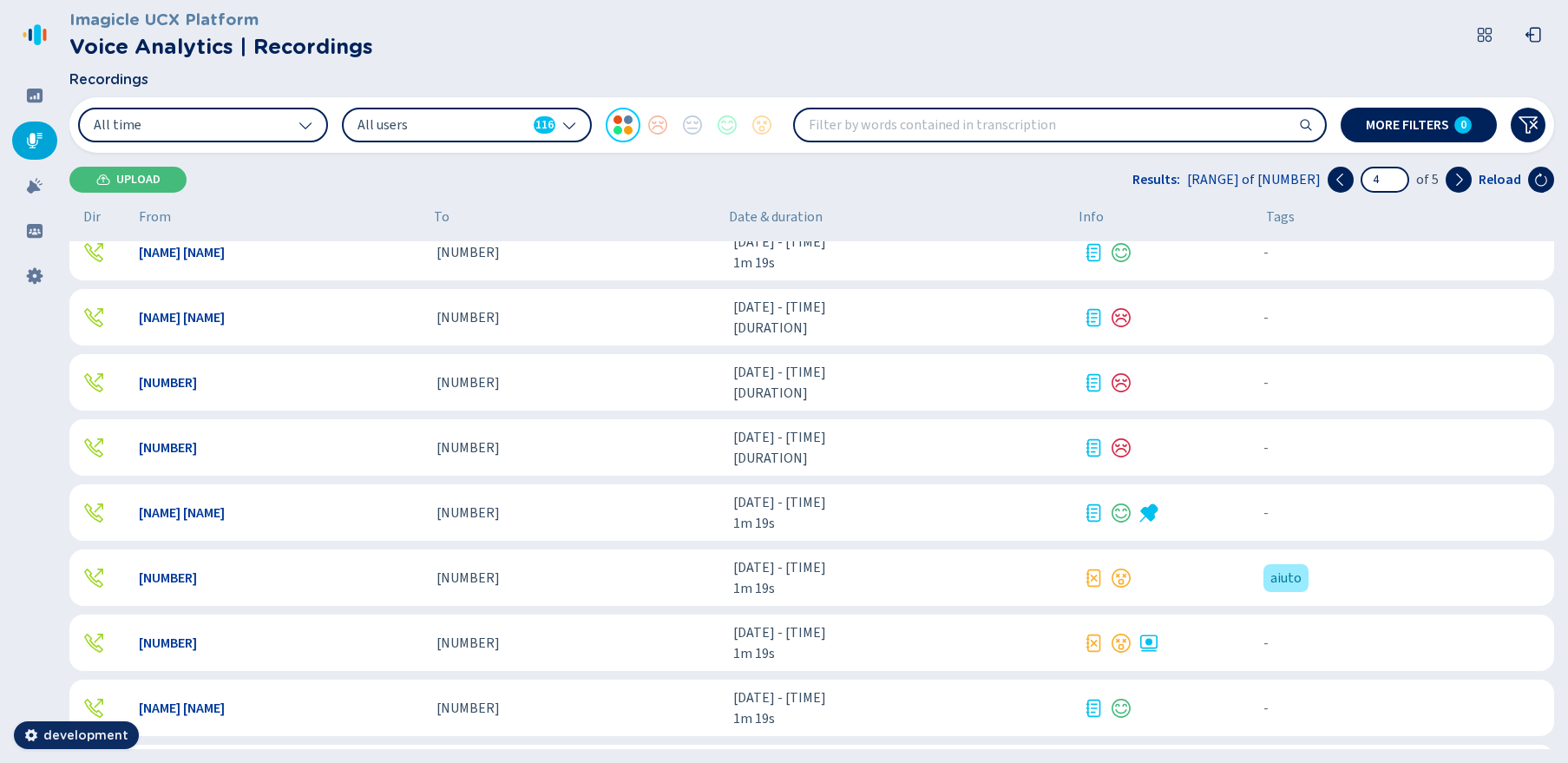 scroll, scrollTop: 793, scrollLeft: 0, axis: vertical 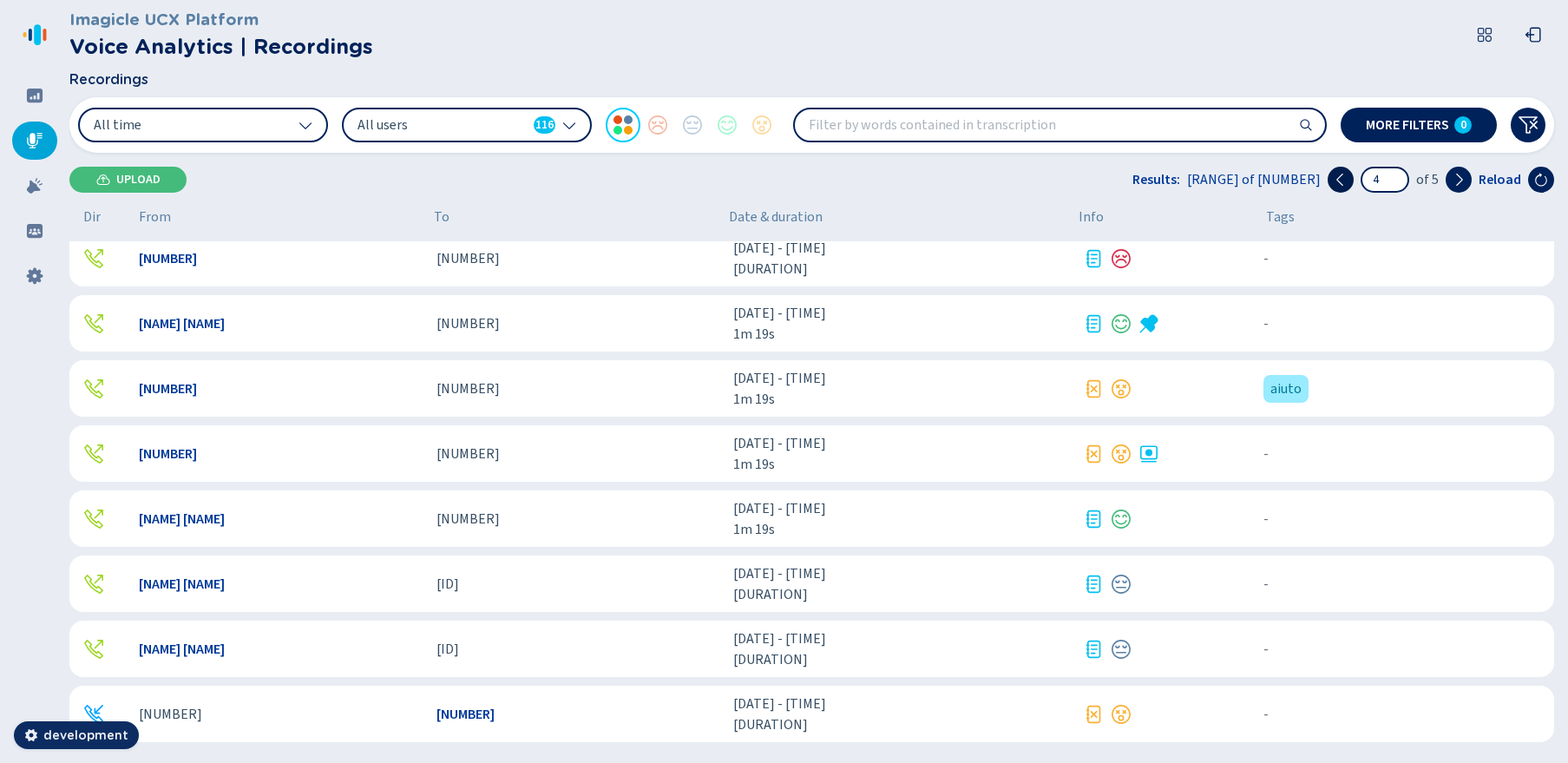 click 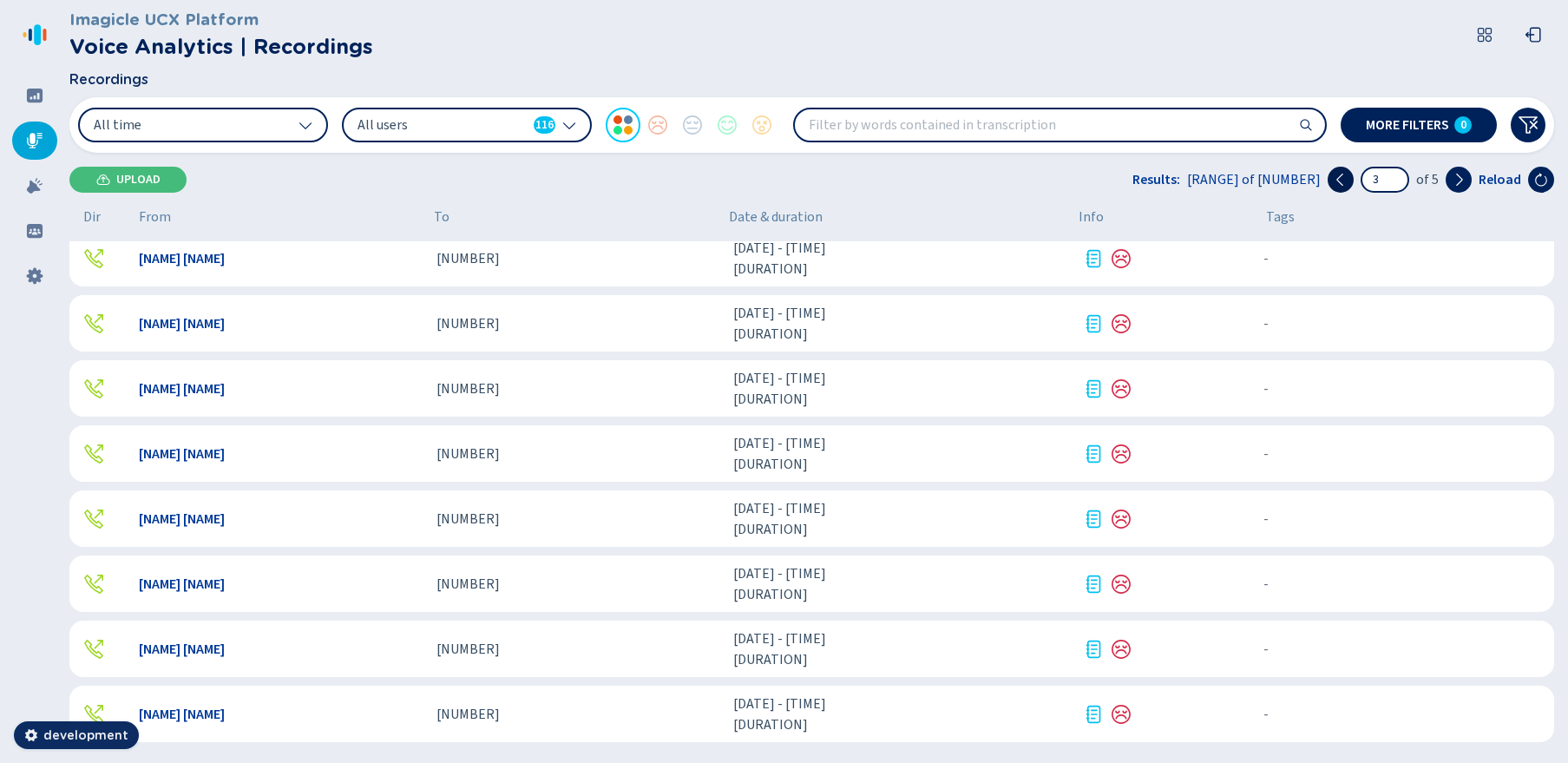 click 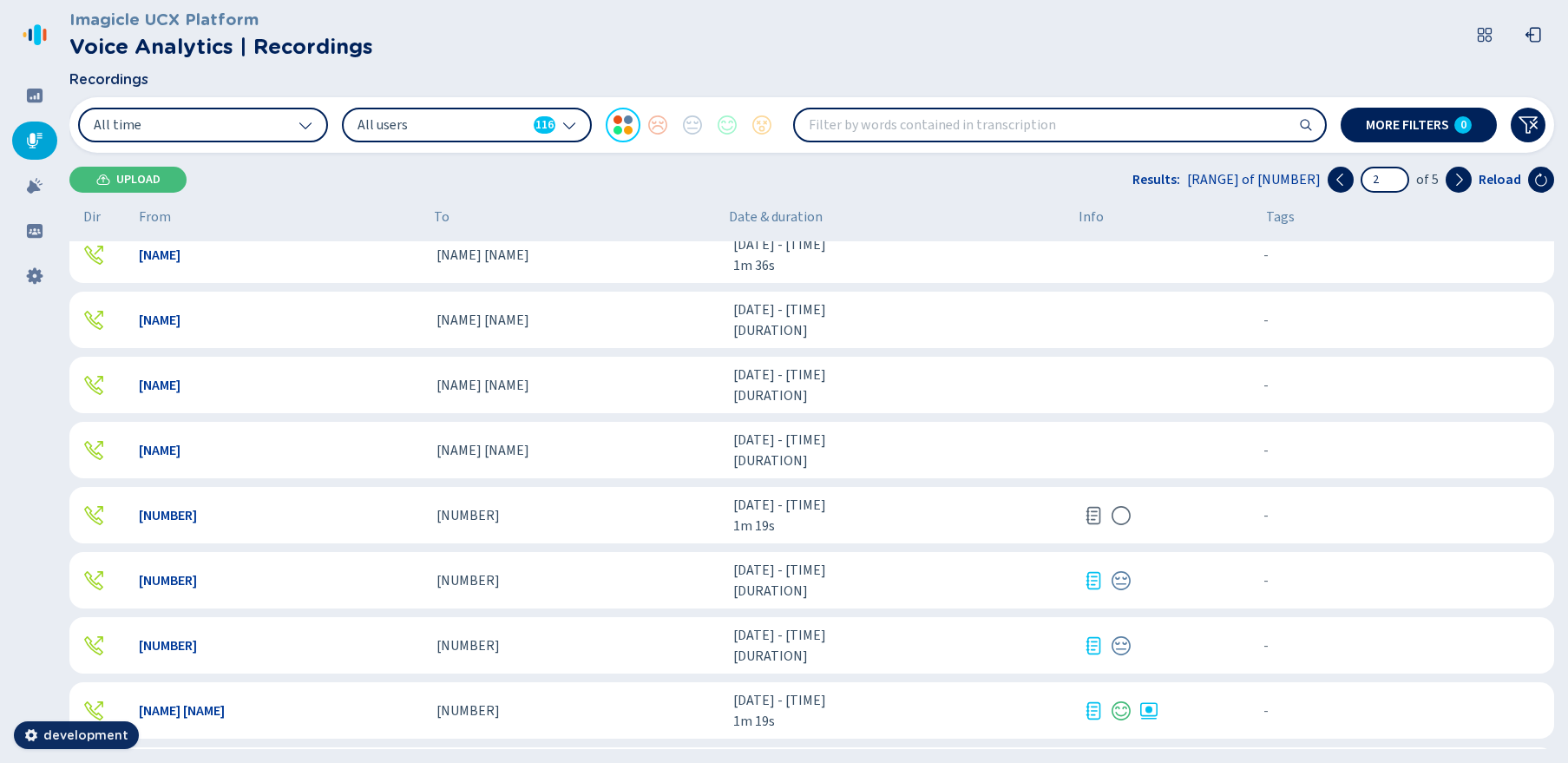 scroll, scrollTop: 167, scrollLeft: 0, axis: vertical 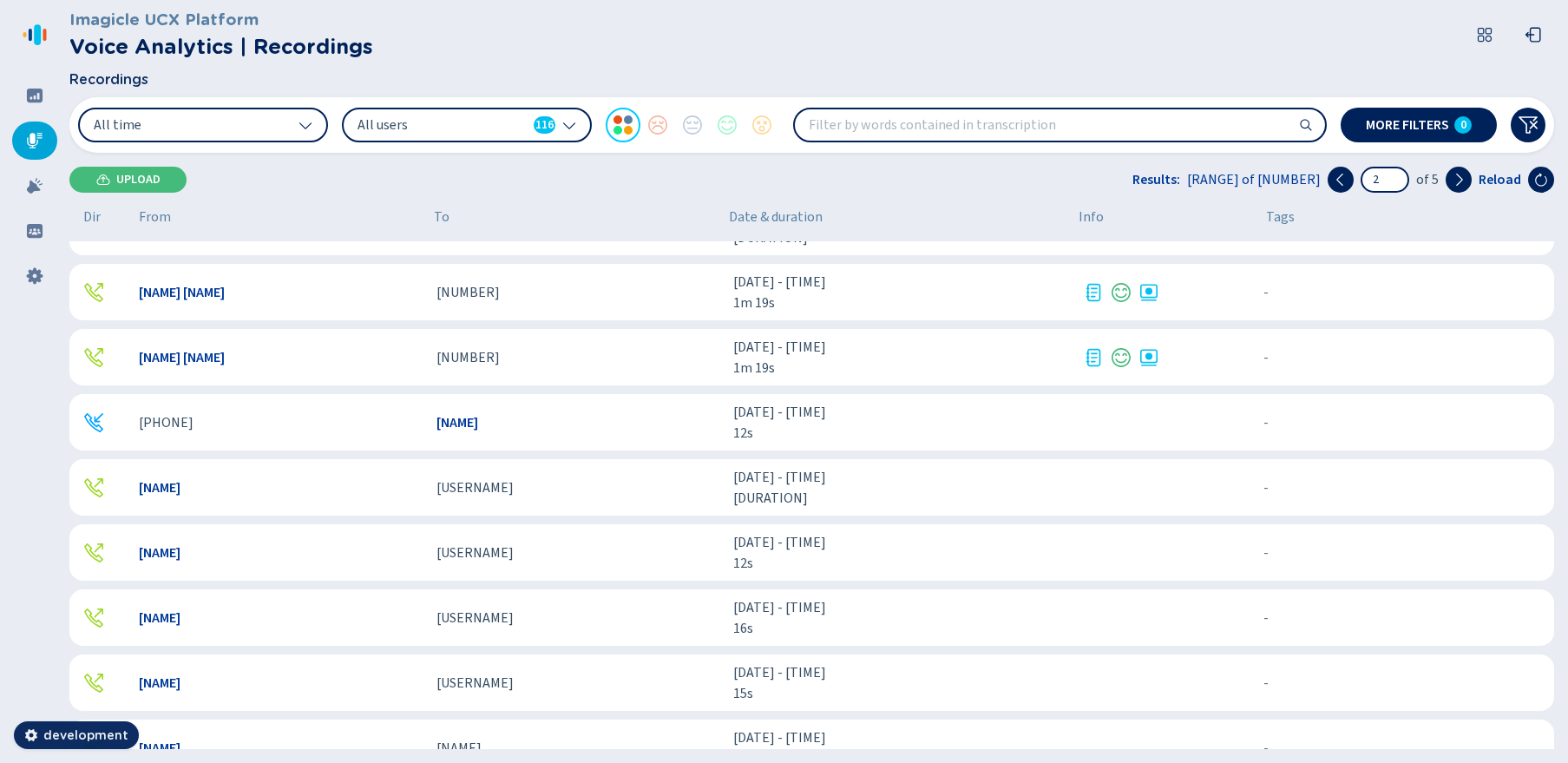 click on "Mike Zoro 738 26 giu 2025 - 12:32:00
1m
19s
- {{hiddenTagsCount}} more" at bounding box center [811, 292] 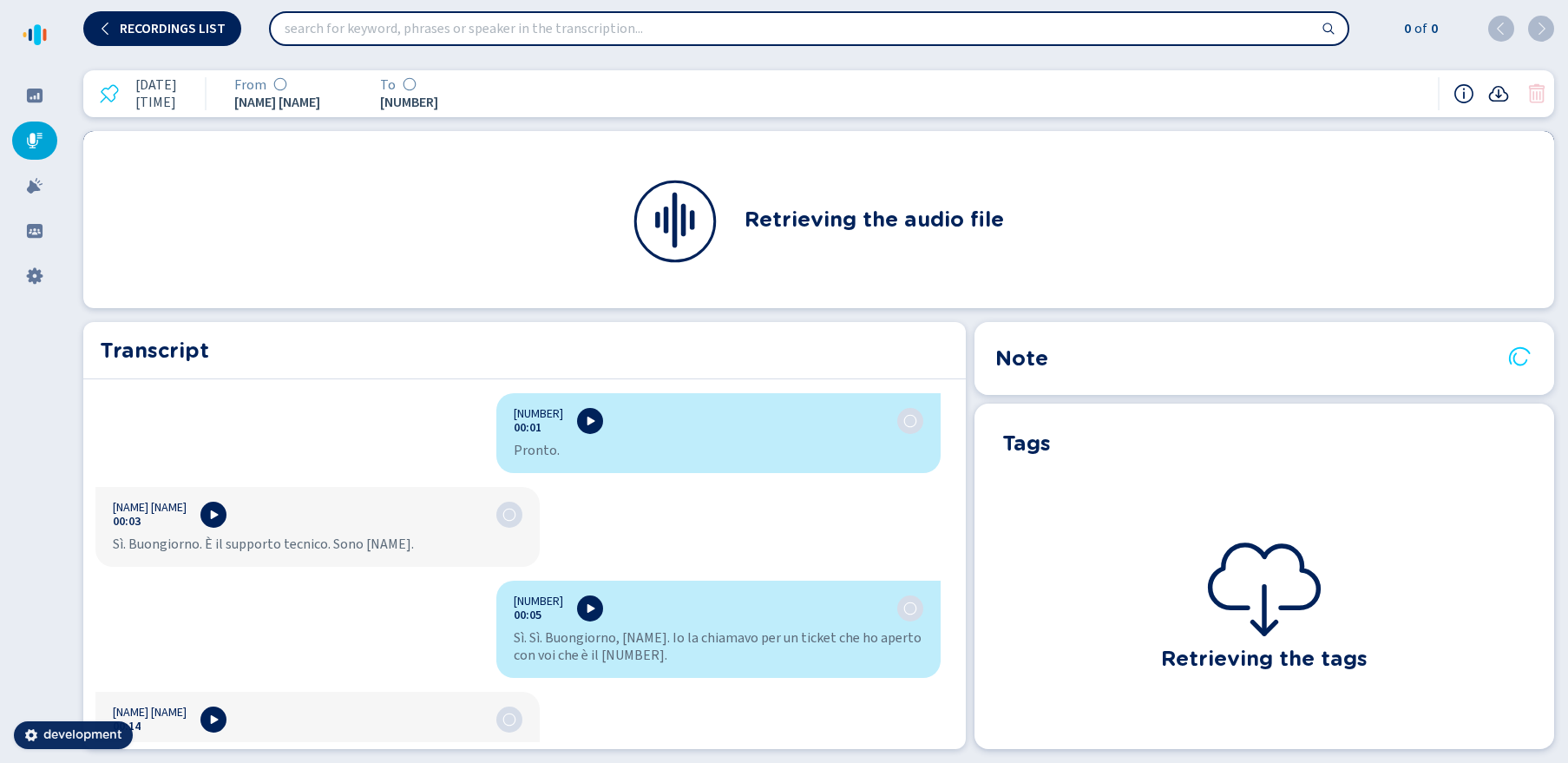 click 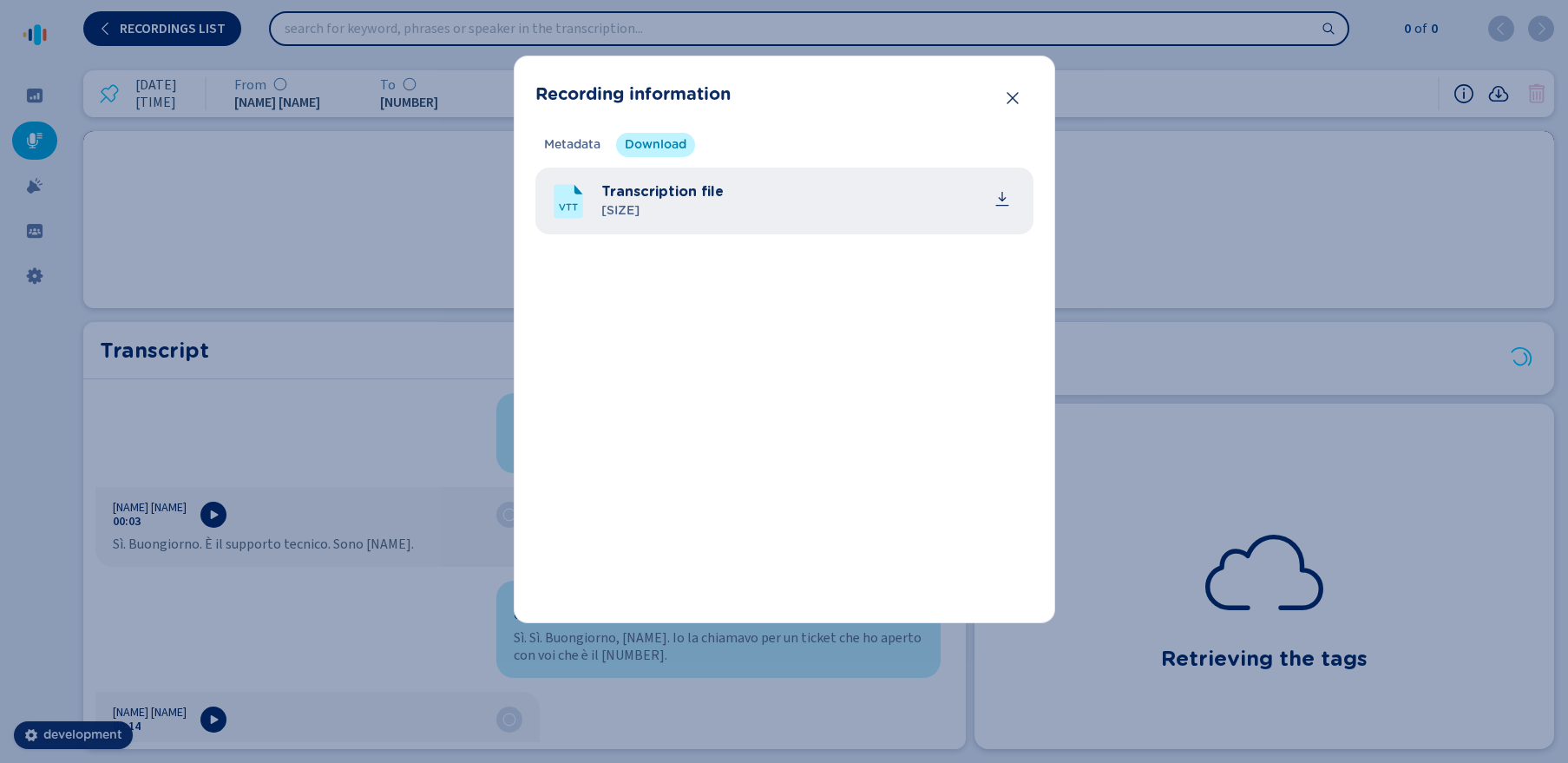 click at bounding box center (1013, 98) 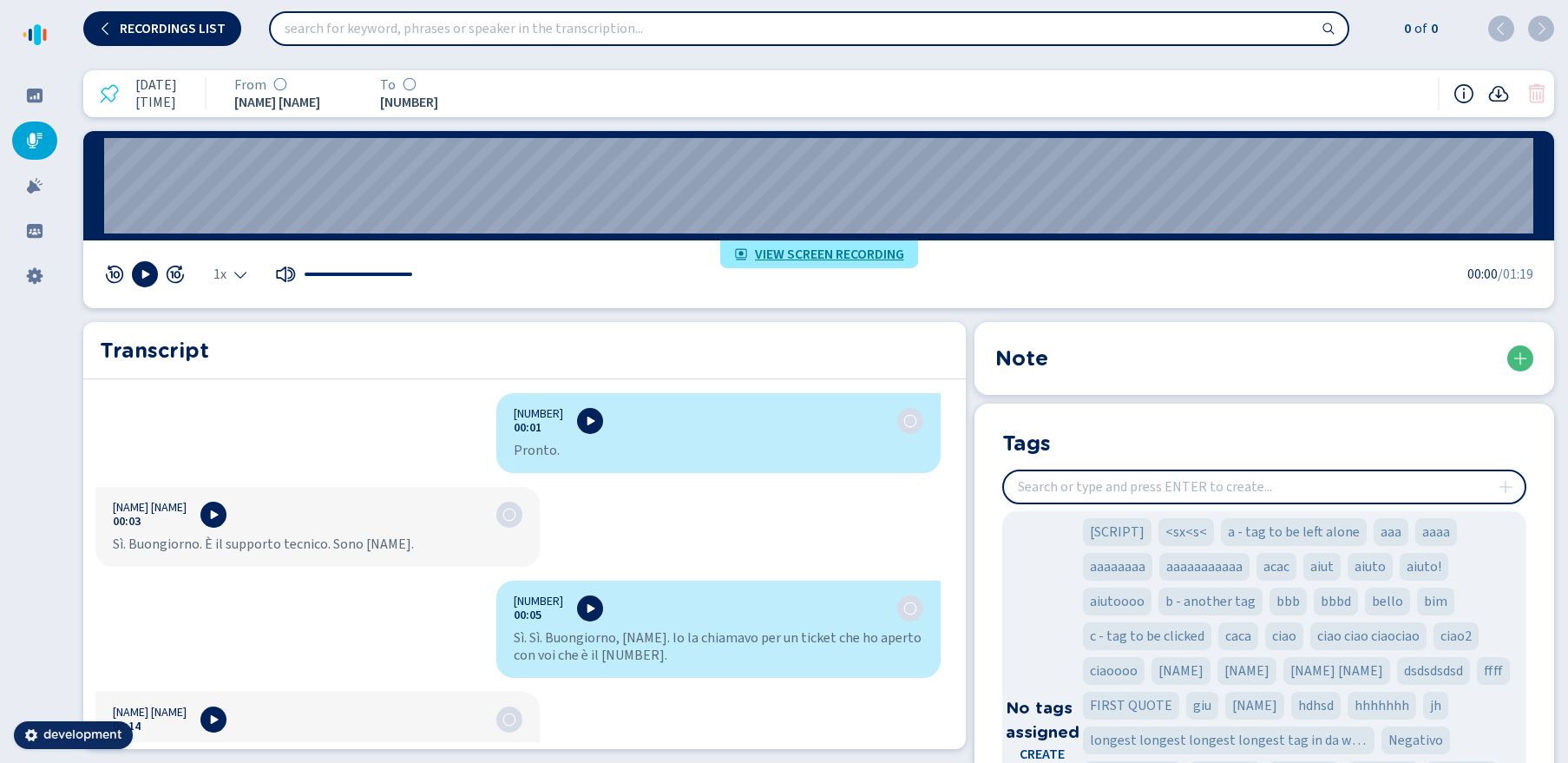 click 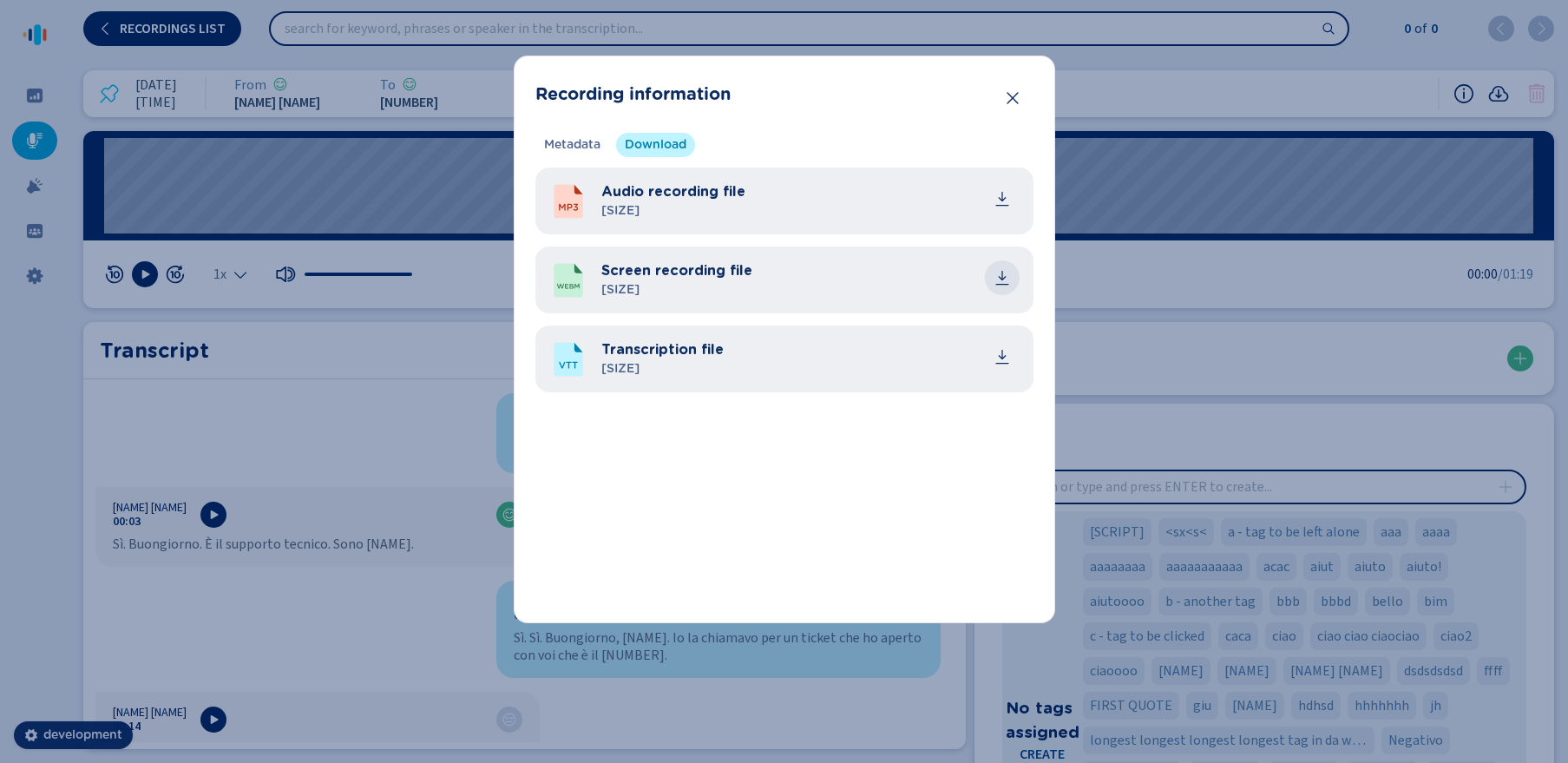 click 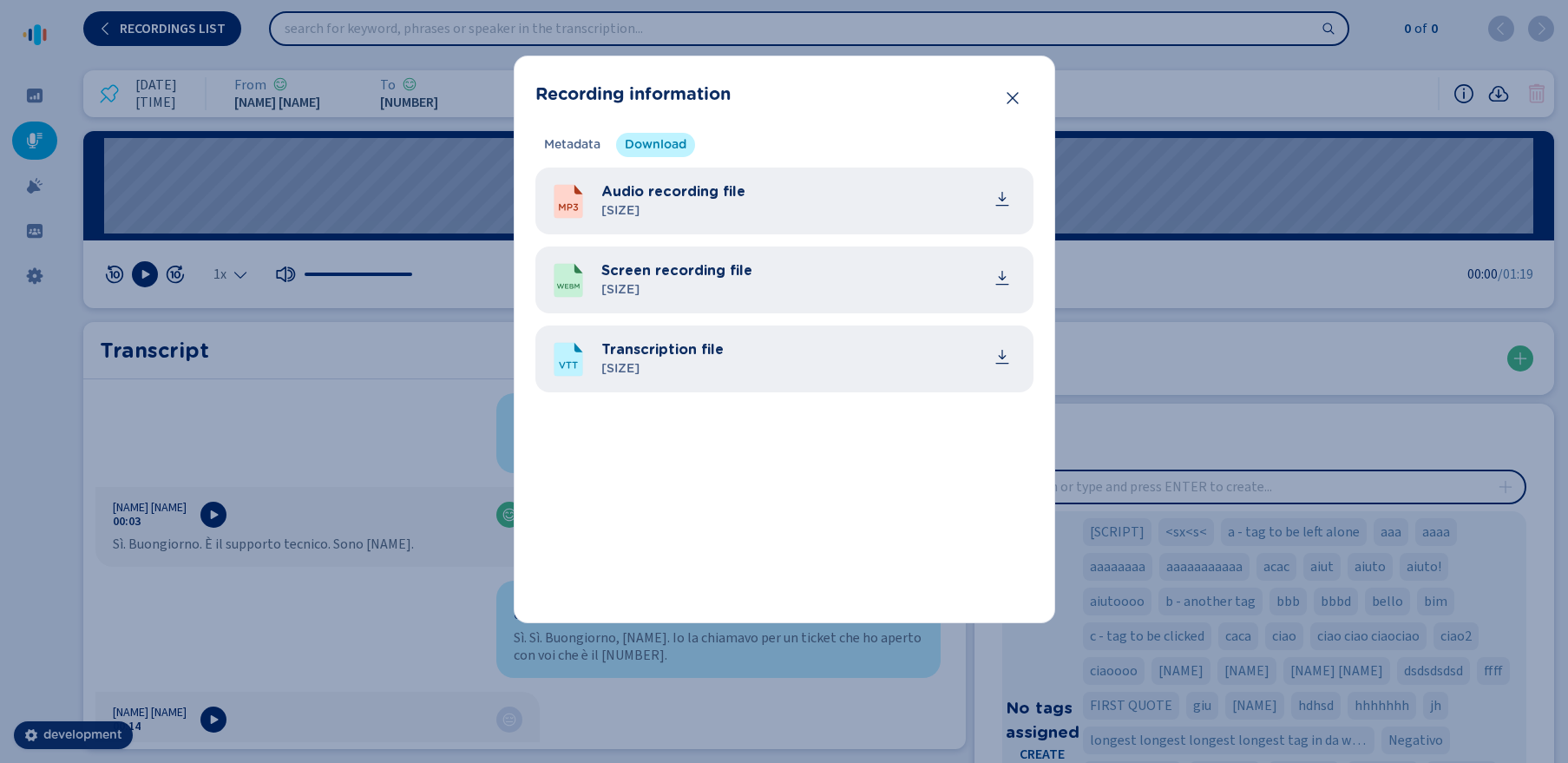 click on "Recording information Metadata Download Recording technology - Calling platform ID - Imagicle ID - File digest (SHA256) Audio recording file: 43e045bc1a78204bcb8001d95e04a3988723119001d1f5fa3cf189e03715ee9f Screen recording file: 5e80181dc1be33bdf527b66c864ced62bedf1e86f227c59482e5f63e4f2a587e Audio recording file 311.61 KB Screen recording file 1384.60 KB Transcription file 1.67 KB" at bounding box center (784, 381) 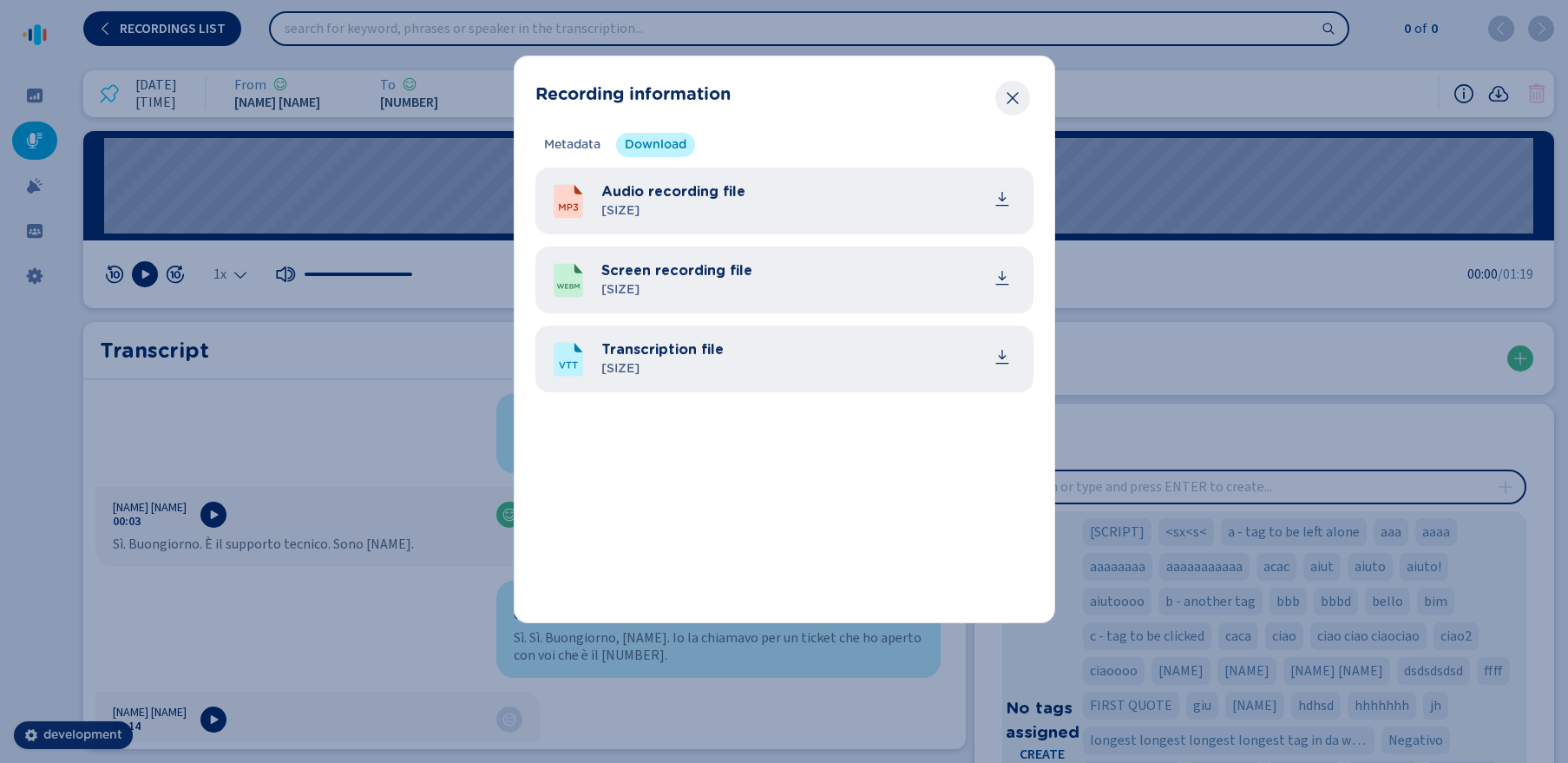 click 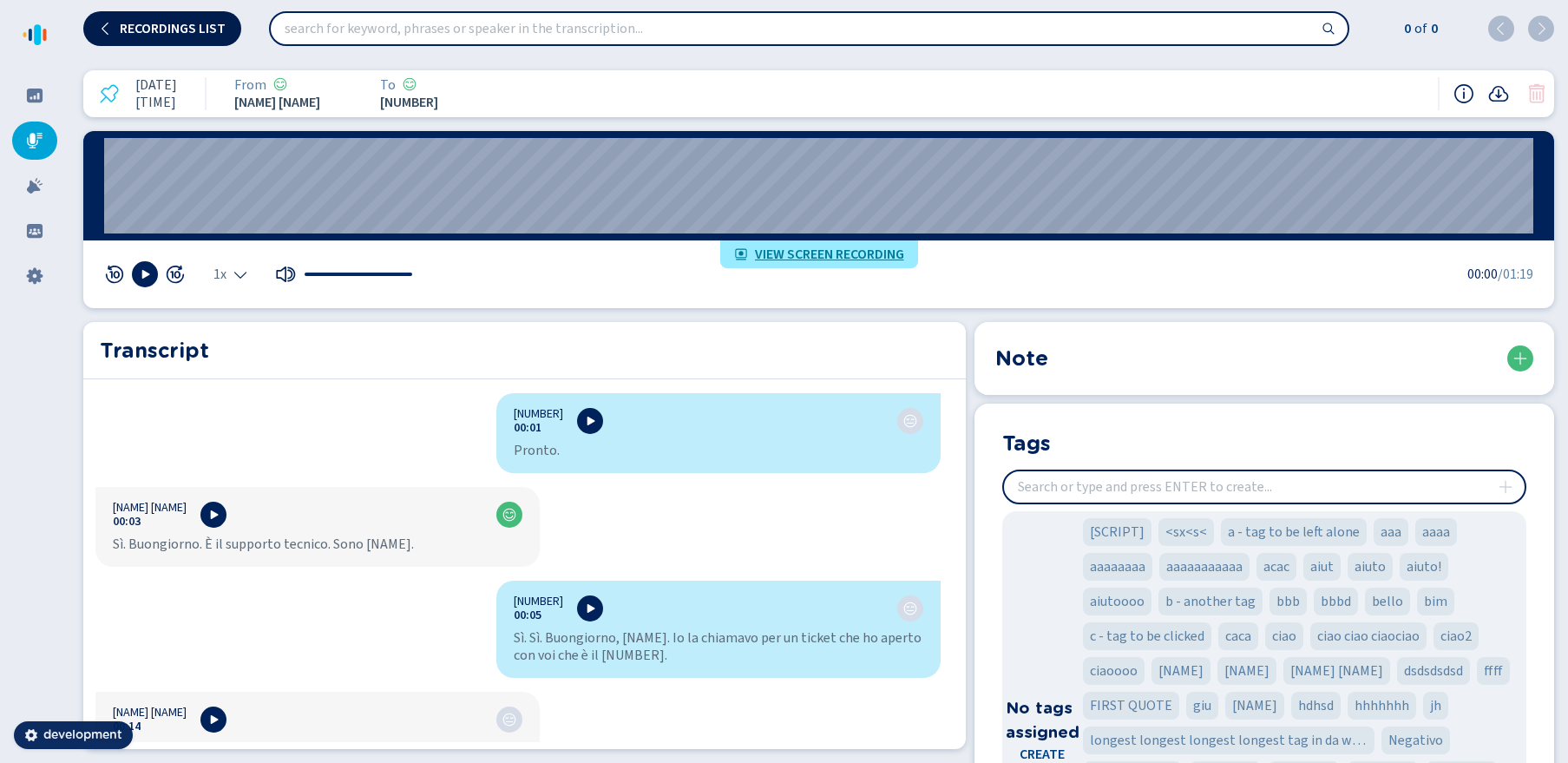 click on "Recordings list" at bounding box center (173, 29) 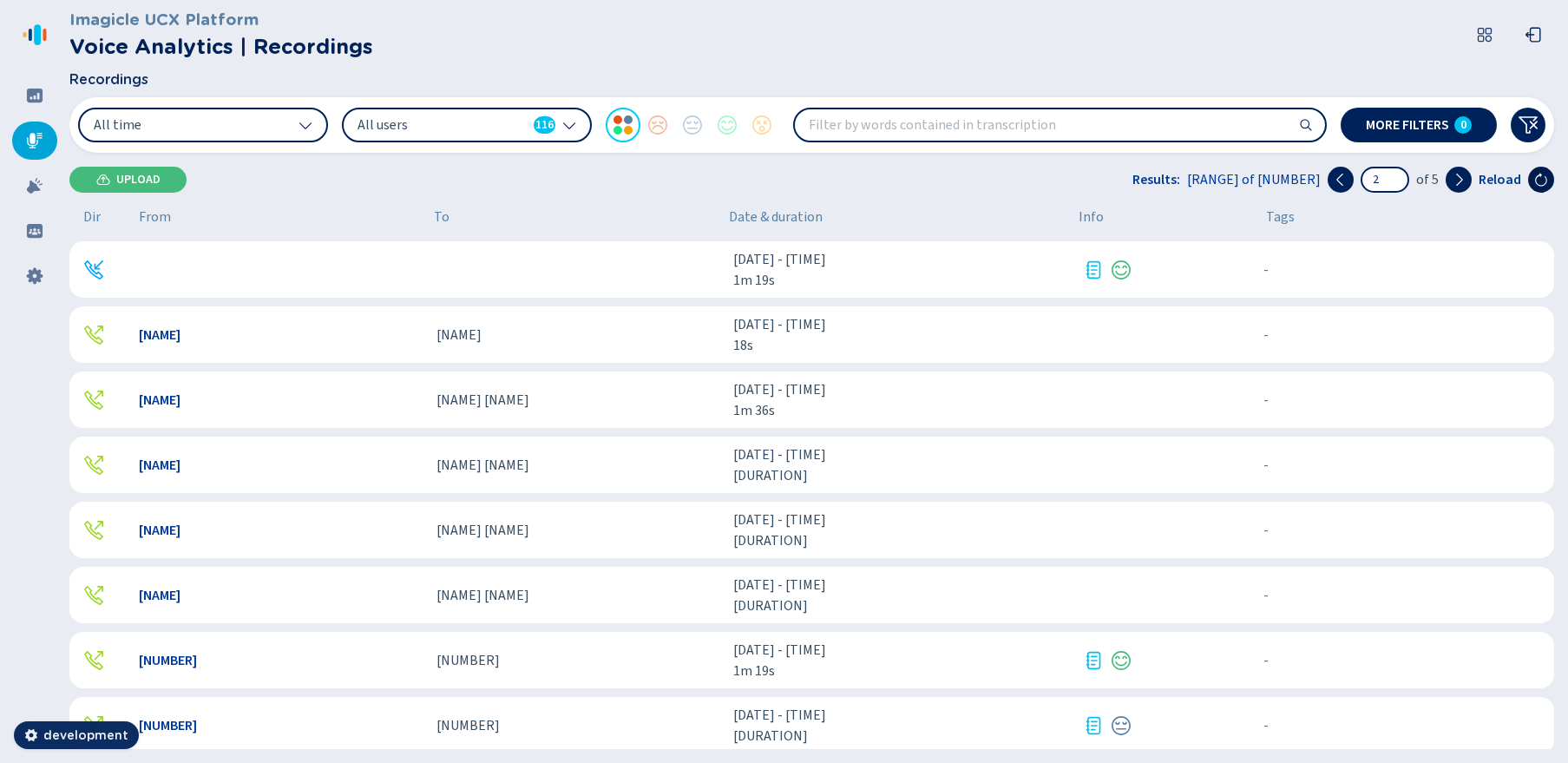 click at bounding box center [1541, 180] 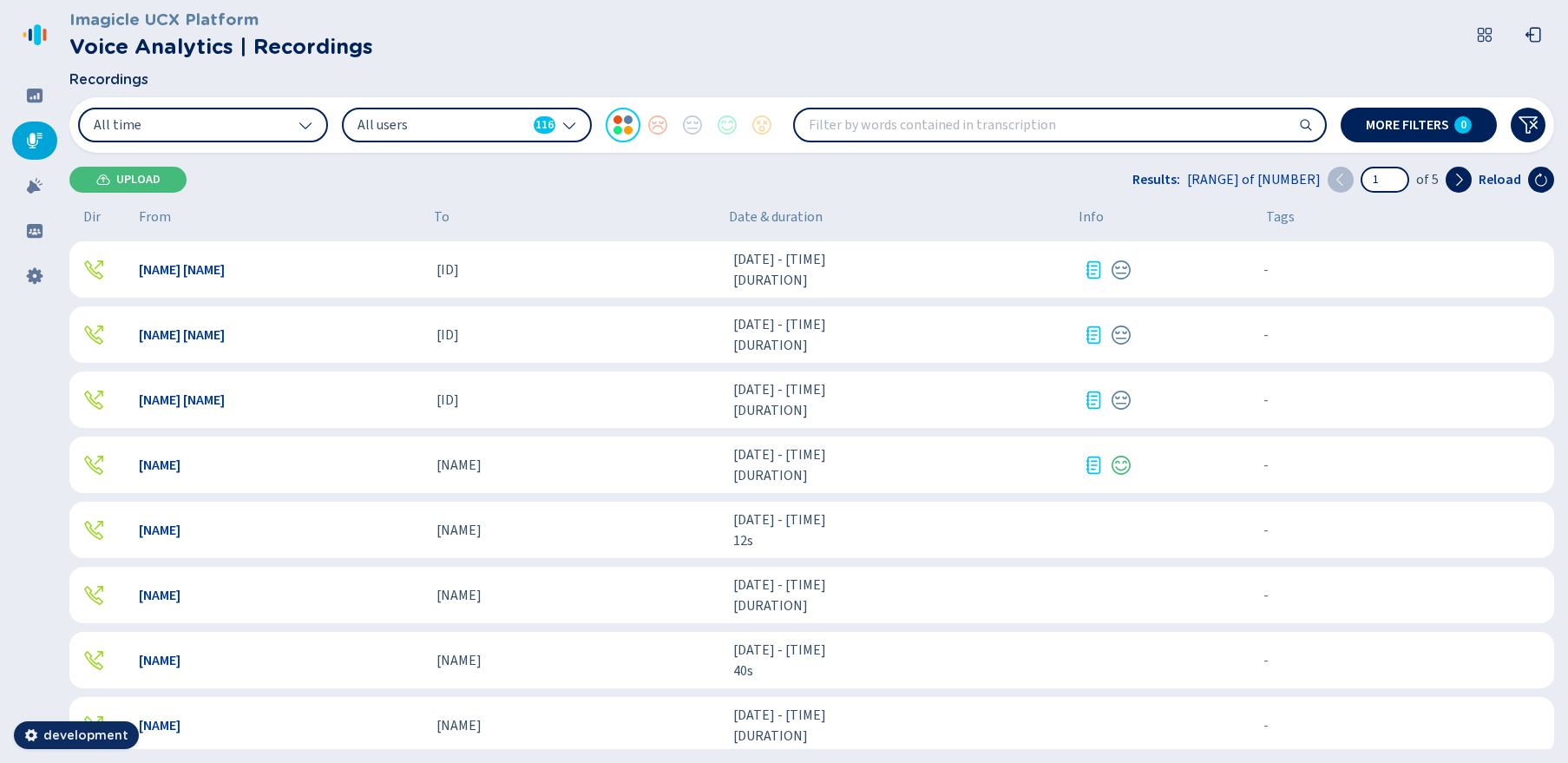 click on "Mike Zoro b00120829001 4 ago 2025 - 10:14:25
4m
34s
- {{hiddenTagsCount}} more" at bounding box center [811, 269] 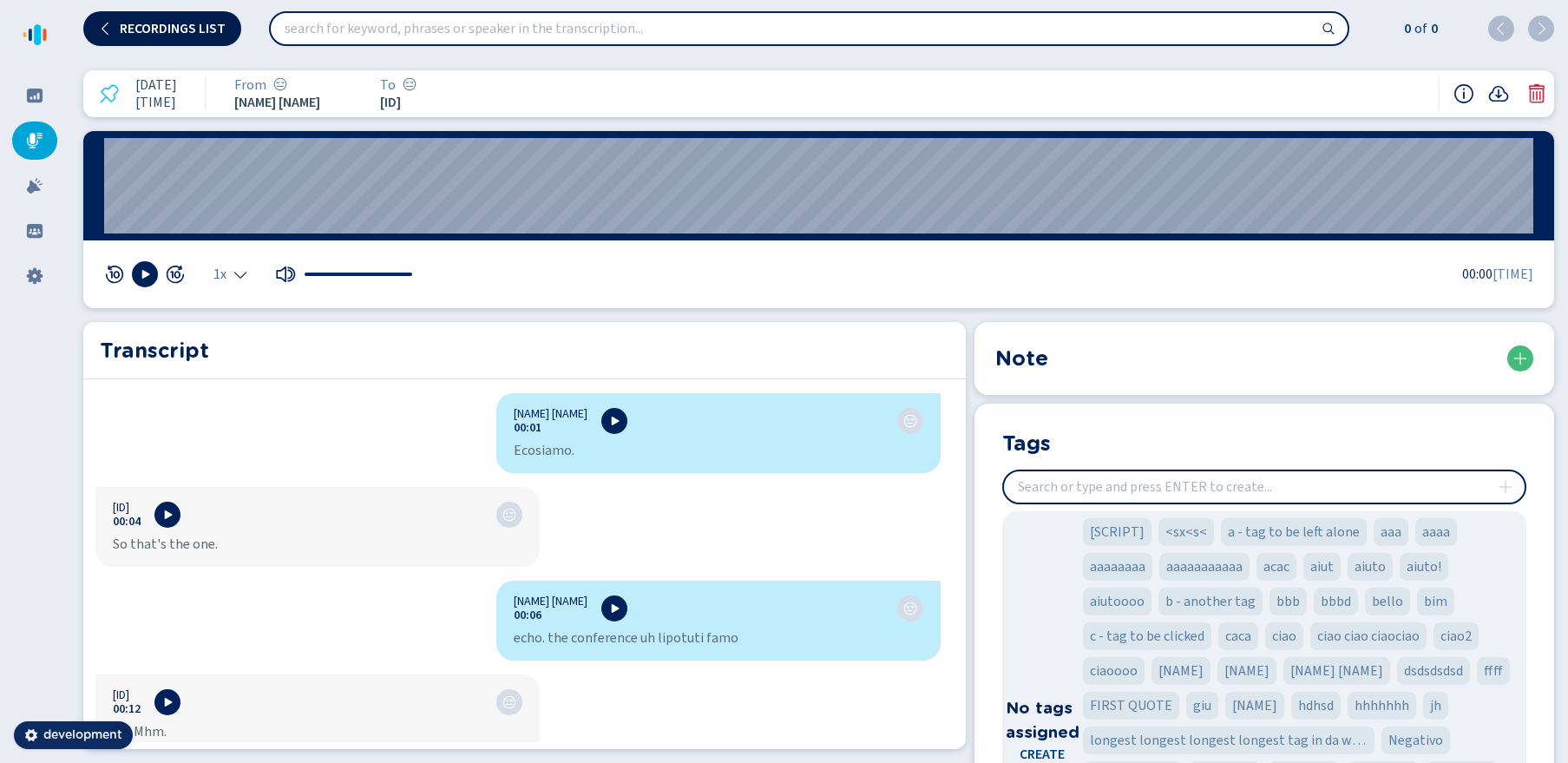click on "Recordings list" at bounding box center (162, 29) 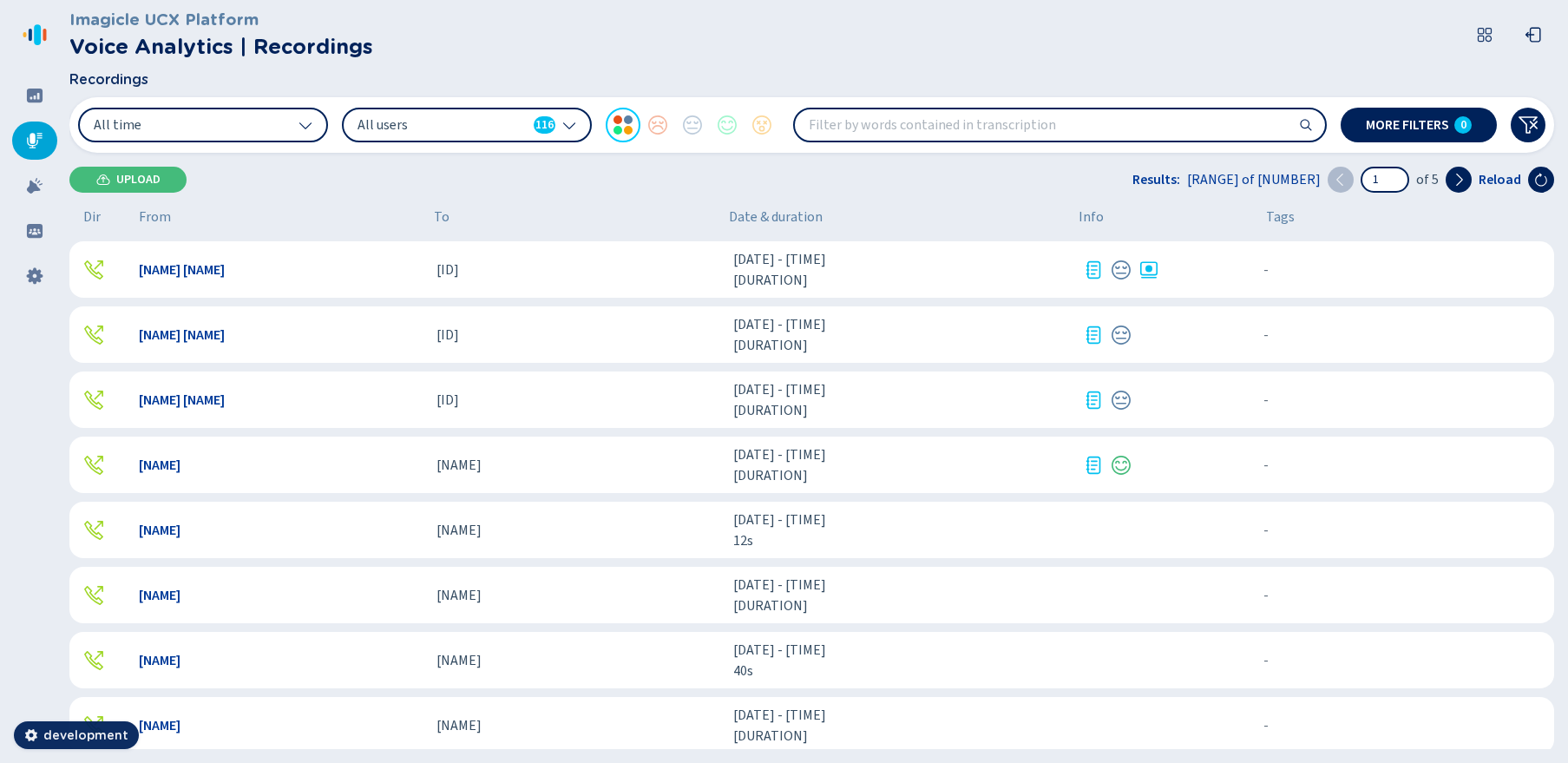 click on "[DURATION]" at bounding box center [901, 280] 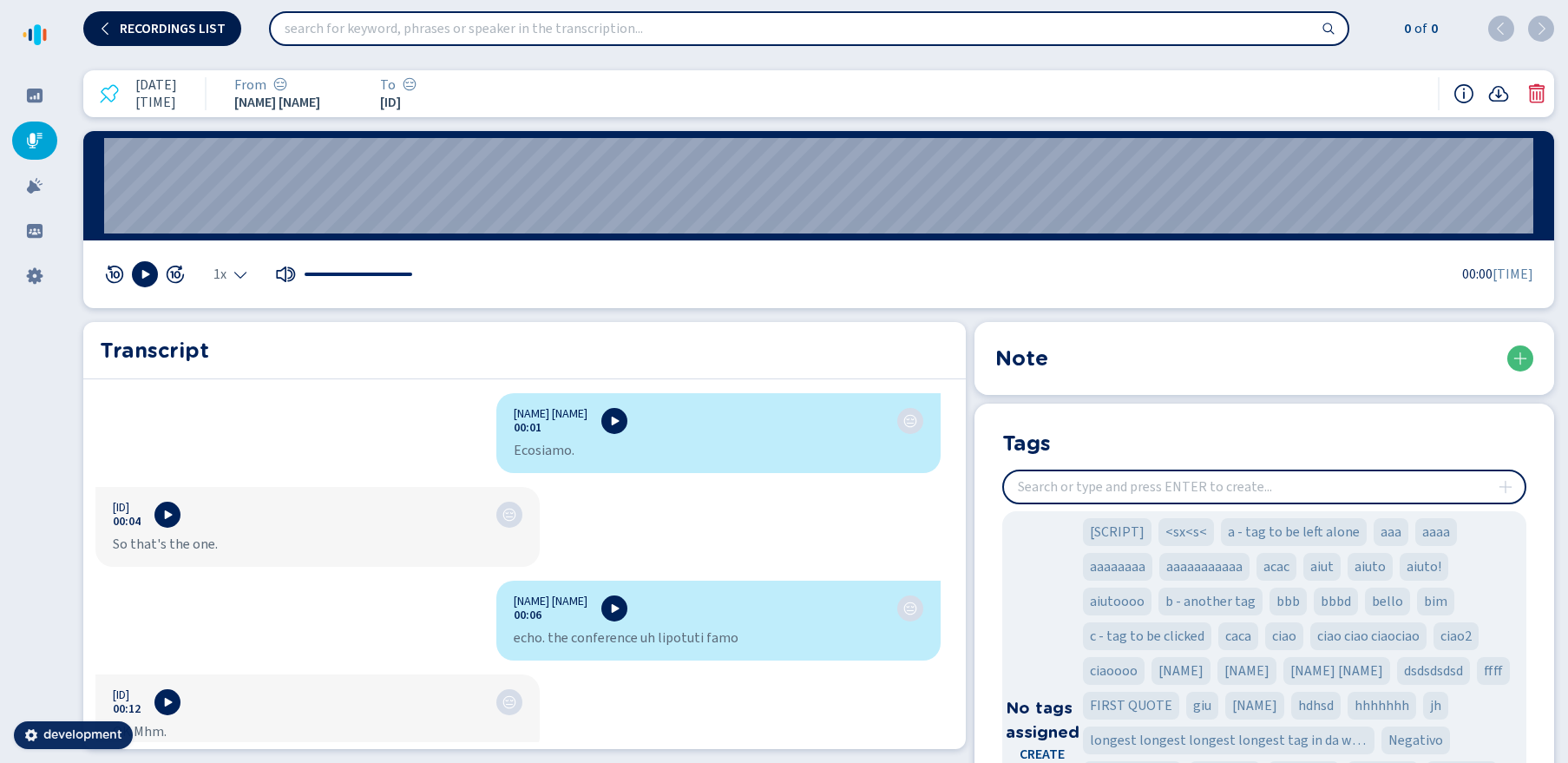 click on "Recordings list" at bounding box center [162, 29] 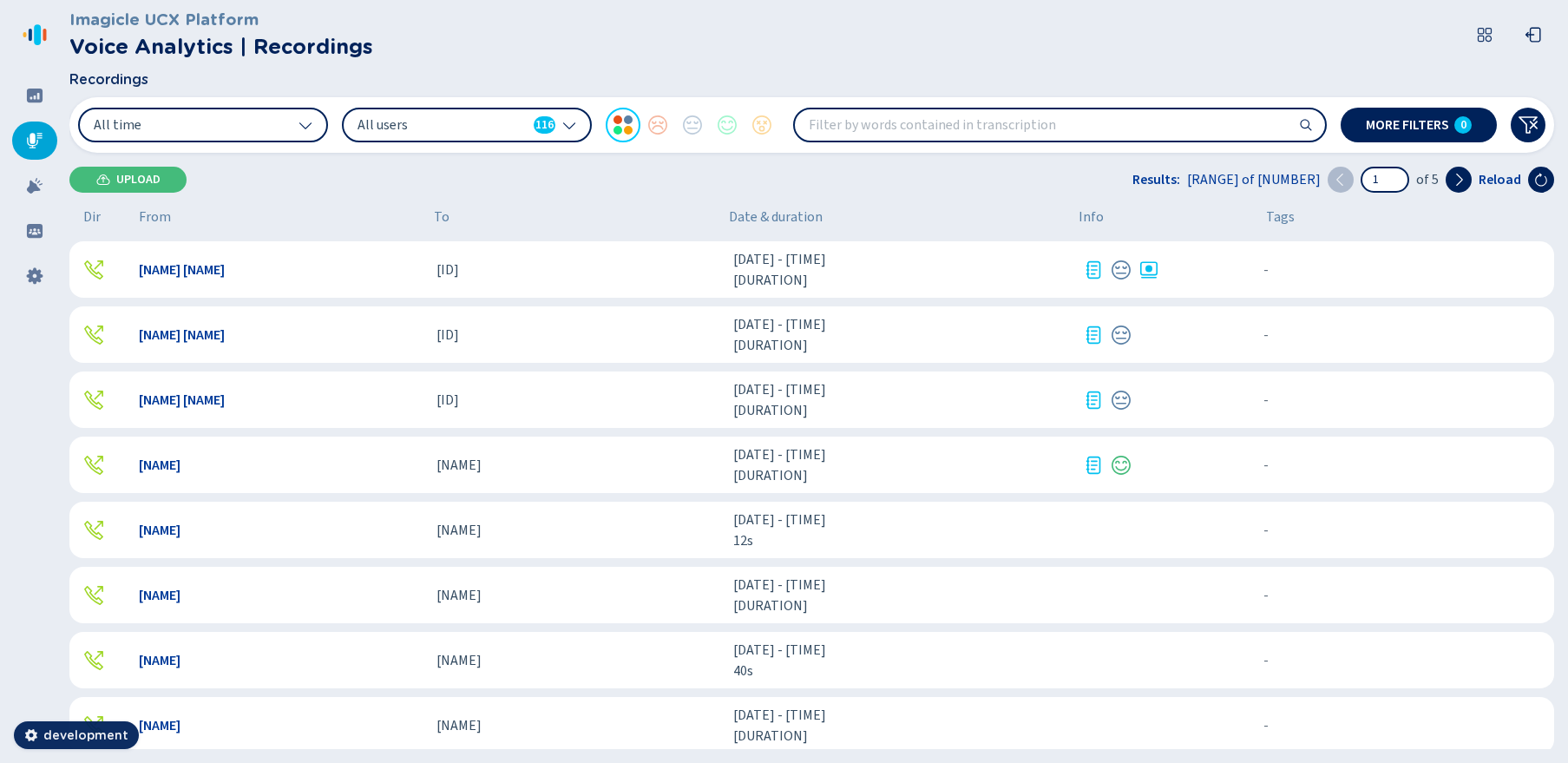 click on "4 ago 2025 - 10:14:25" at bounding box center (901, 260) 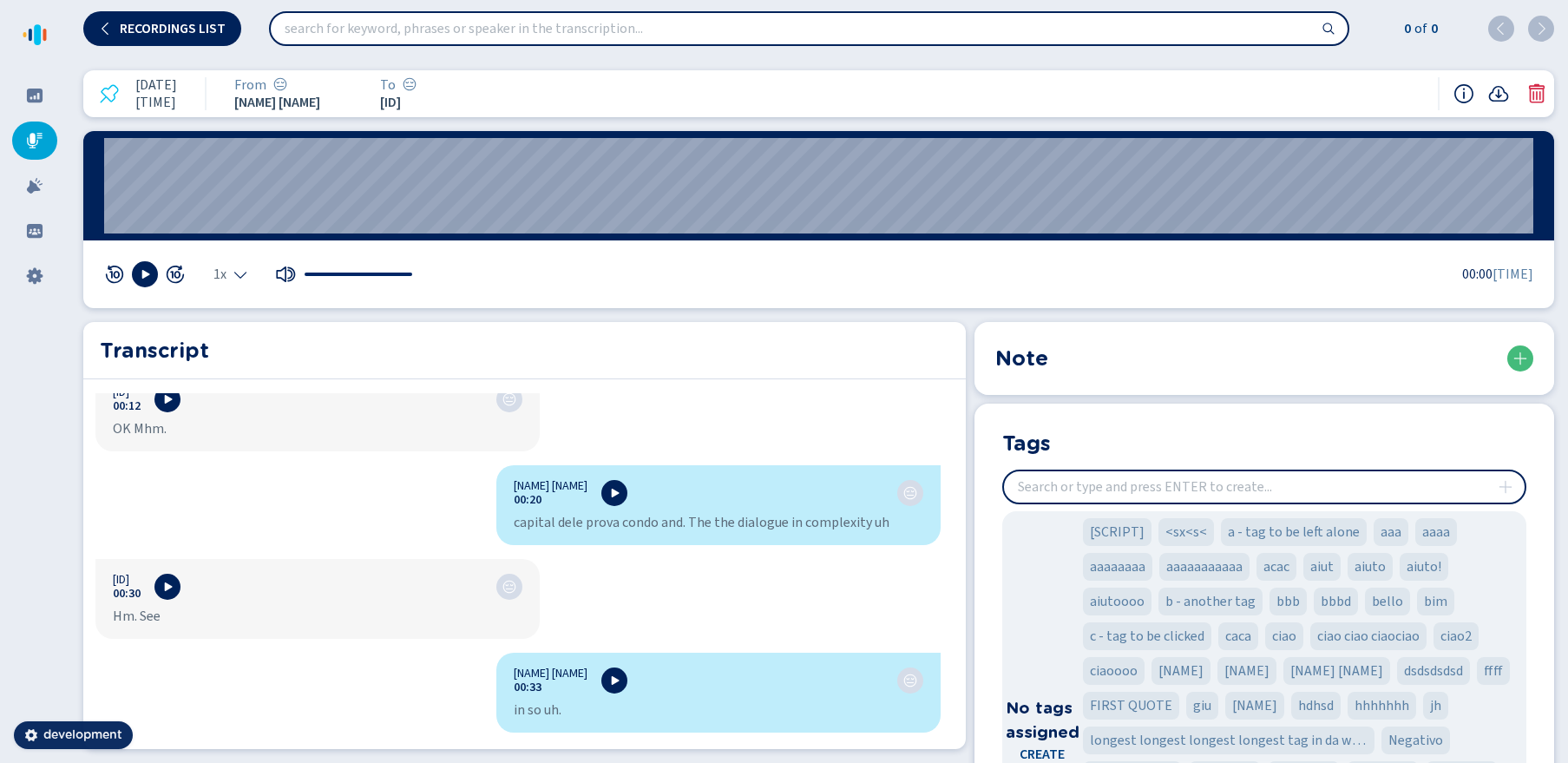 scroll, scrollTop: 0, scrollLeft: 0, axis: both 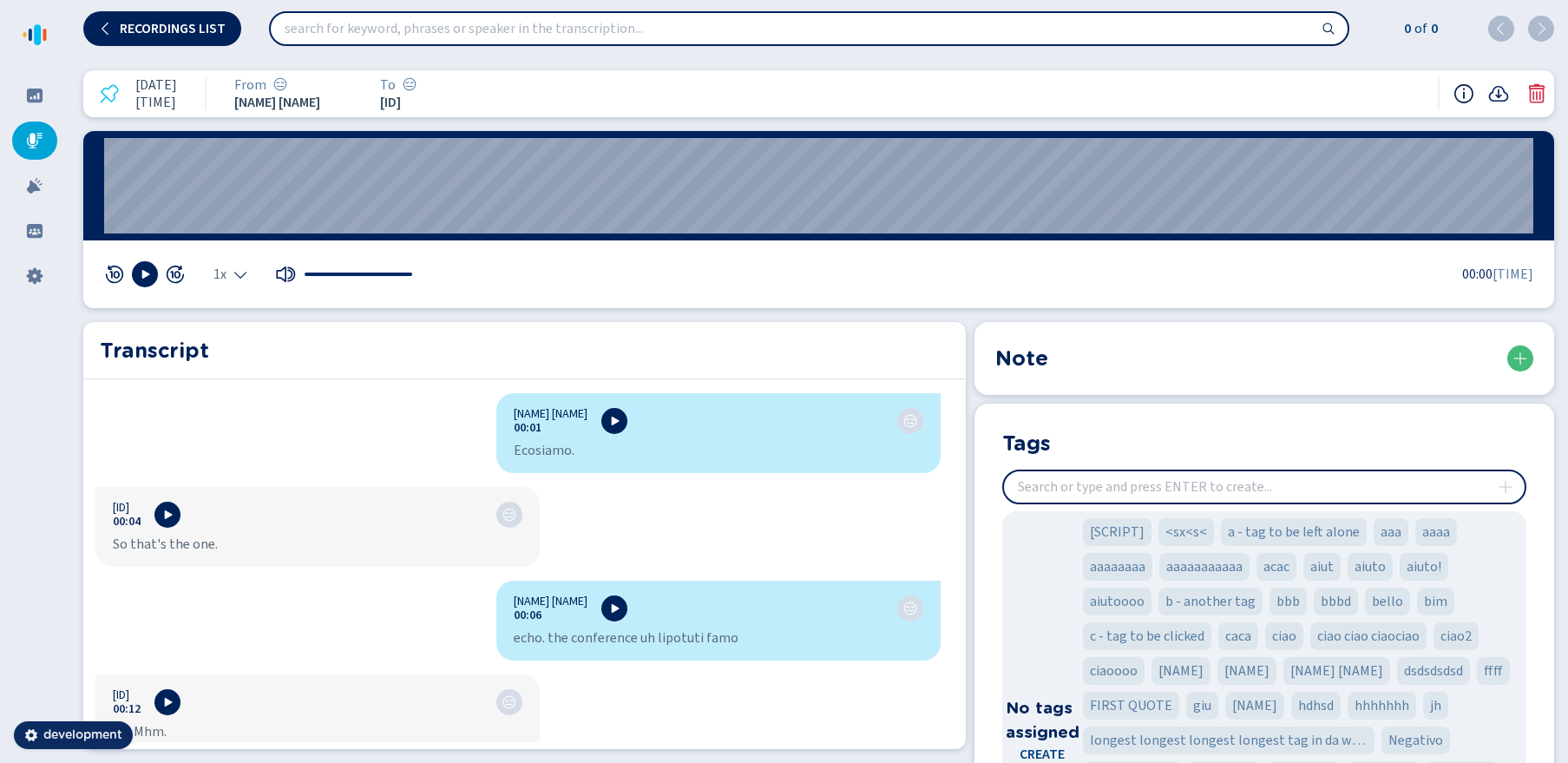 click 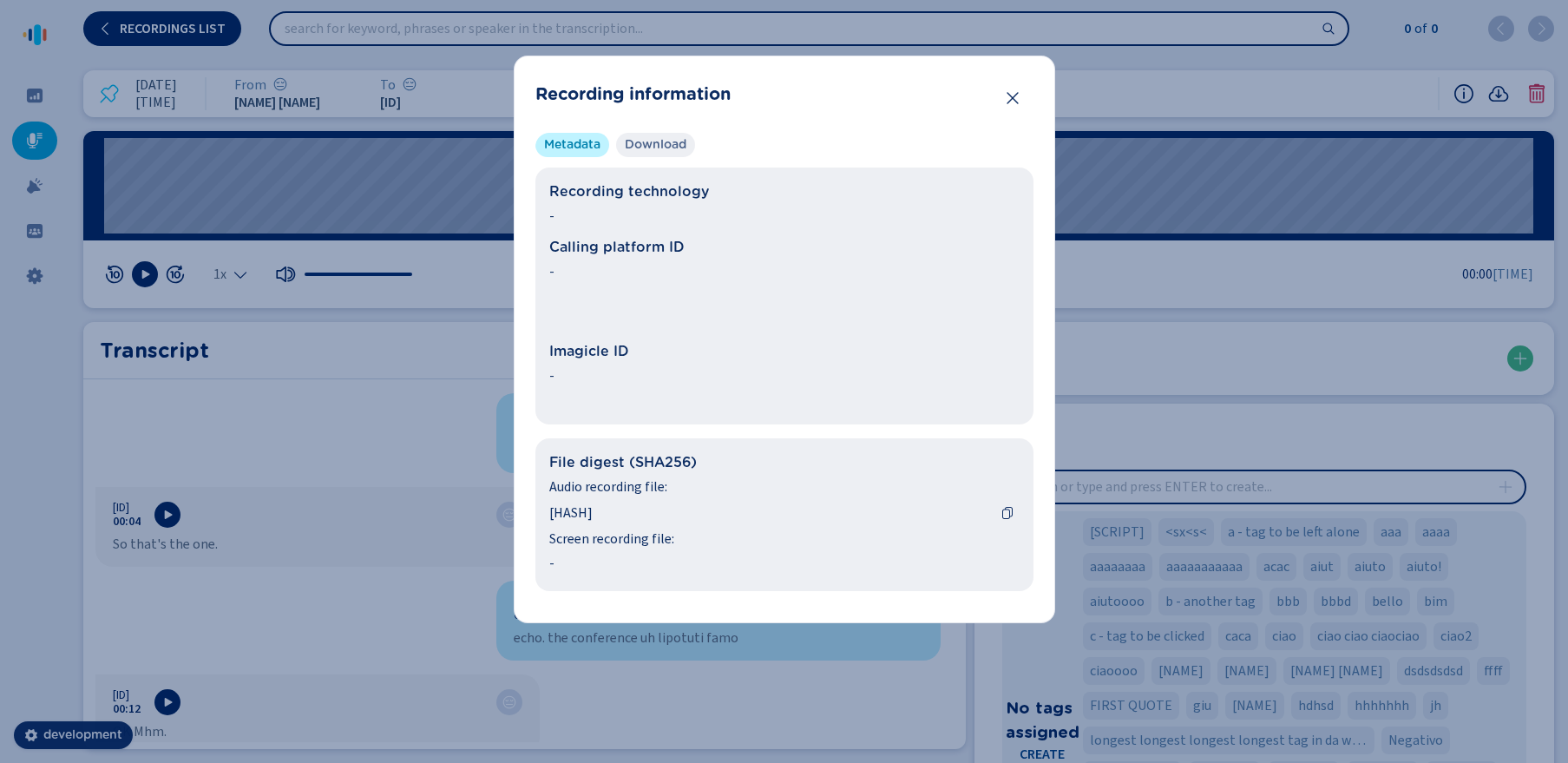 click on "Download" at bounding box center (655, 145) 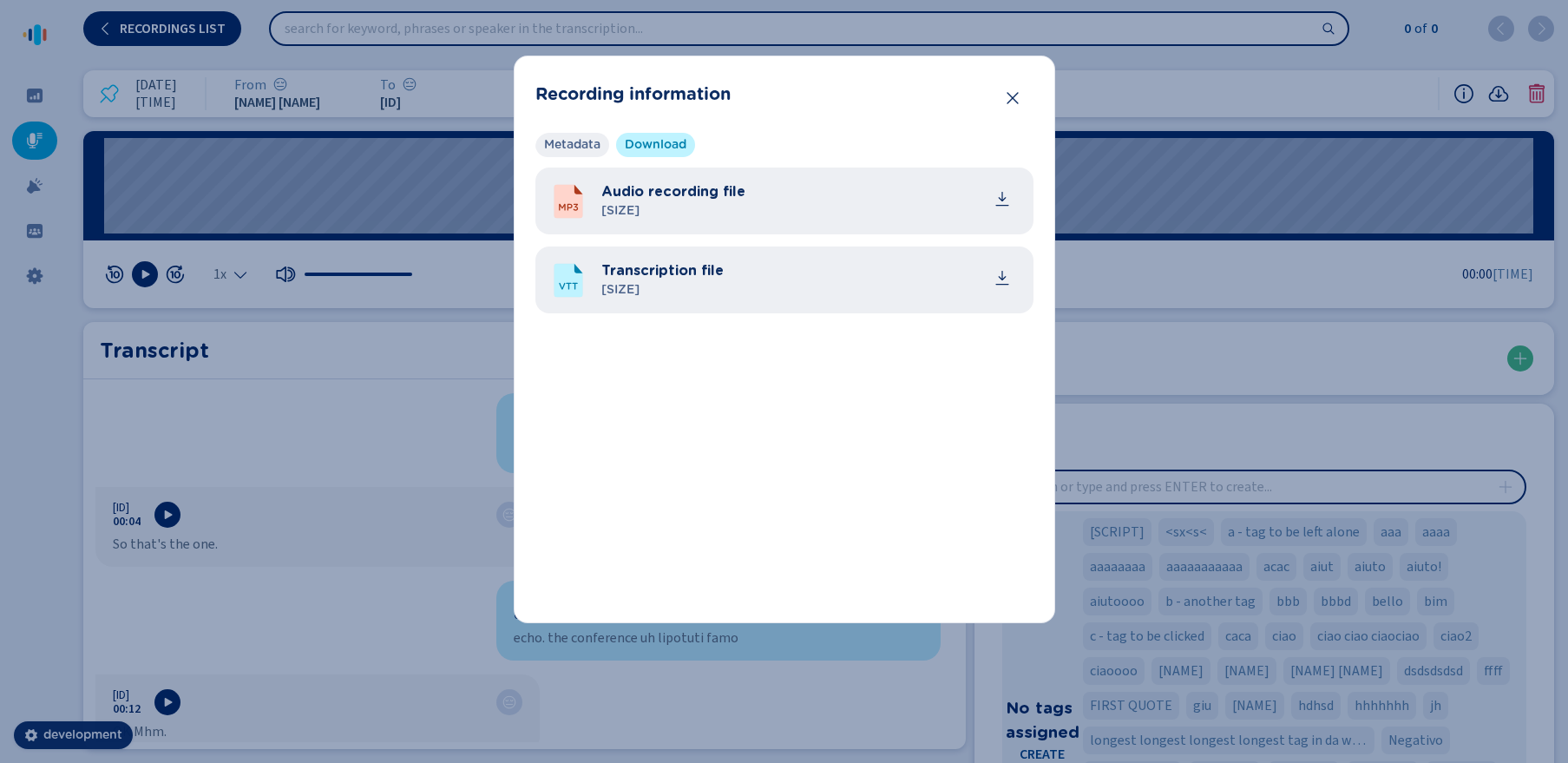 click on "Metadata" at bounding box center (572, 145) 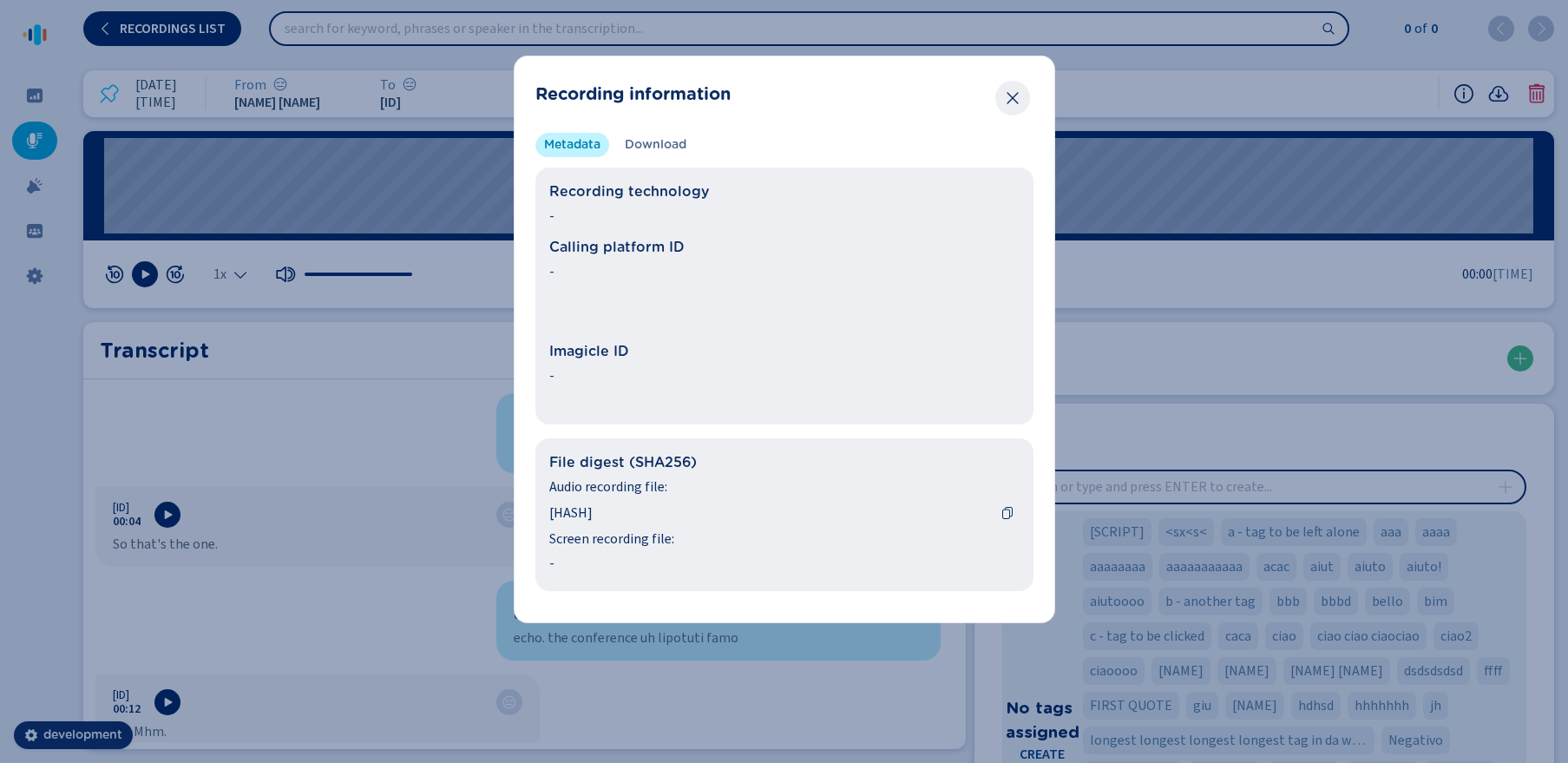 click at bounding box center [1013, 98] 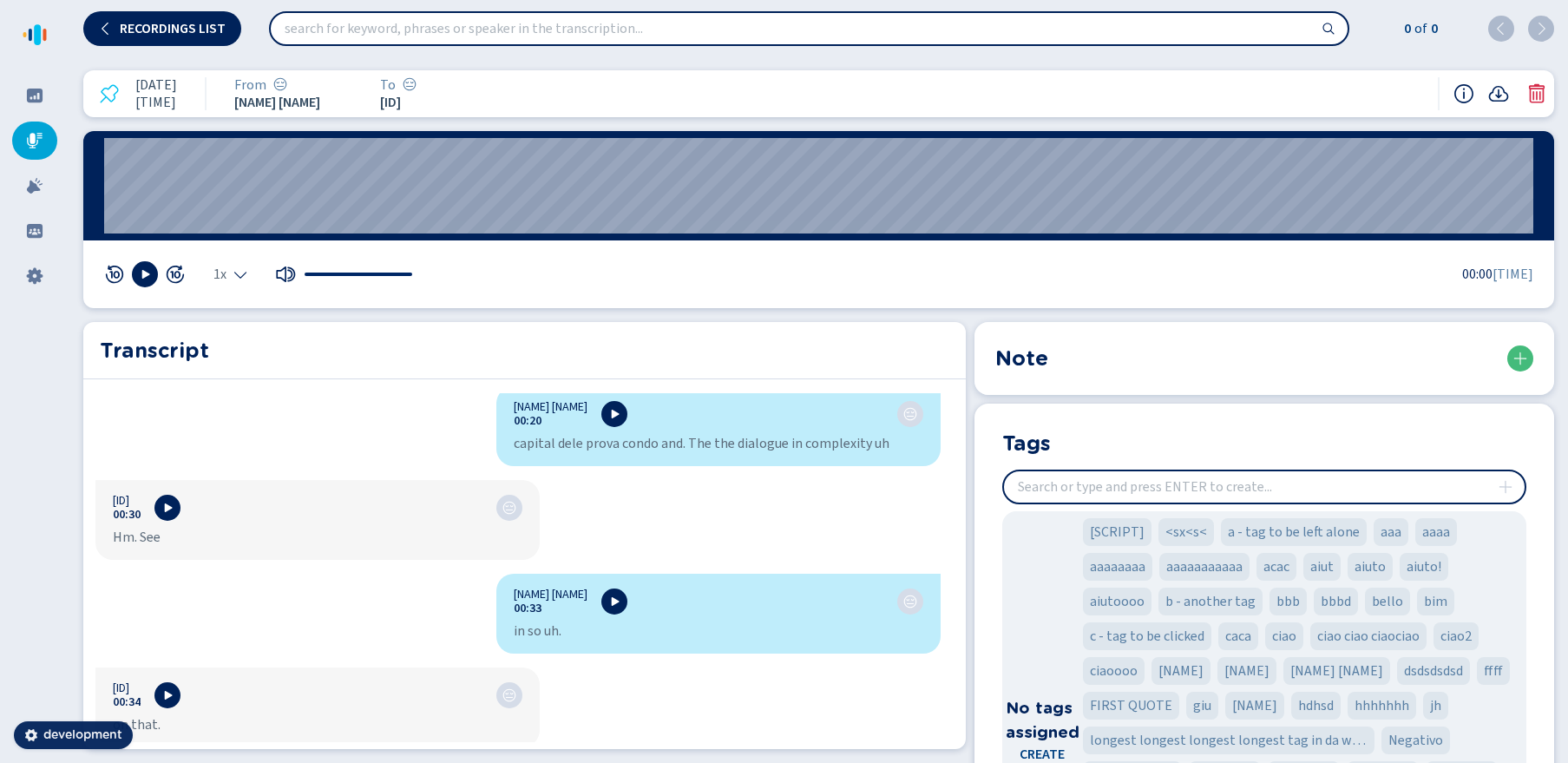 scroll, scrollTop: 0, scrollLeft: 0, axis: both 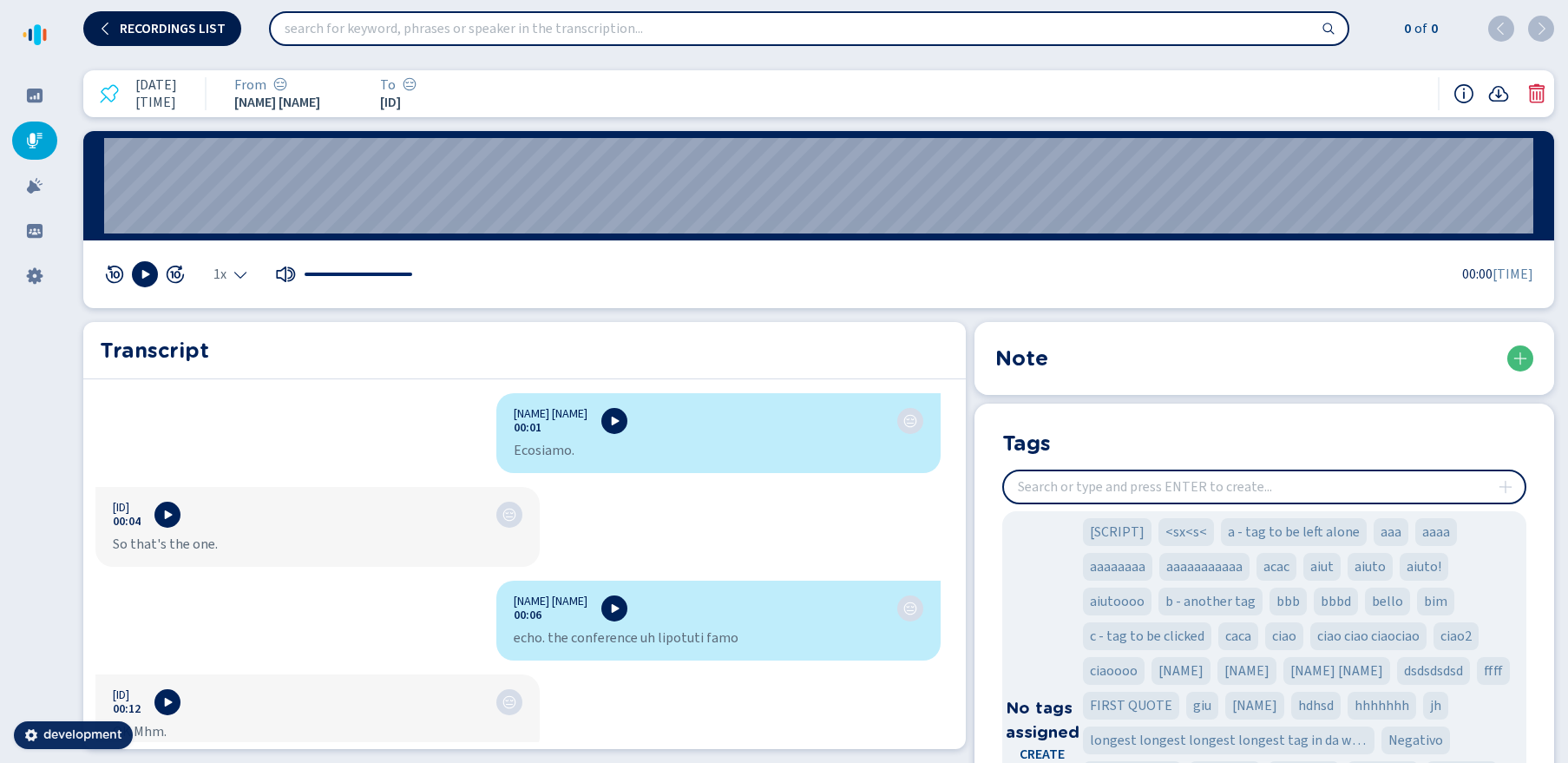 click on "Recordings list" at bounding box center [162, 29] 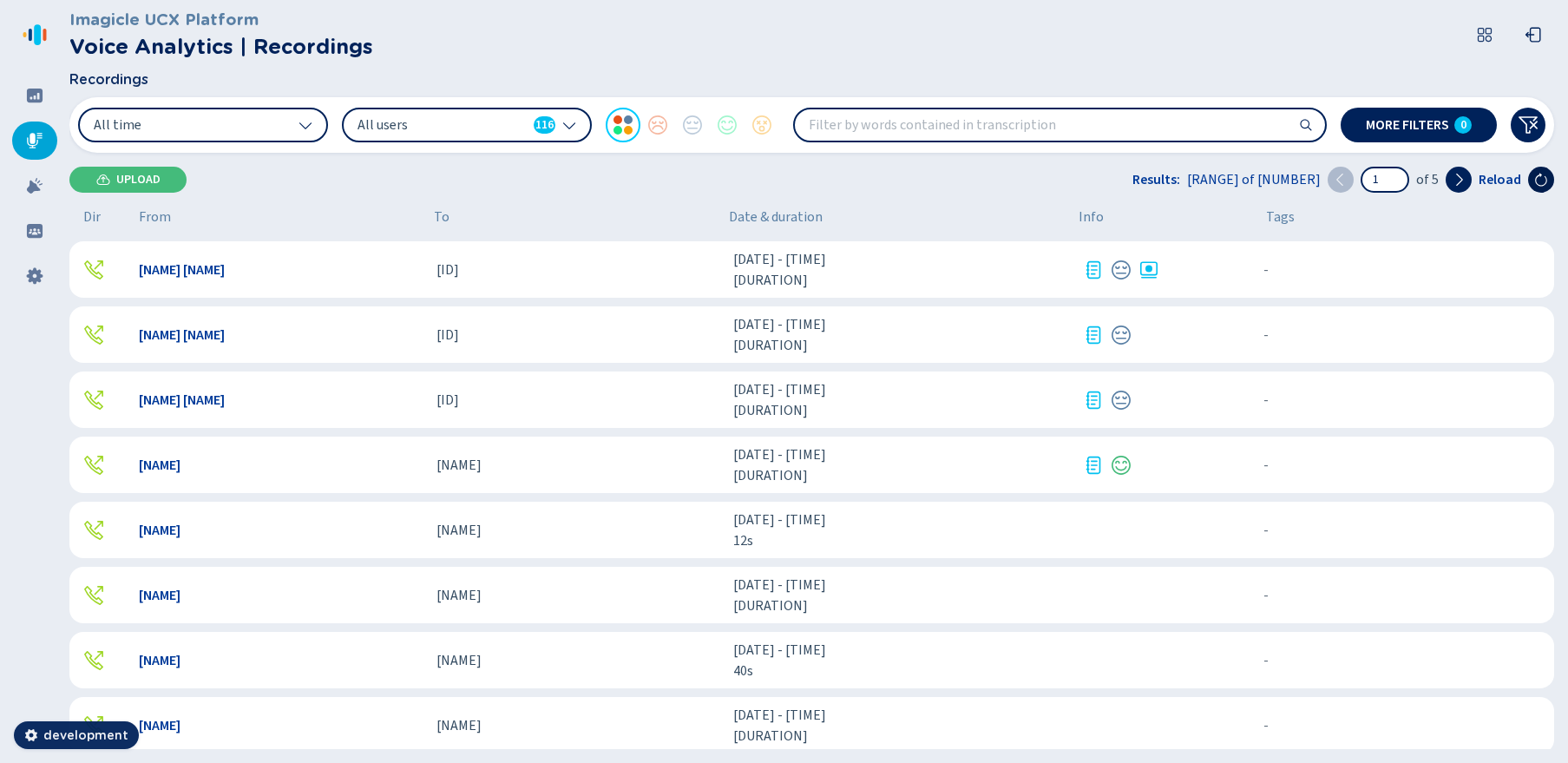 click 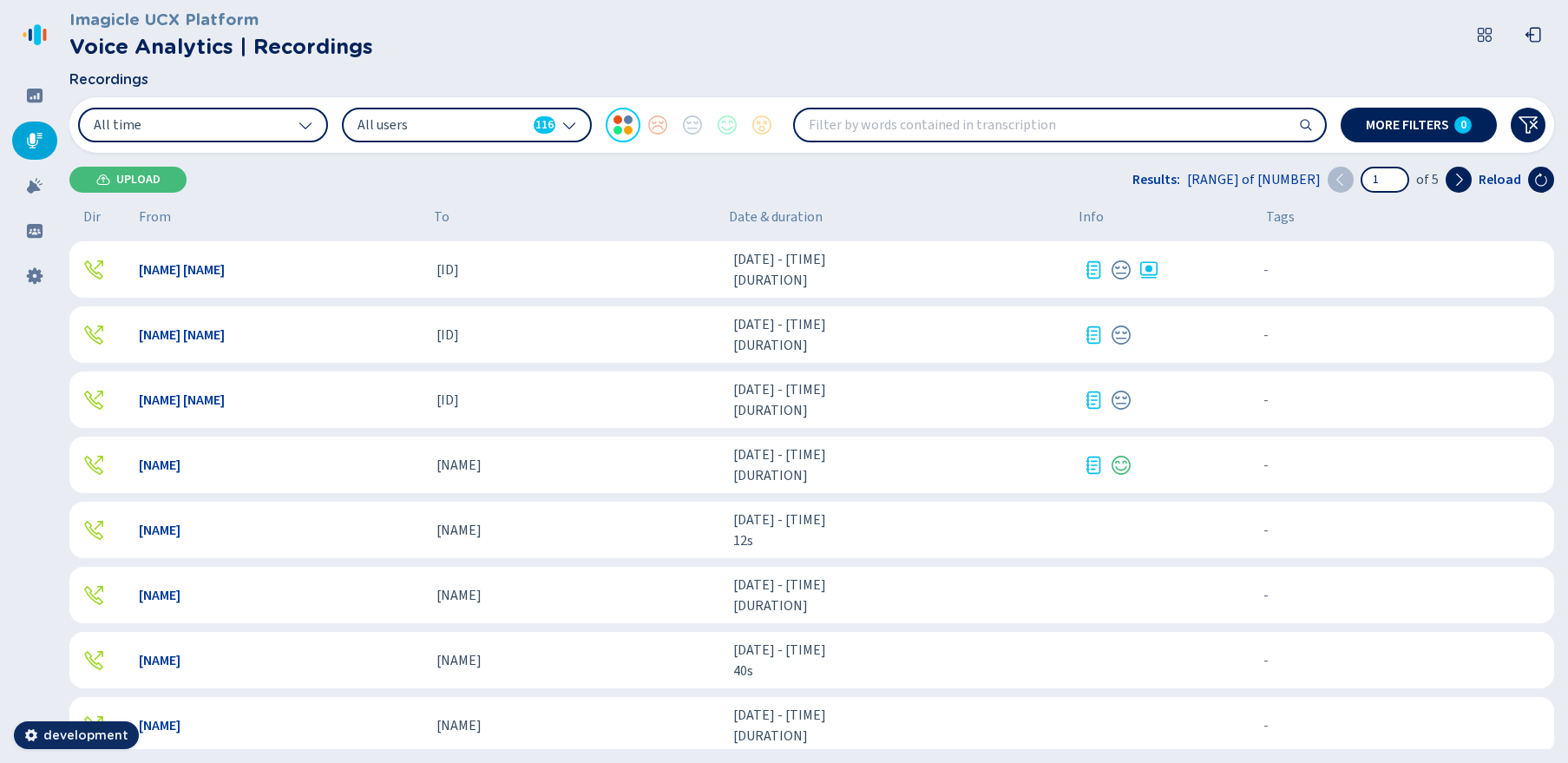 click on "Mike Zoro b00120829001 4 ago 2025 - 10:14:25
4m
34s
- {{hiddenTagsCount}} more" at bounding box center [811, 269] 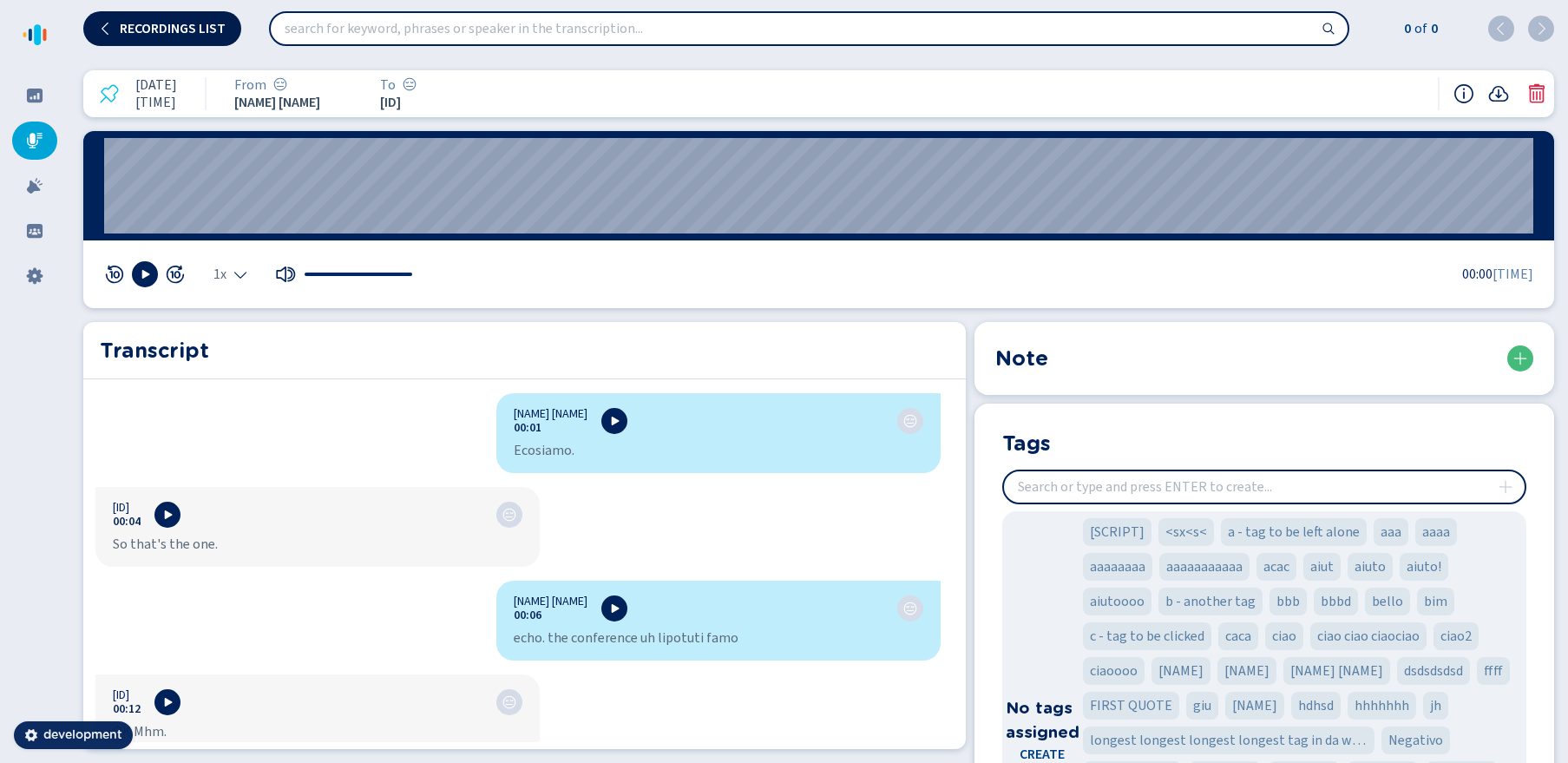 click on "Recordings list" at bounding box center (162, 29) 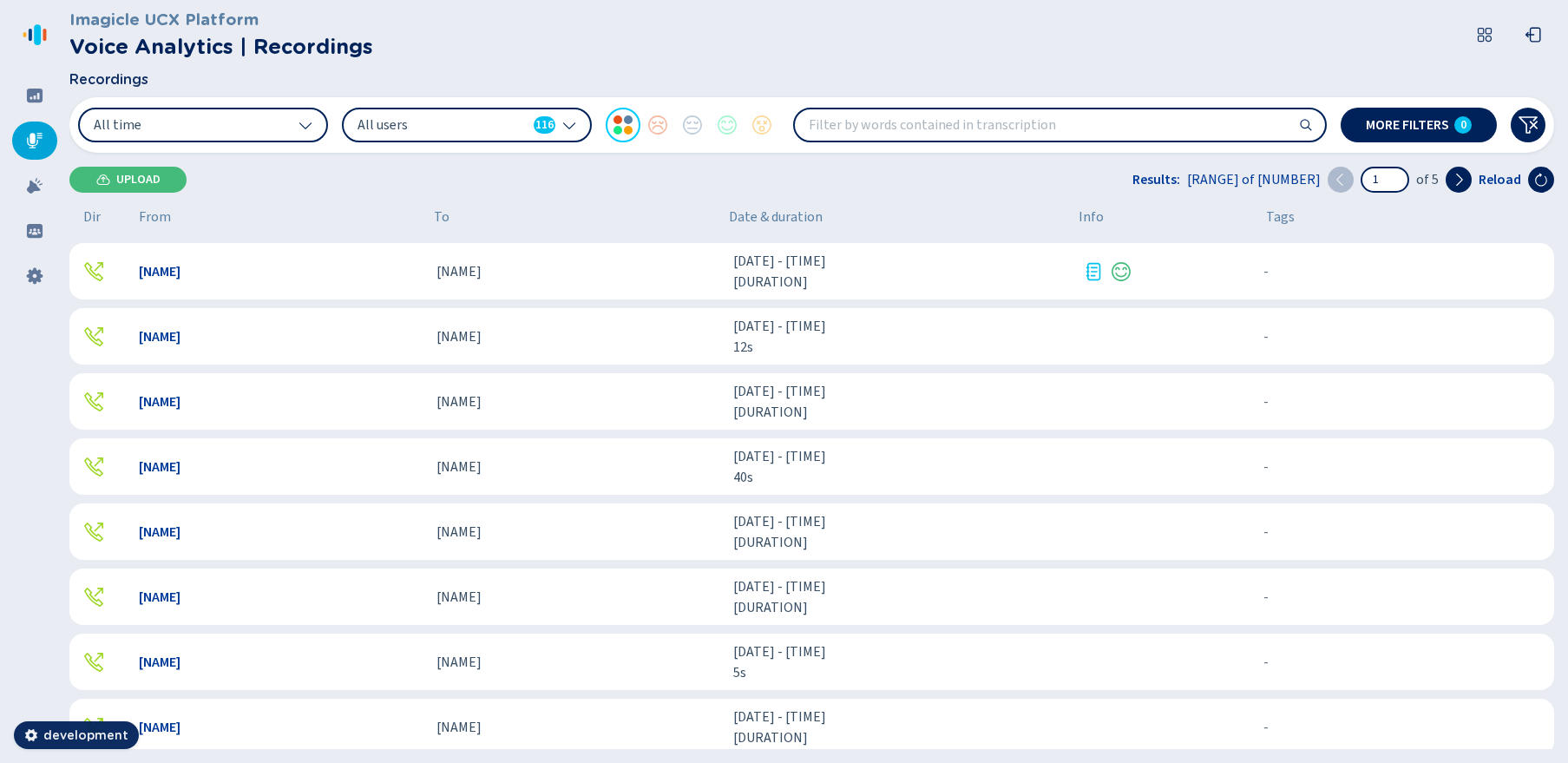 scroll, scrollTop: 0, scrollLeft: 0, axis: both 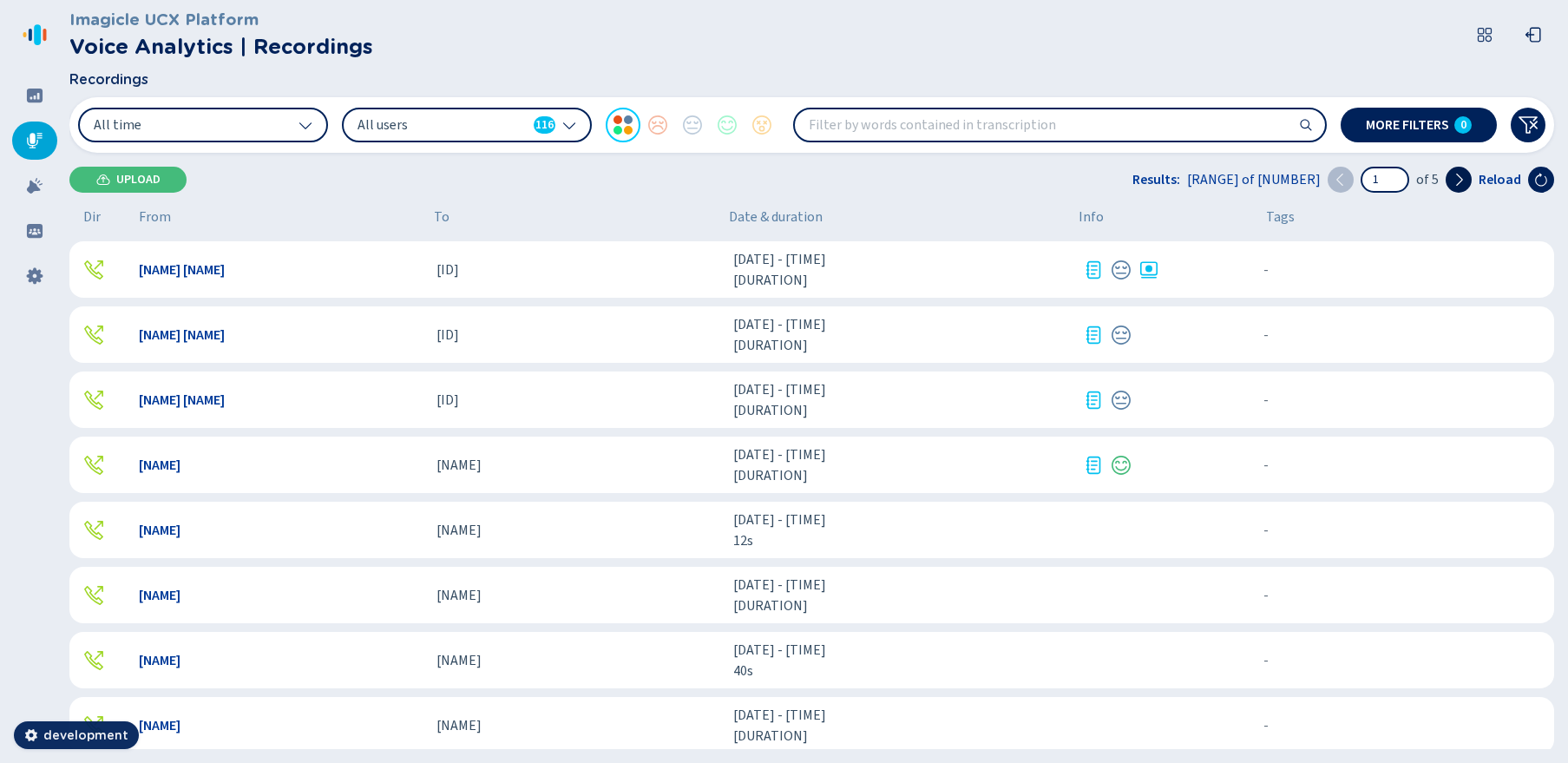 click 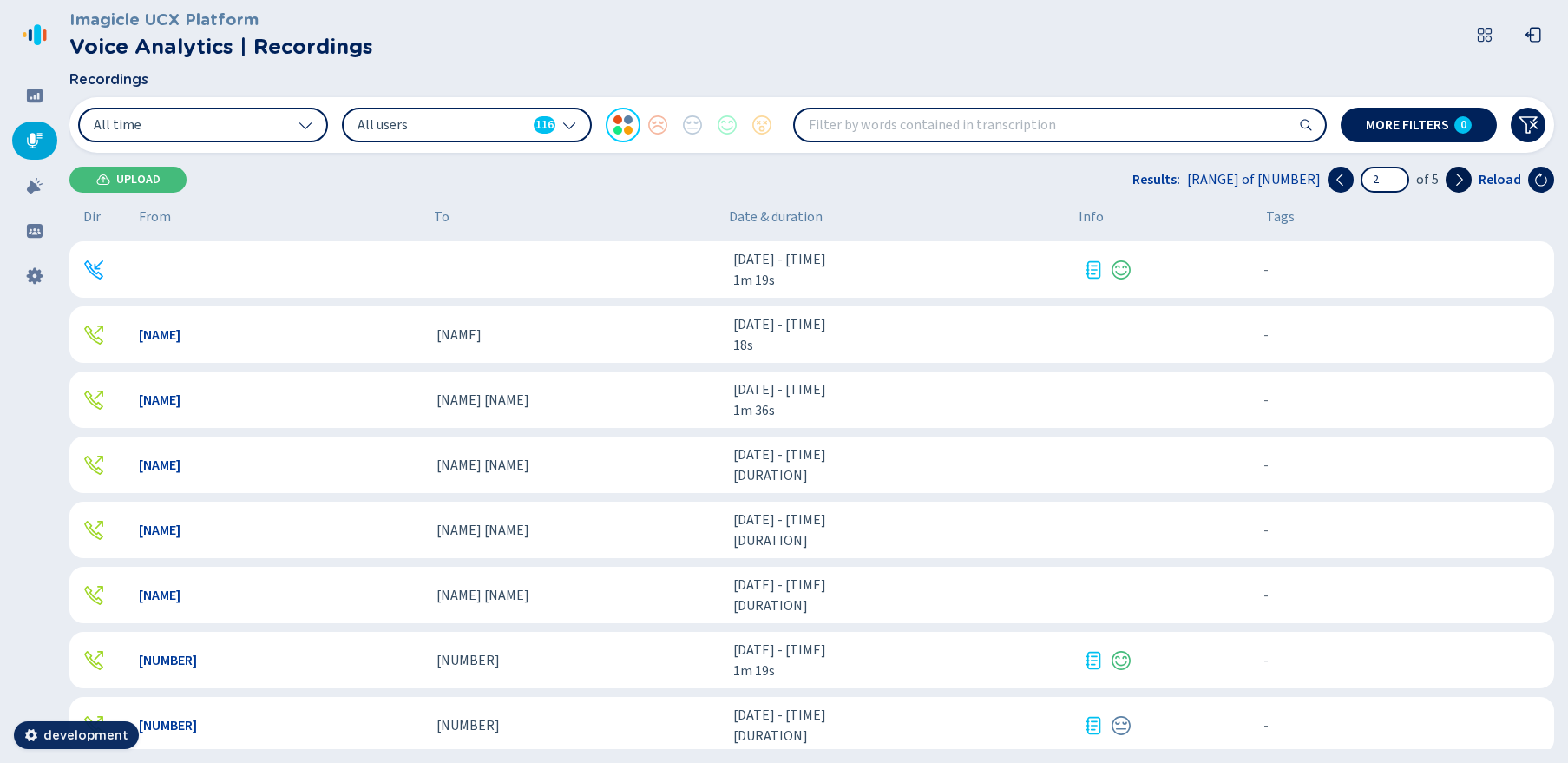 click at bounding box center (1459, 180) 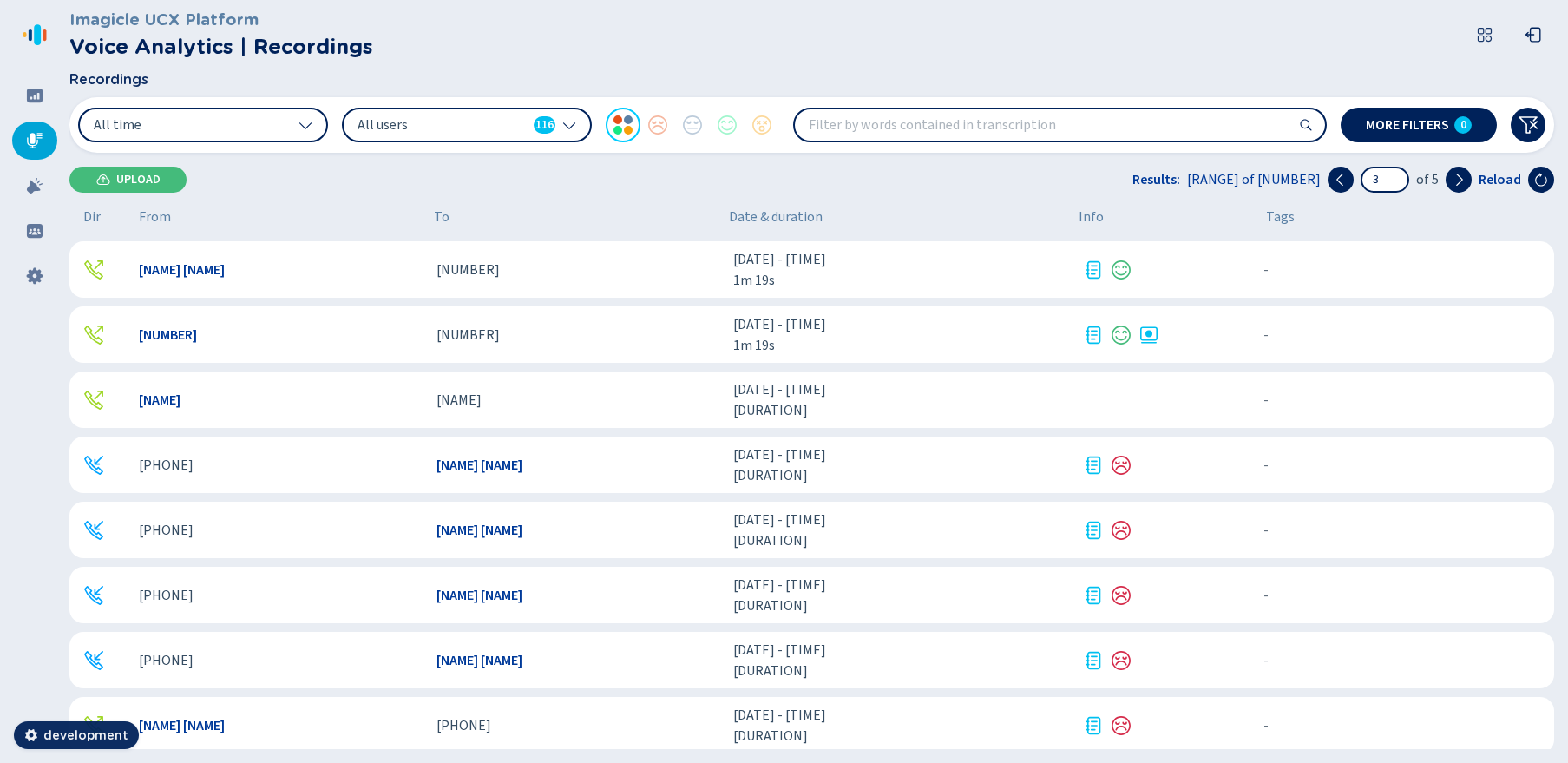 click on "207 740 18 giu 2025 - 14:00:00
1m
19s
- {{hiddenTagsCount}} more" at bounding box center (811, 334) 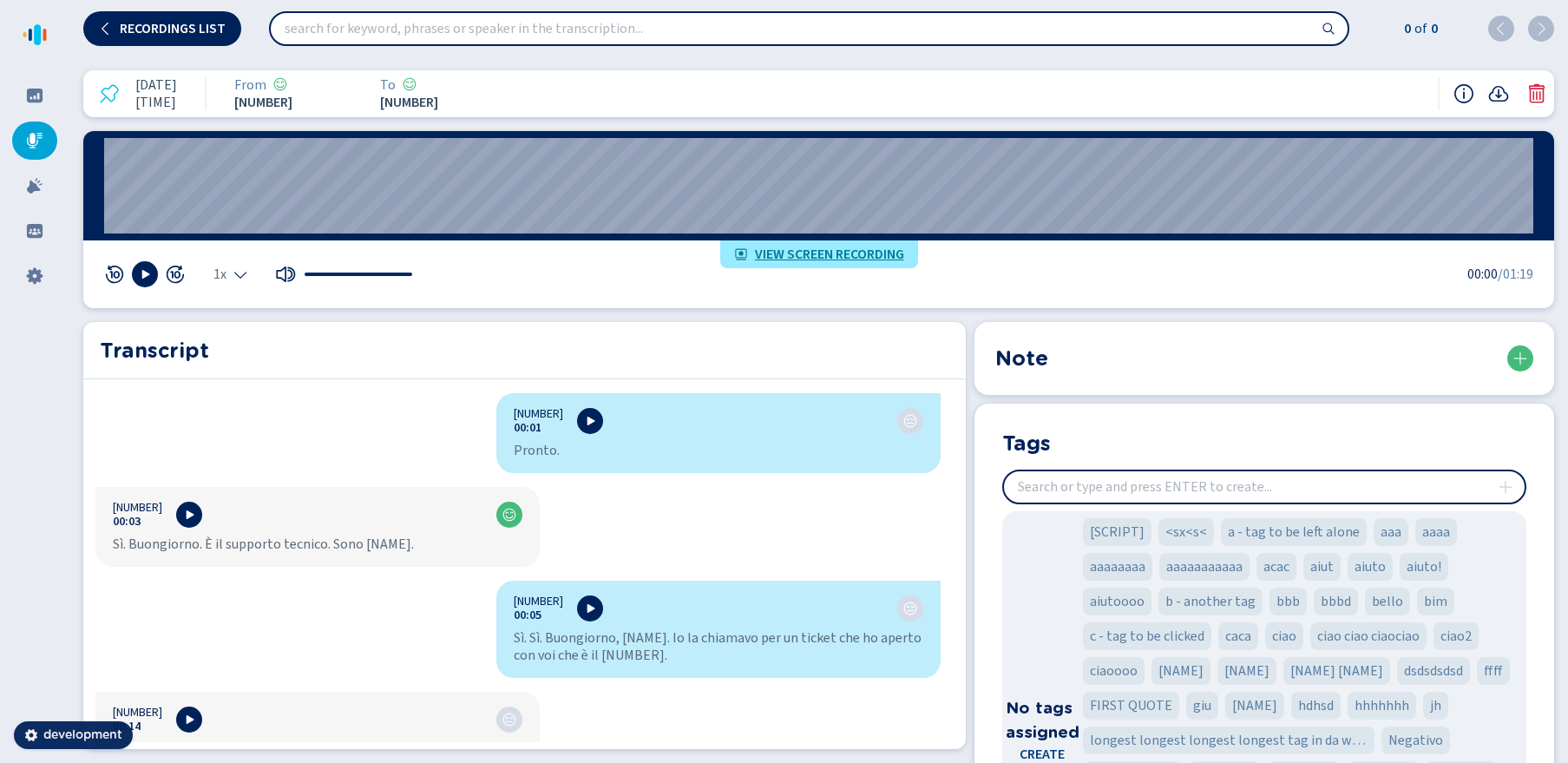 click on "View screen recording" at bounding box center (830, 254) 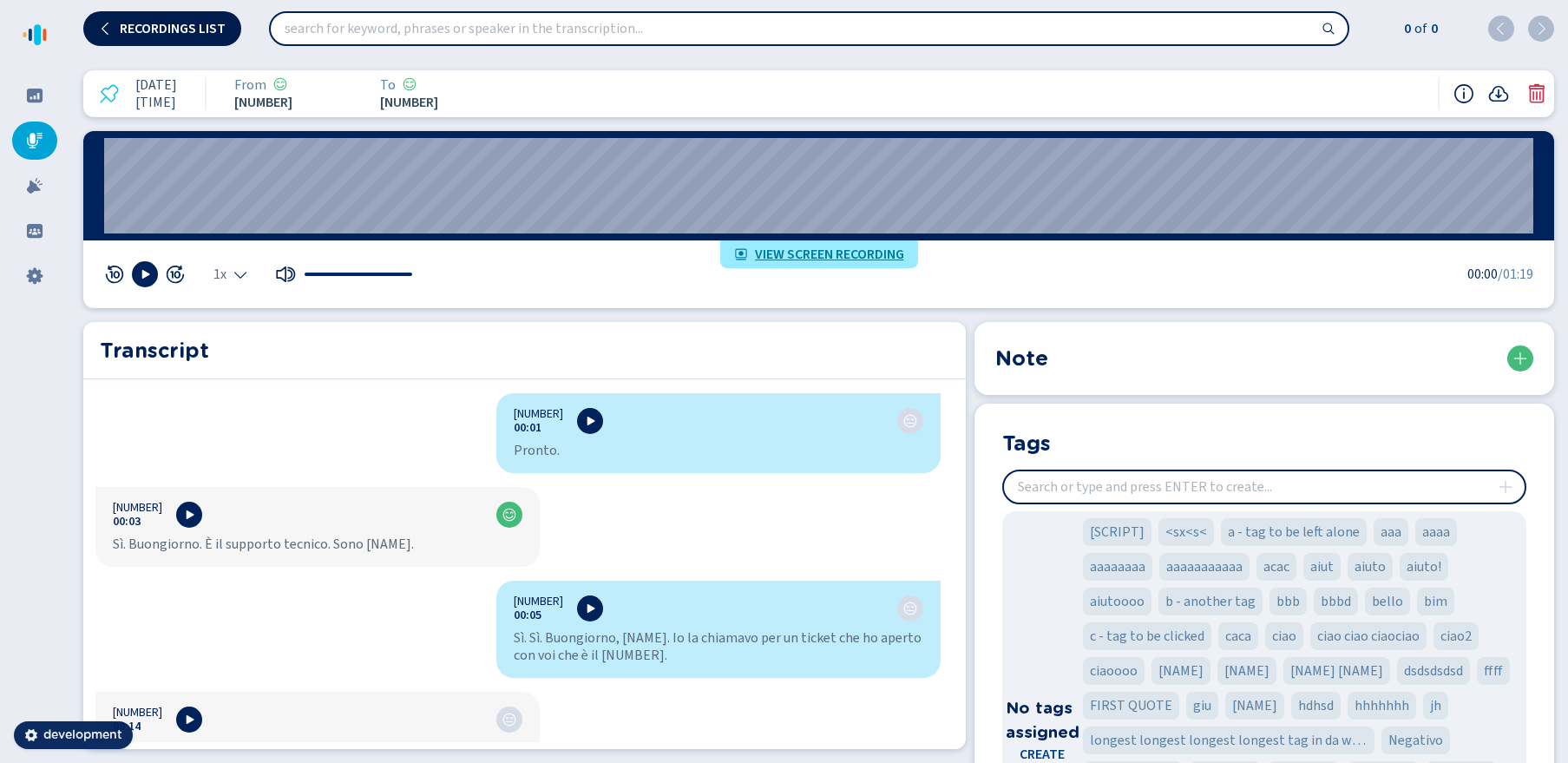 click on "Recordings list" at bounding box center [162, 29] 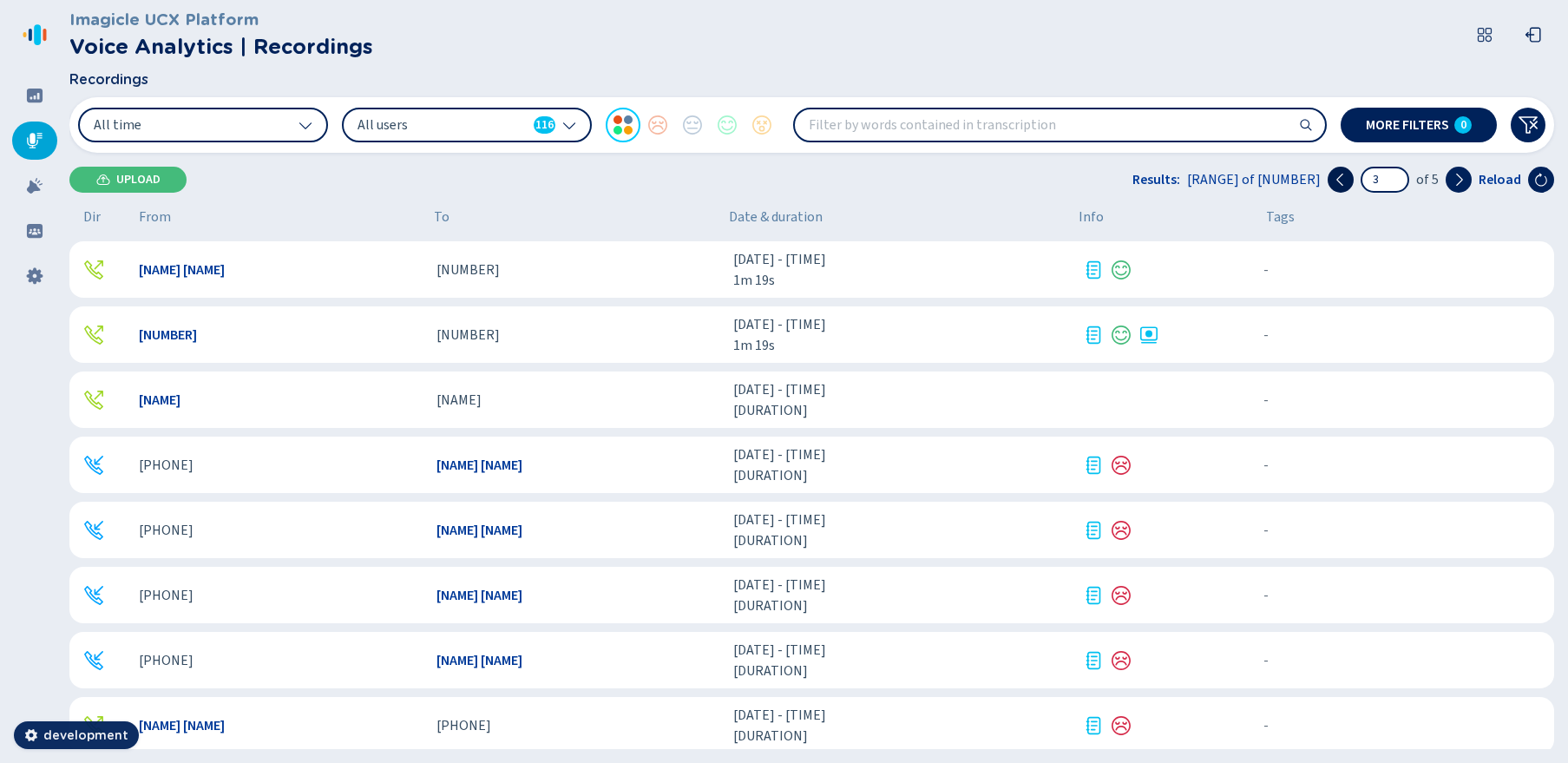 click 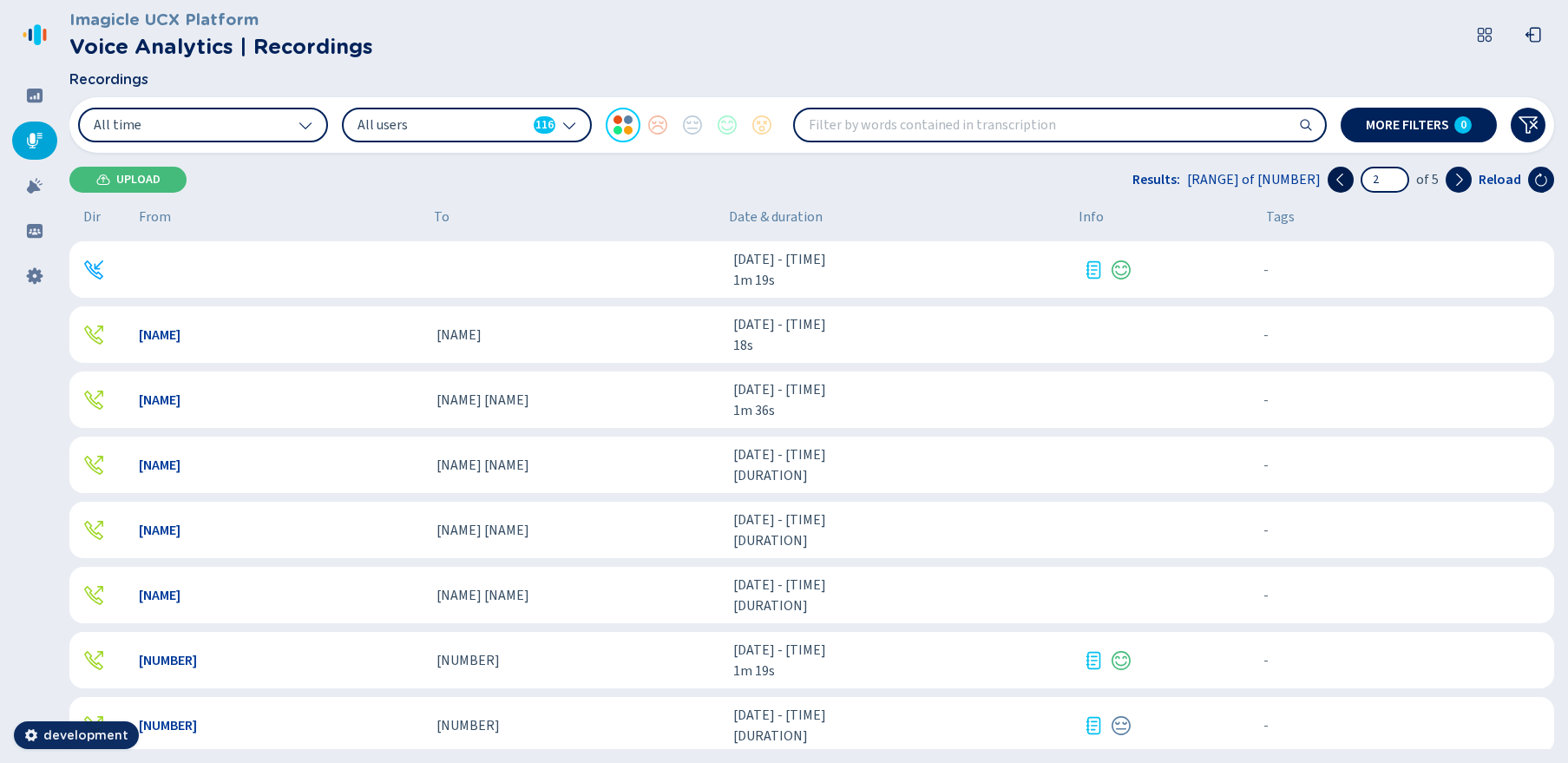 click 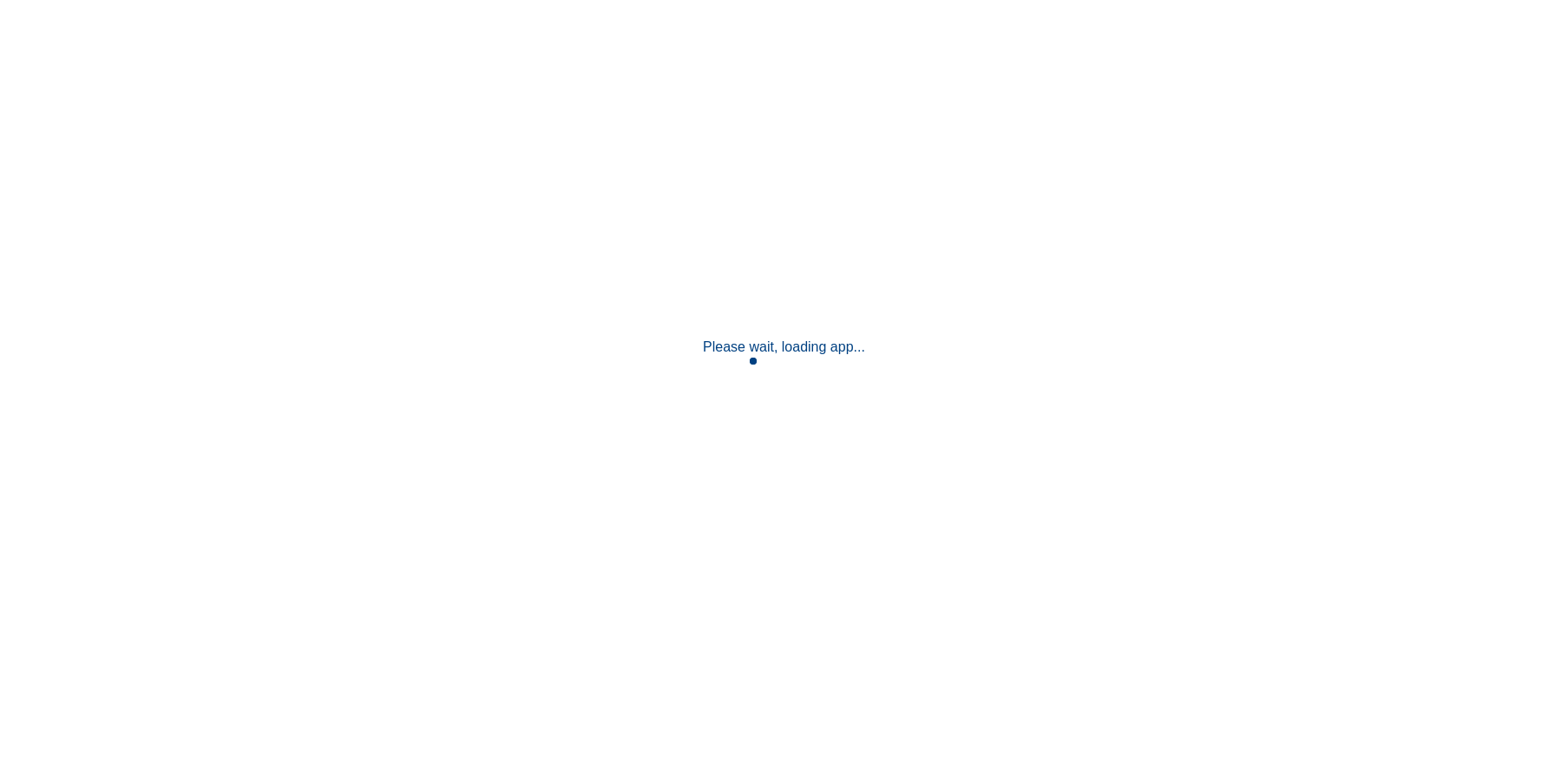 scroll, scrollTop: 0, scrollLeft: 0, axis: both 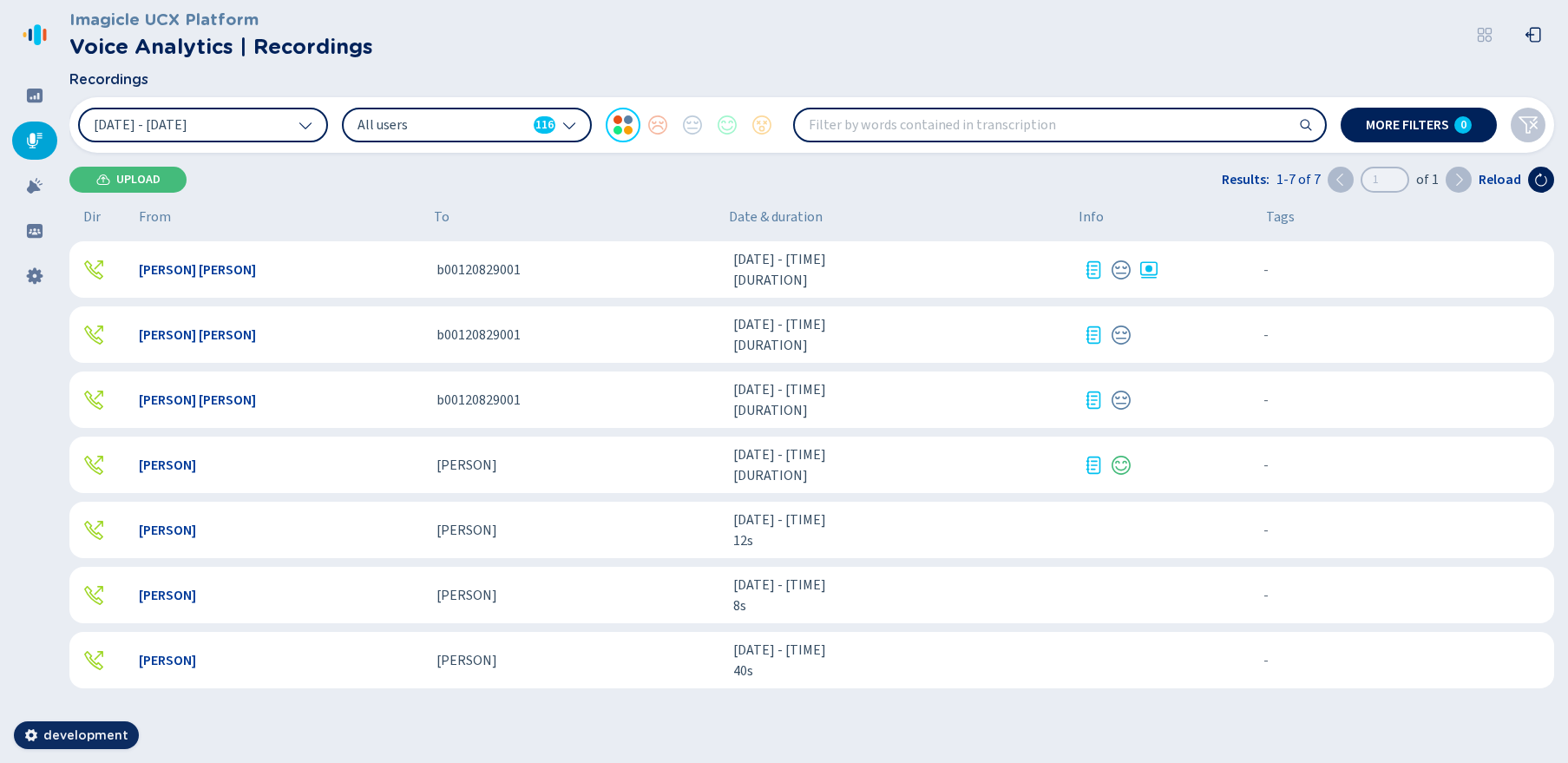 click on "[DURATION]" at bounding box center [901, 280] 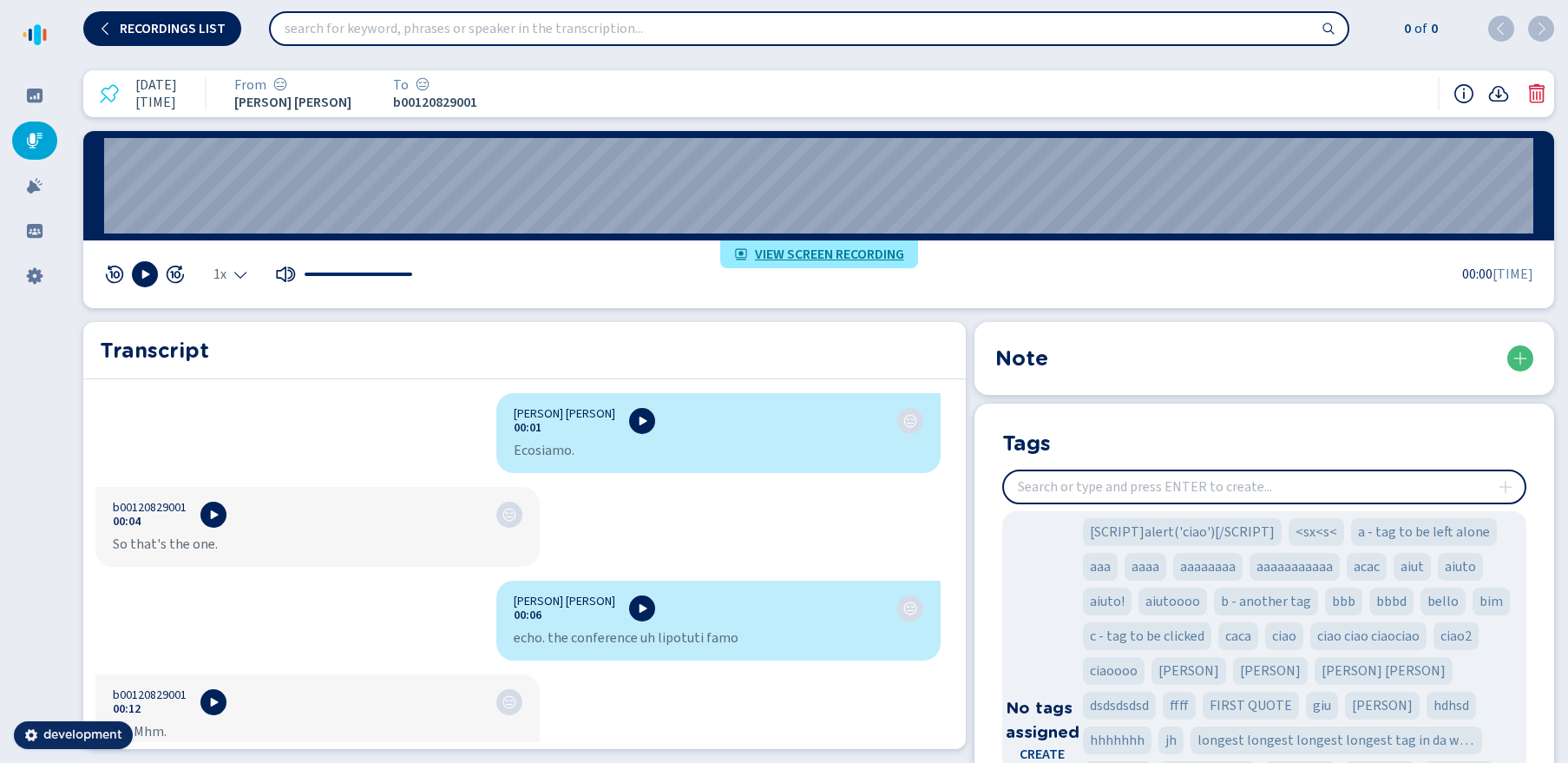 click on "View screen recording" at bounding box center (830, 254) 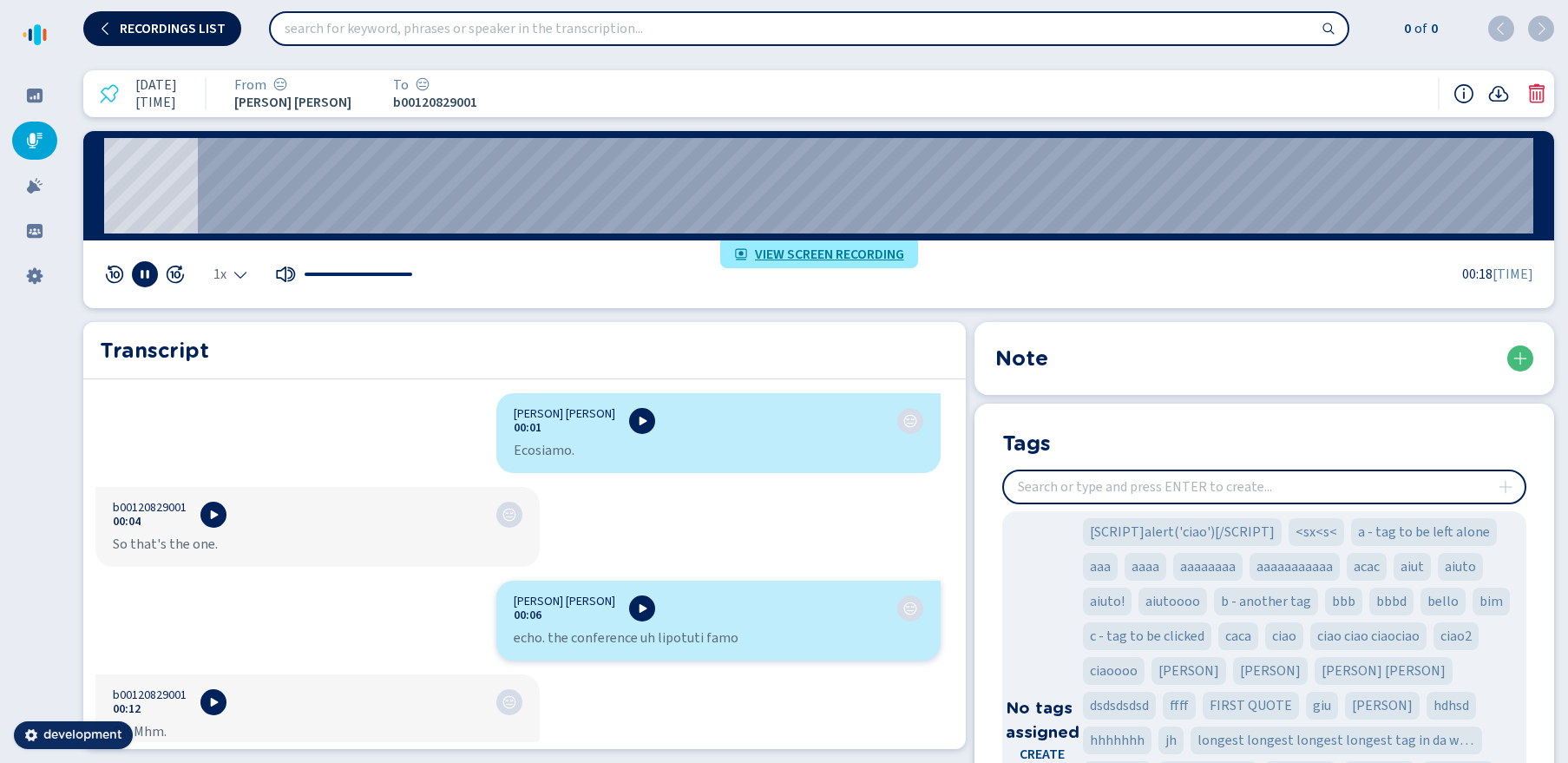click on "Recordings list" at bounding box center (162, 29) 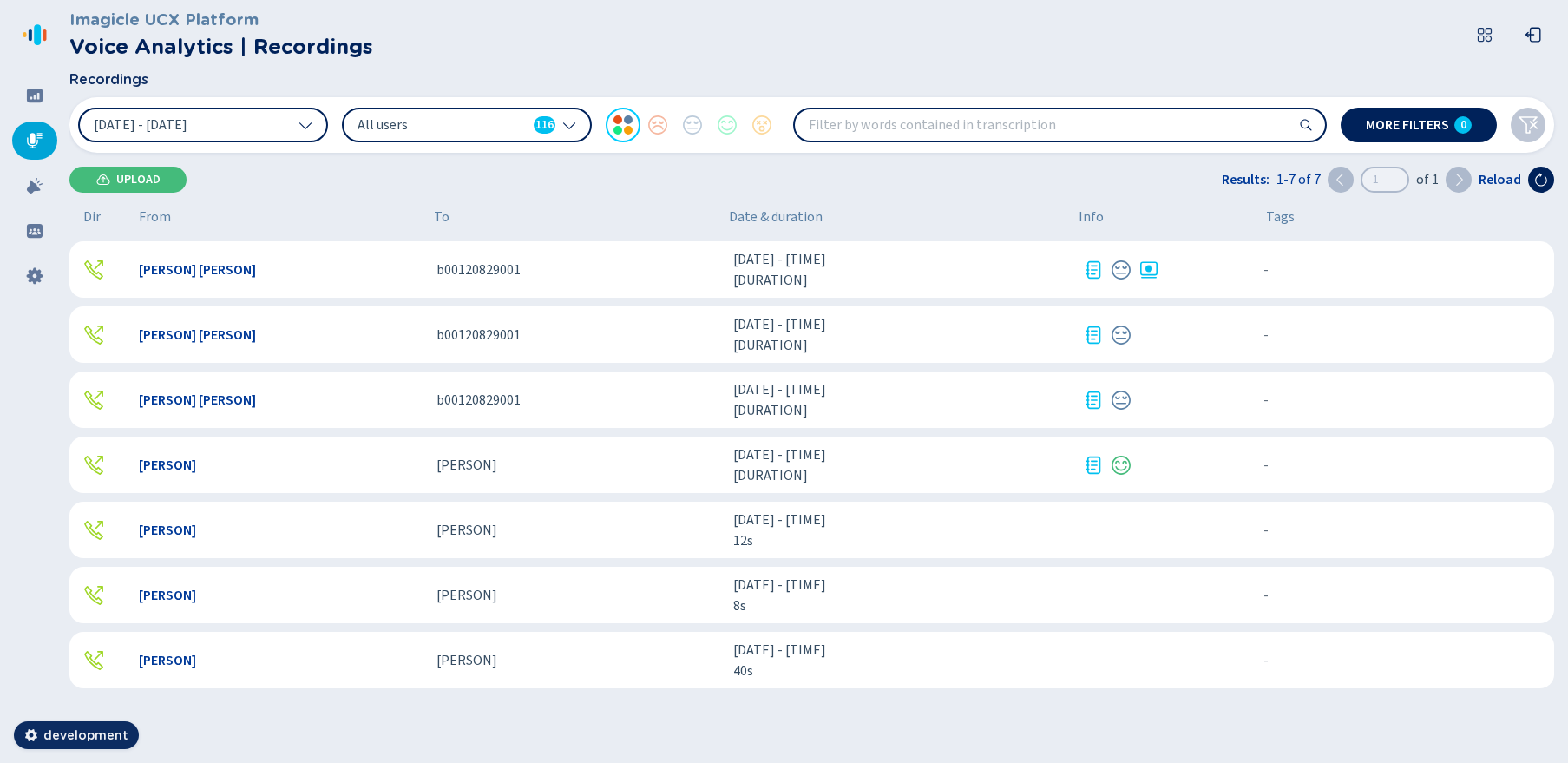 click on "4 ago 2025 - 10:14:25" at bounding box center [901, 260] 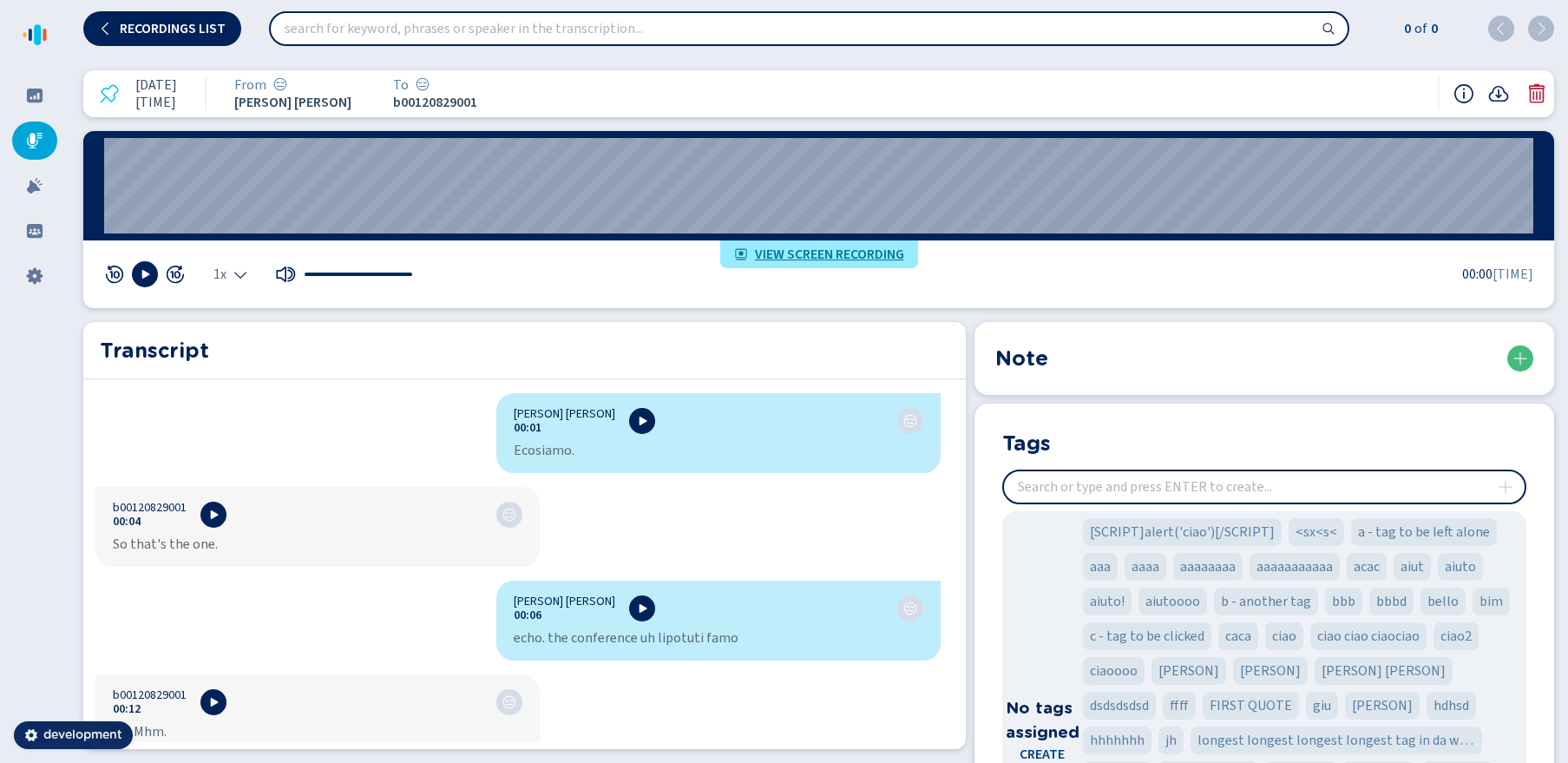 click 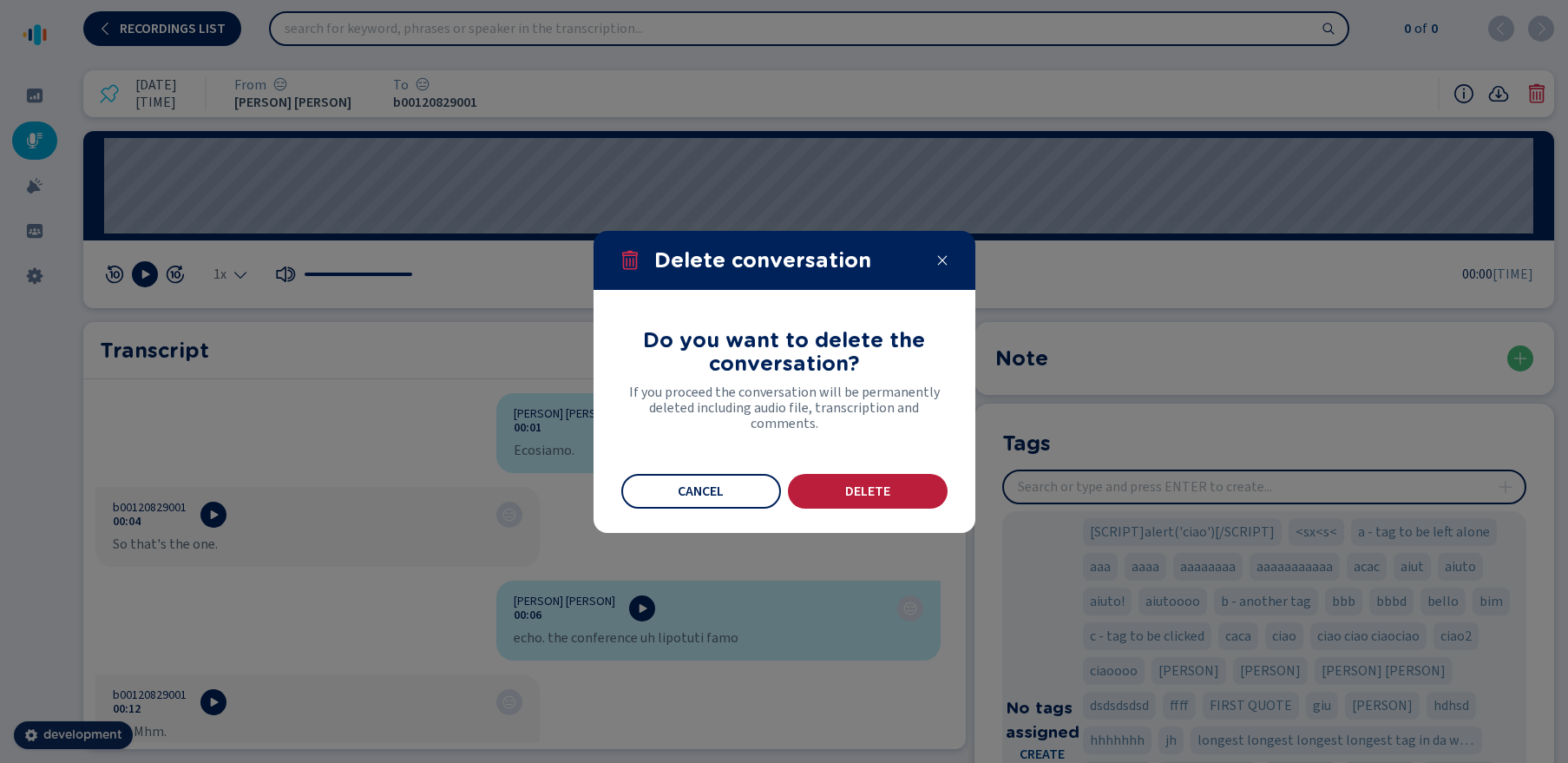 click on "Delete" at bounding box center (868, 491) 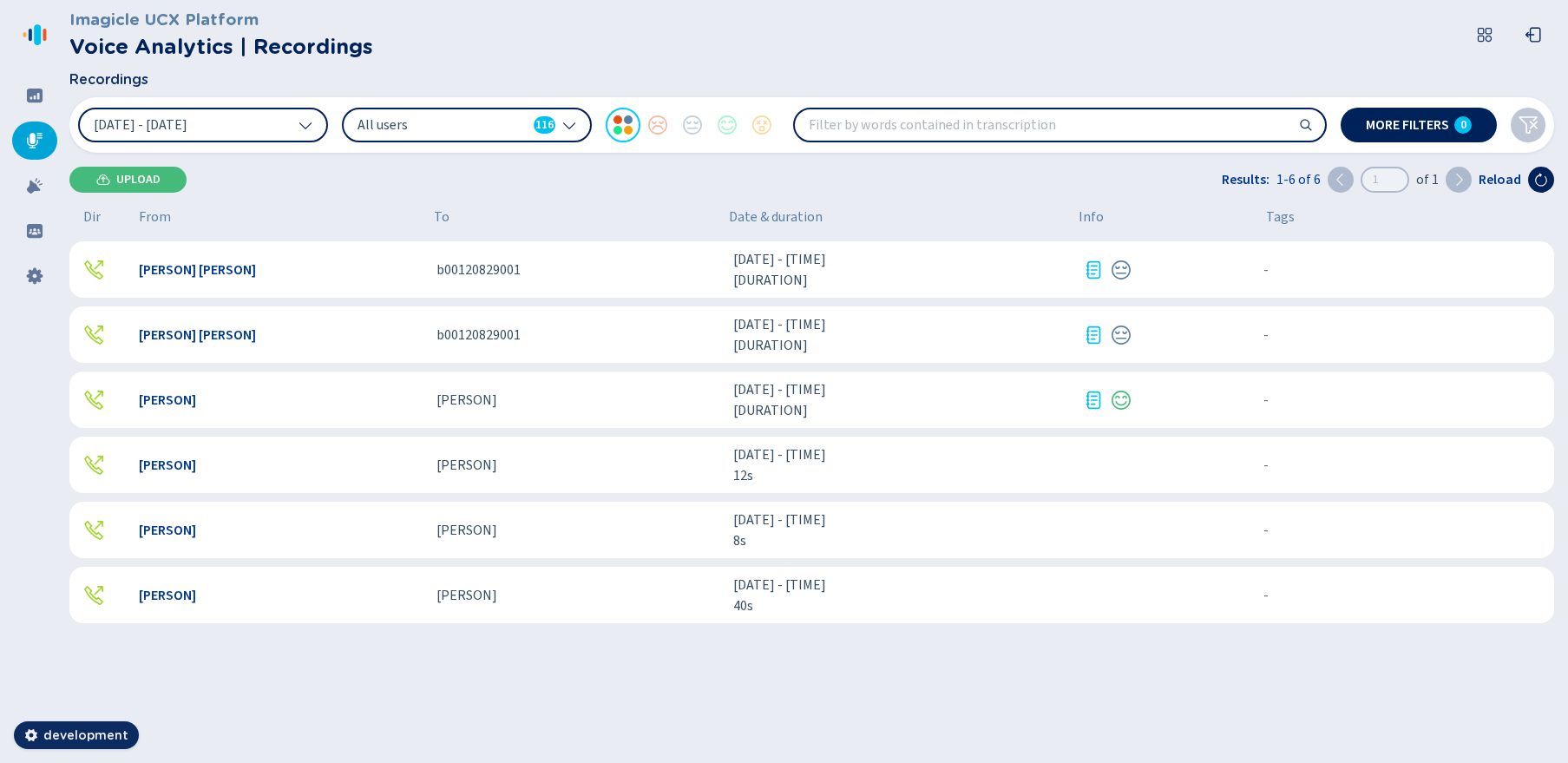 click on "[FIRST] [LAST]" at bounding box center (280, 270) 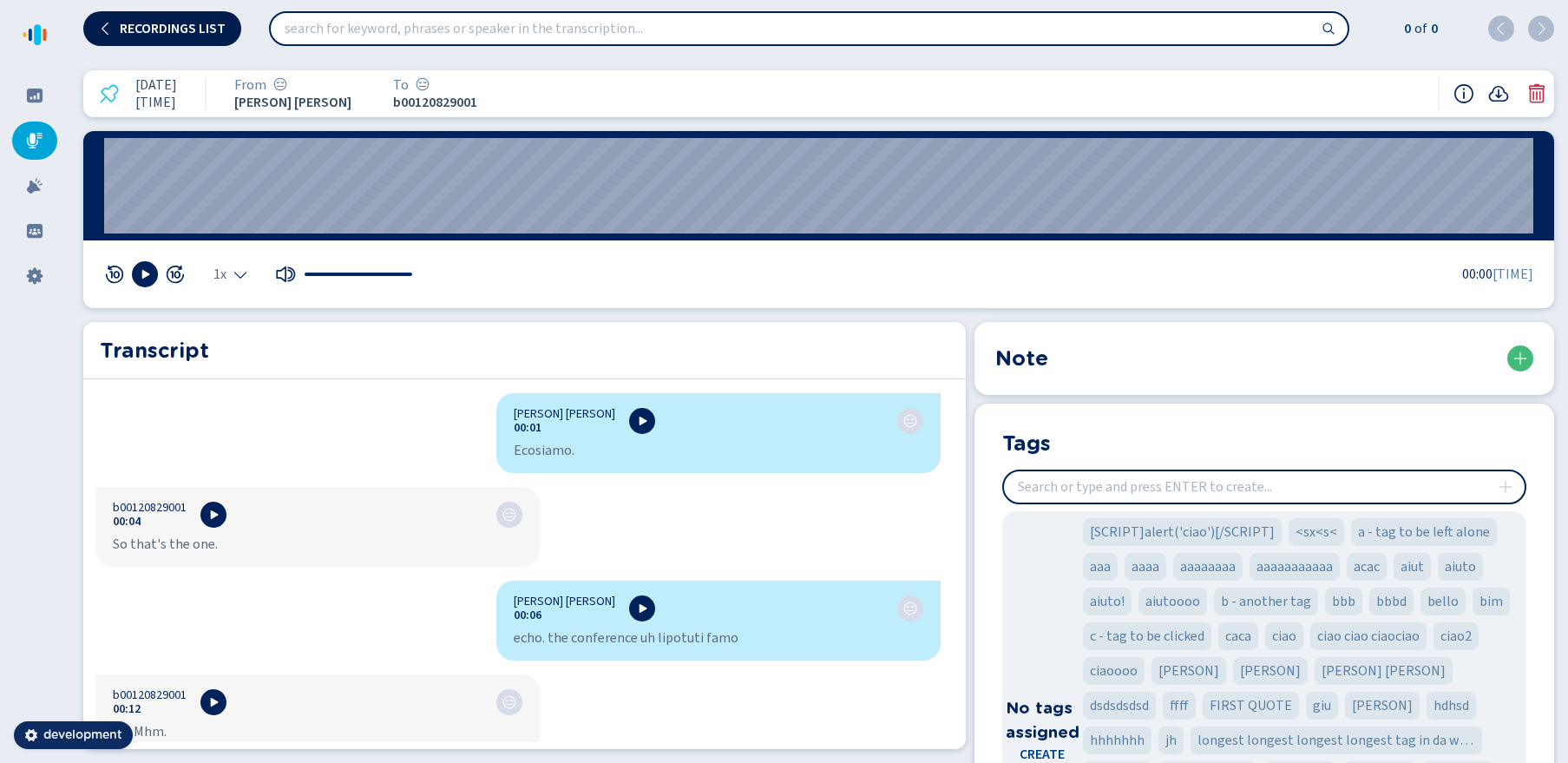 click on "Recordings list" at bounding box center (173, 29) 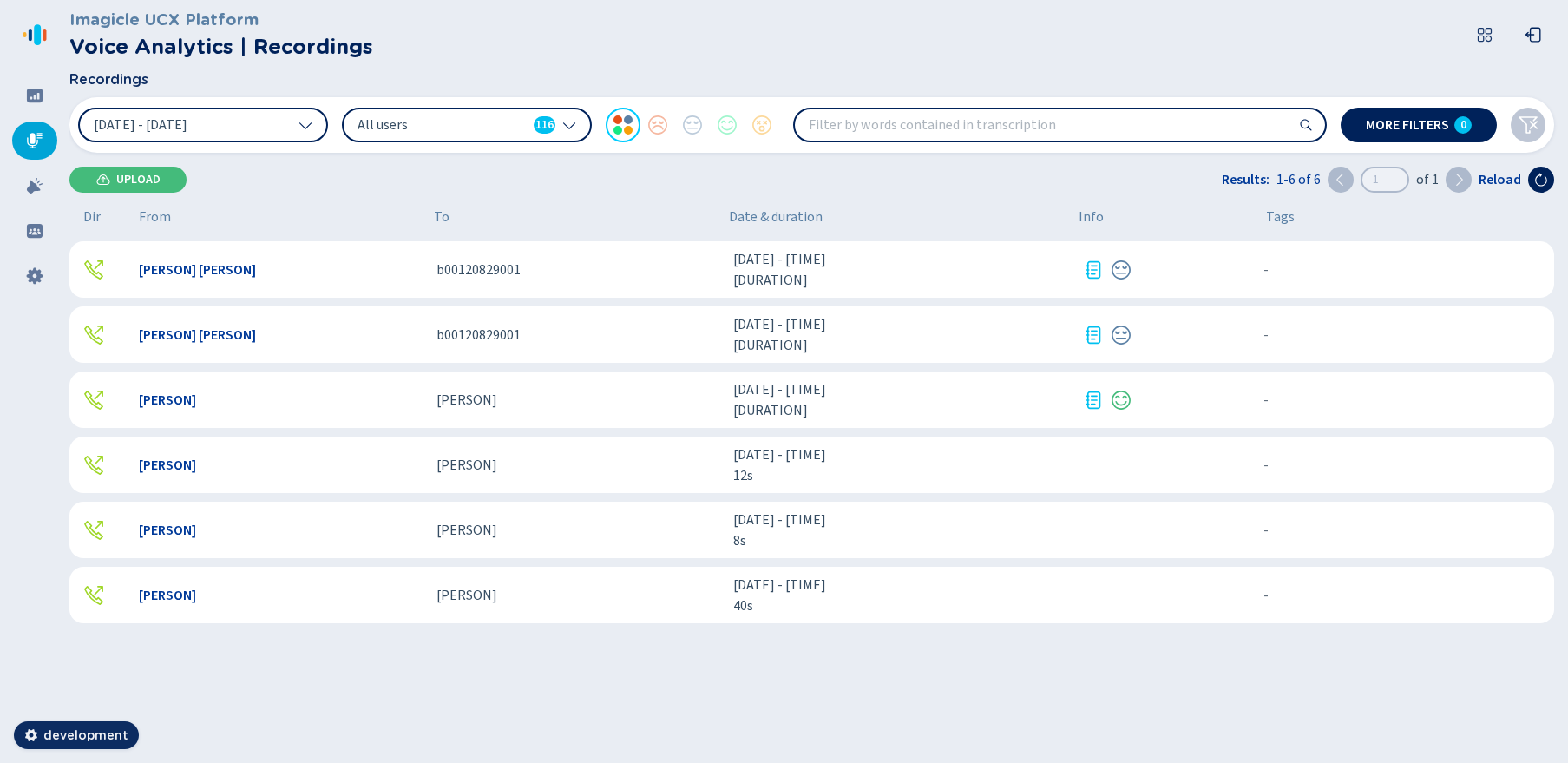 click on "David David 29 lug 2025 - 16:40:26
8s
- {{hiddenTagsCount}} more" at bounding box center (811, 529) 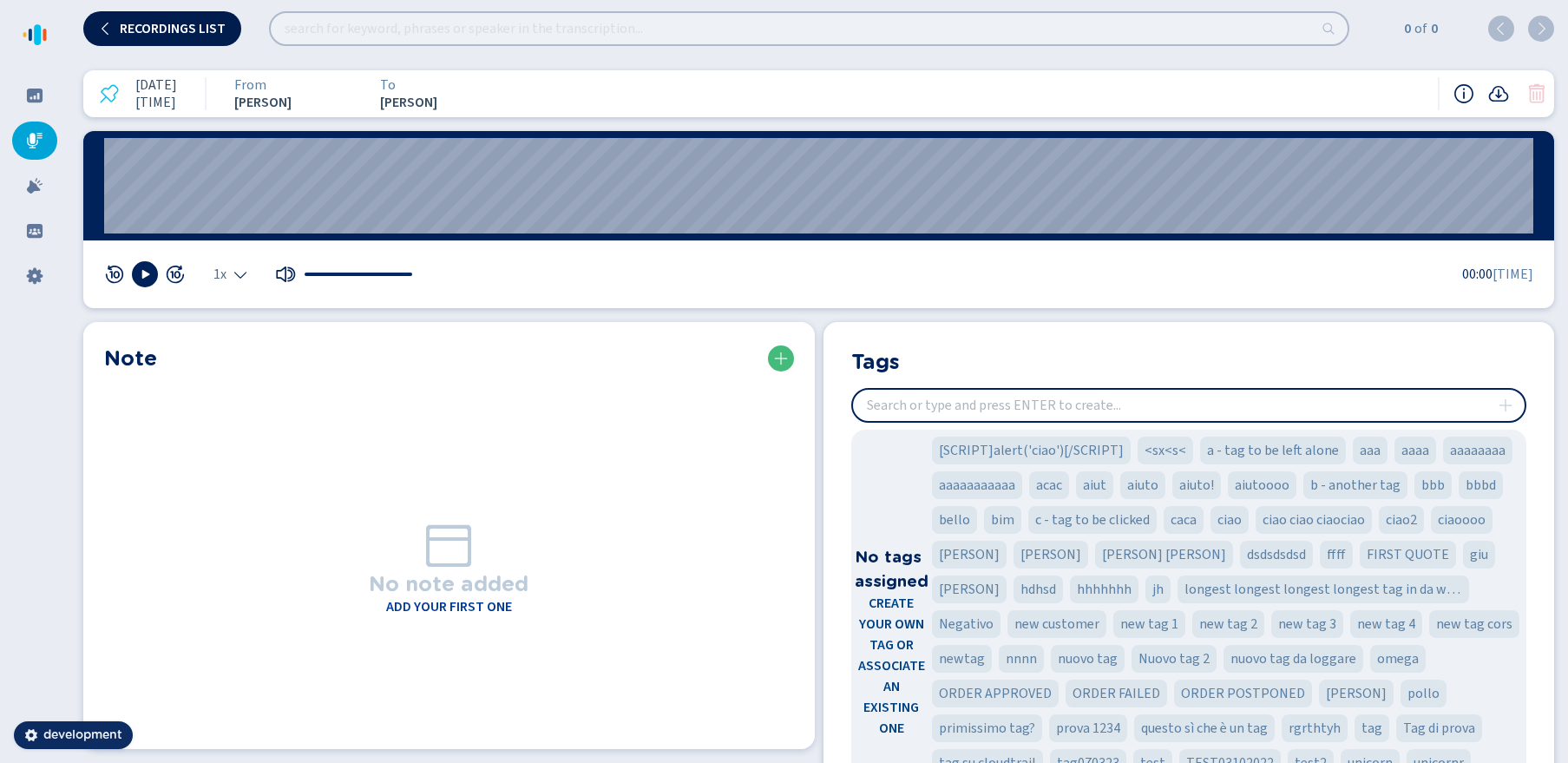 click on "Recordings list" at bounding box center (162, 29) 